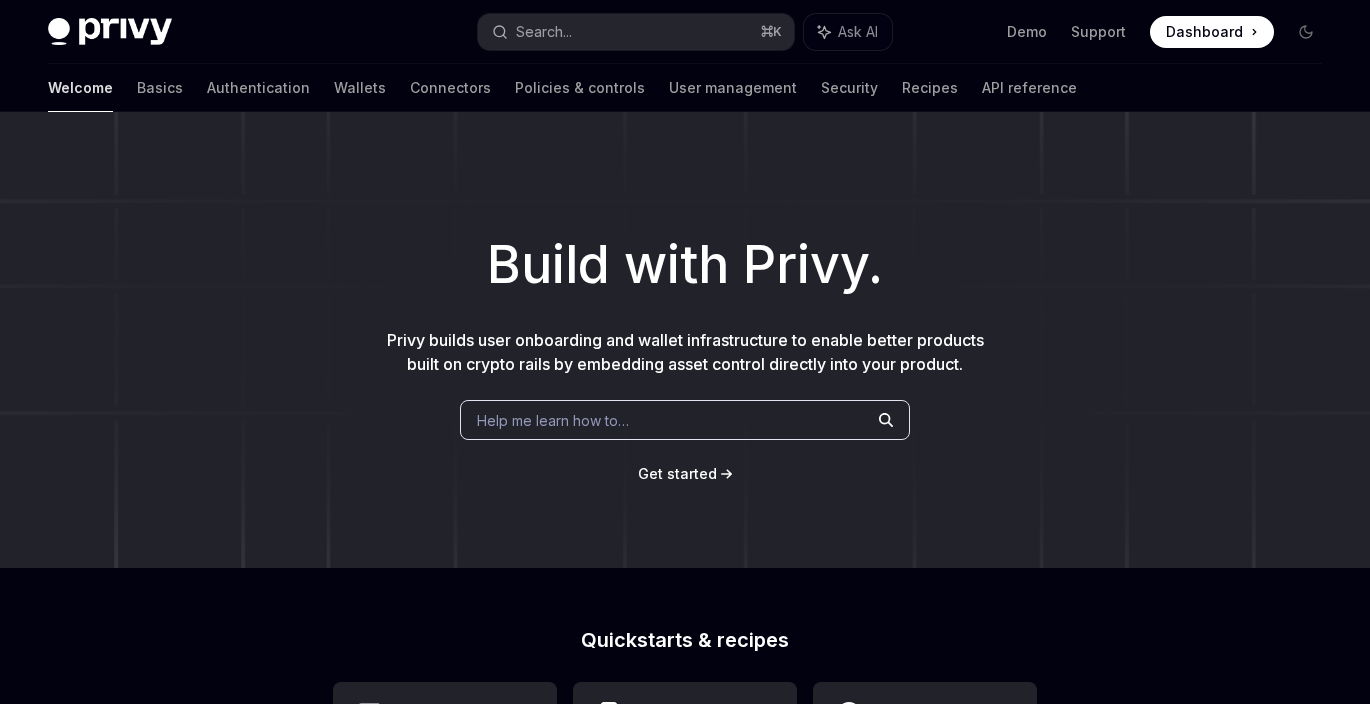 scroll, scrollTop: 4, scrollLeft: 0, axis: vertical 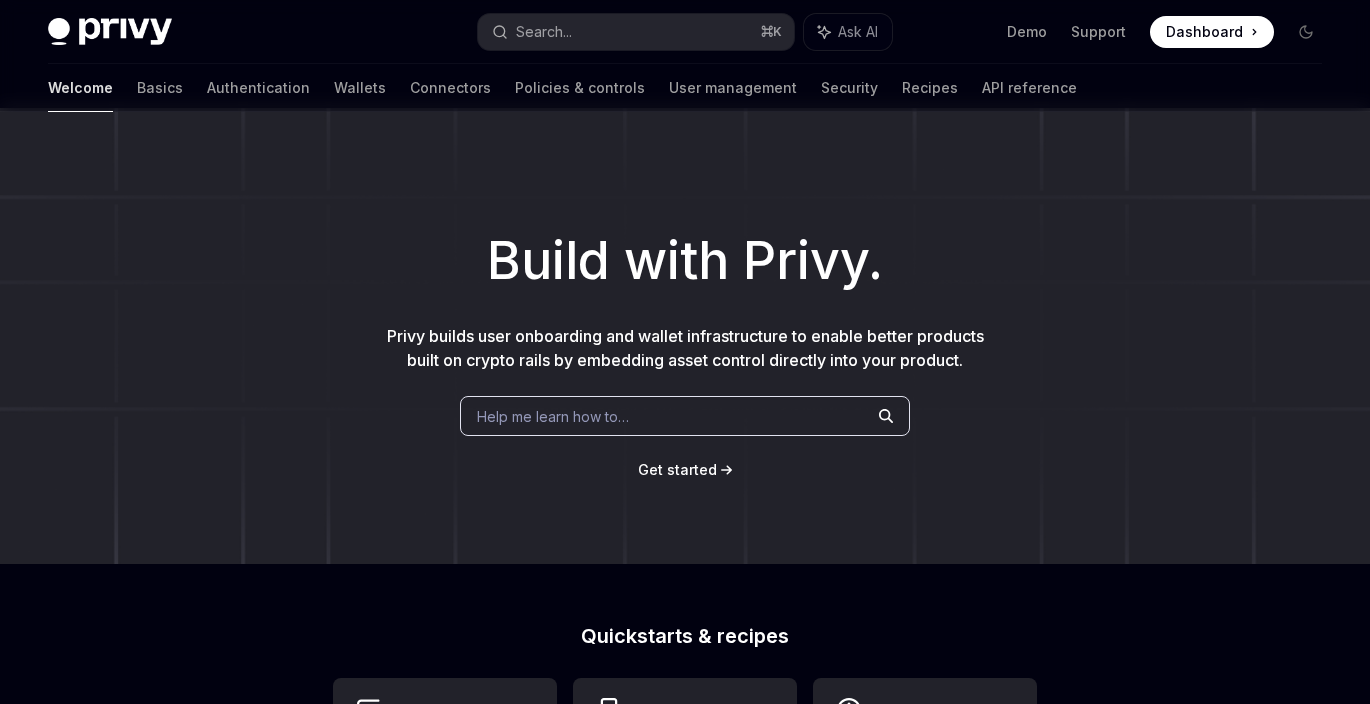 click on "Welcome Basics Authentication Wallets Connectors Policies & controls User management Security Recipes API reference" at bounding box center (562, 88) 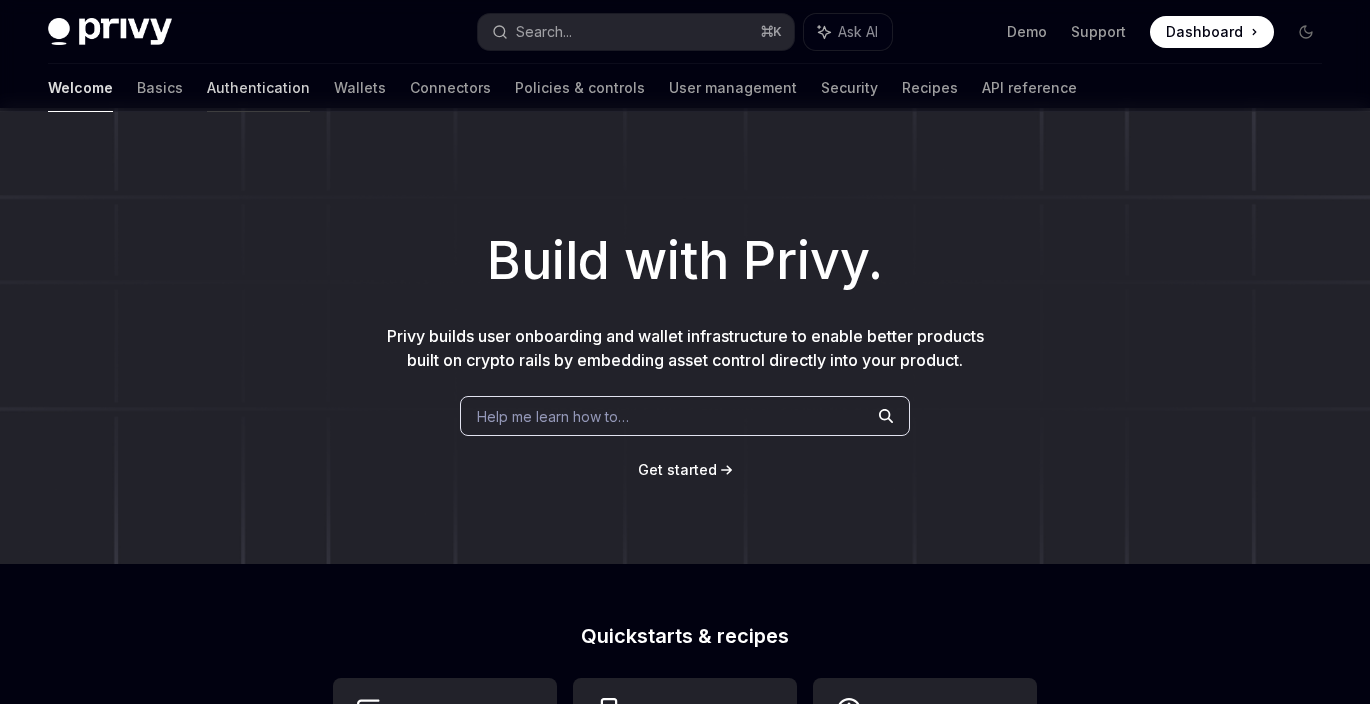 click on "Authentication" at bounding box center (258, 88) 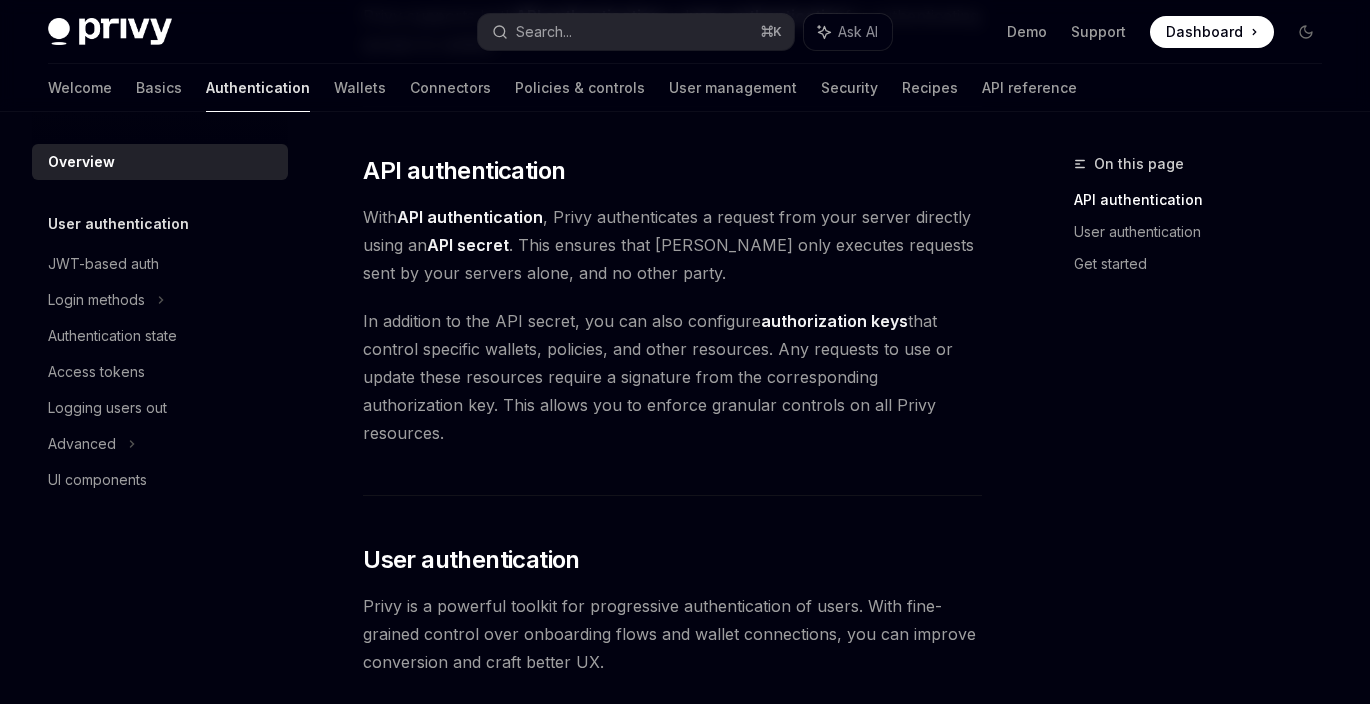 scroll, scrollTop: 405, scrollLeft: 0, axis: vertical 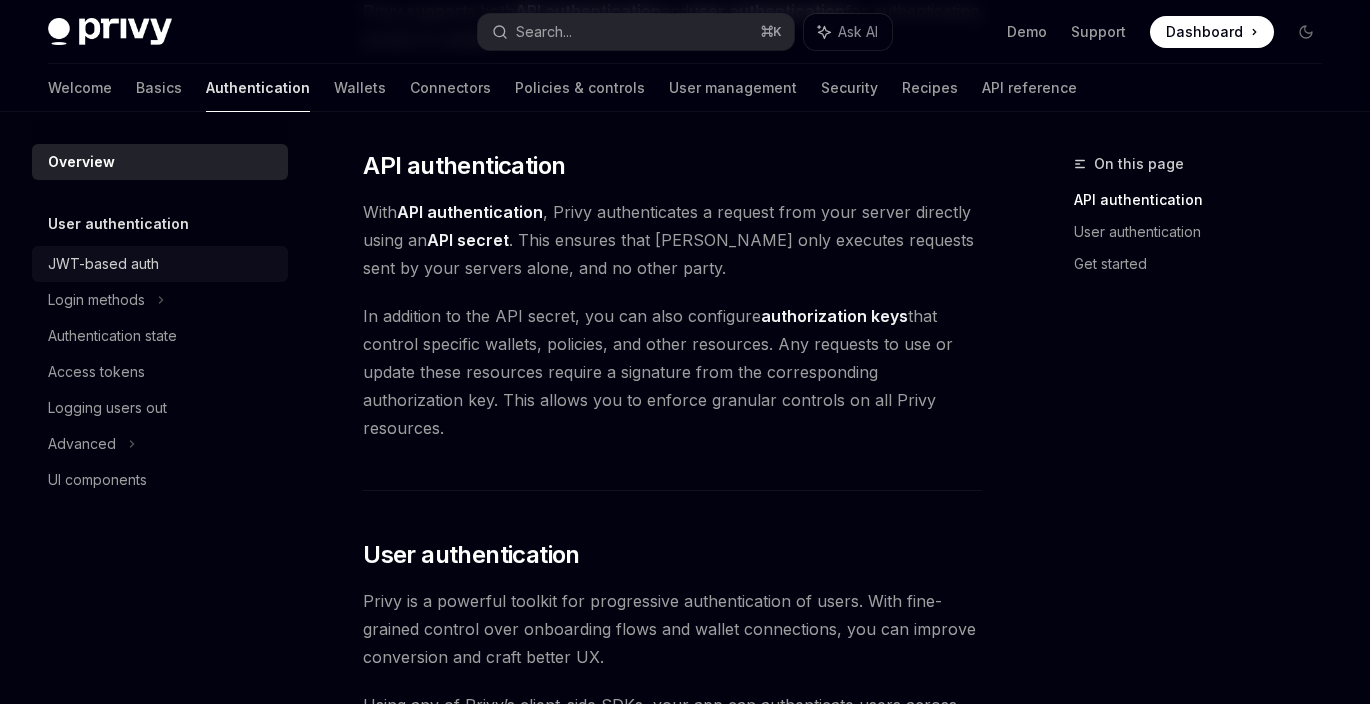 click on "JWT-based auth" at bounding box center (103, 264) 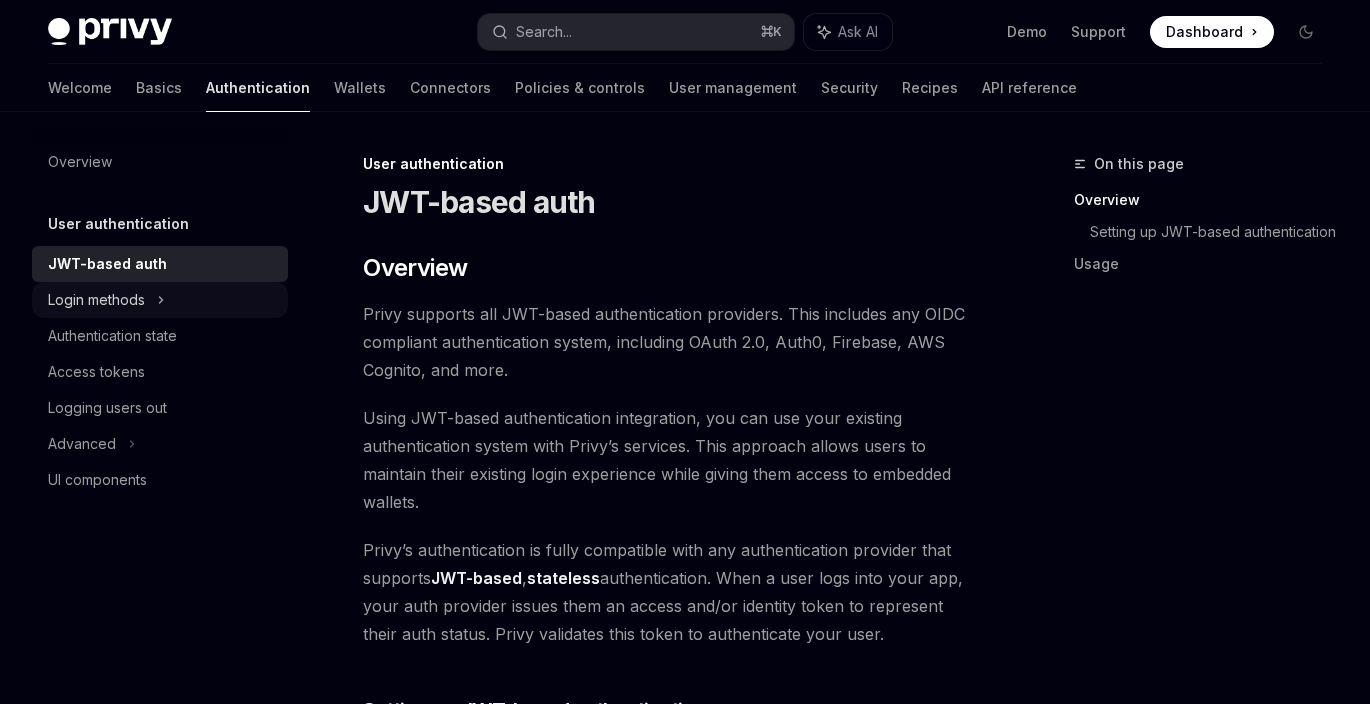 click on "Login methods" at bounding box center (96, 300) 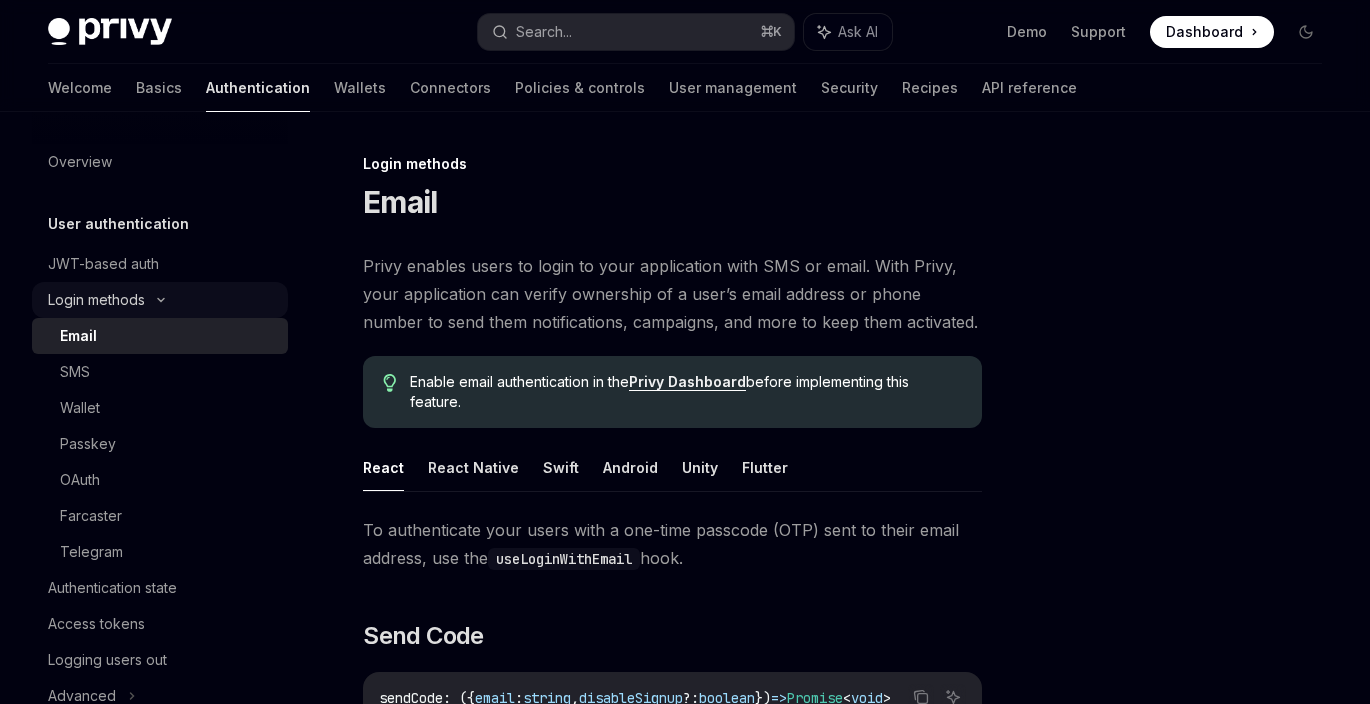 click on "Login methods" at bounding box center (160, 300) 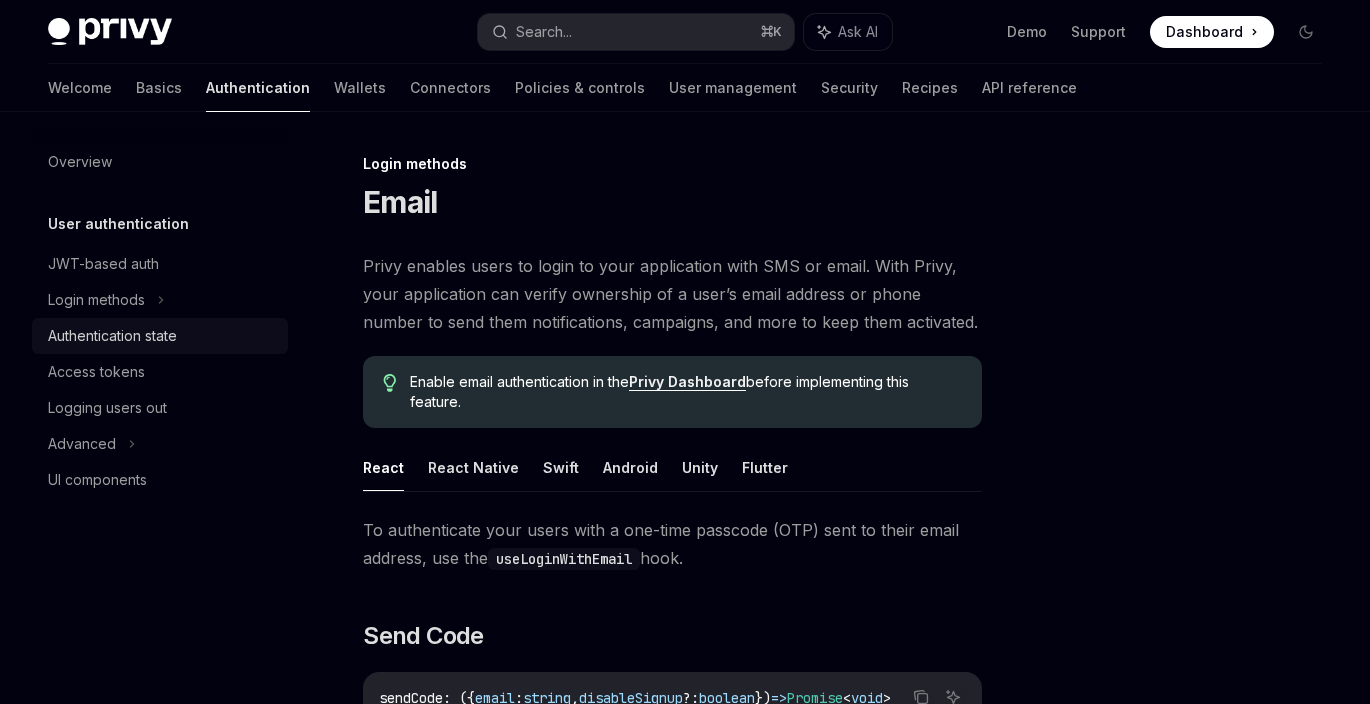 click on "Authentication state" at bounding box center (112, 336) 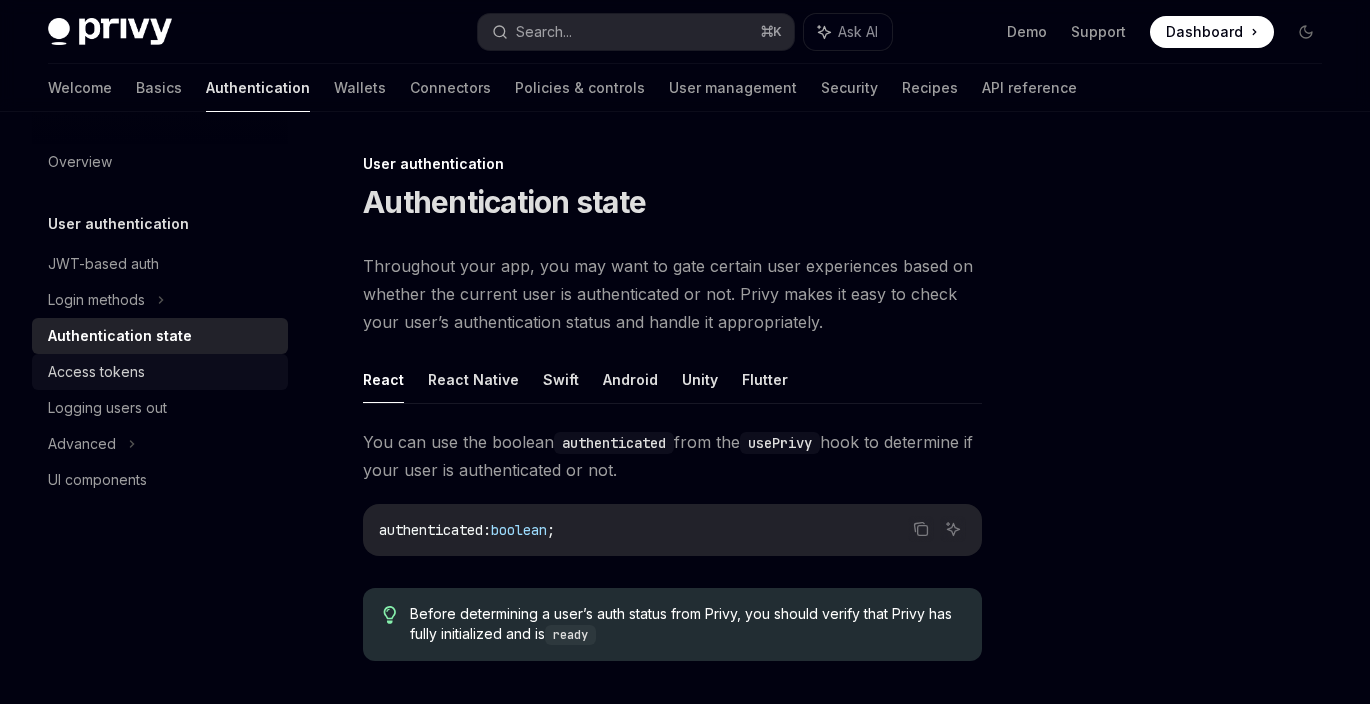 click on "Access tokens" at bounding box center (162, 372) 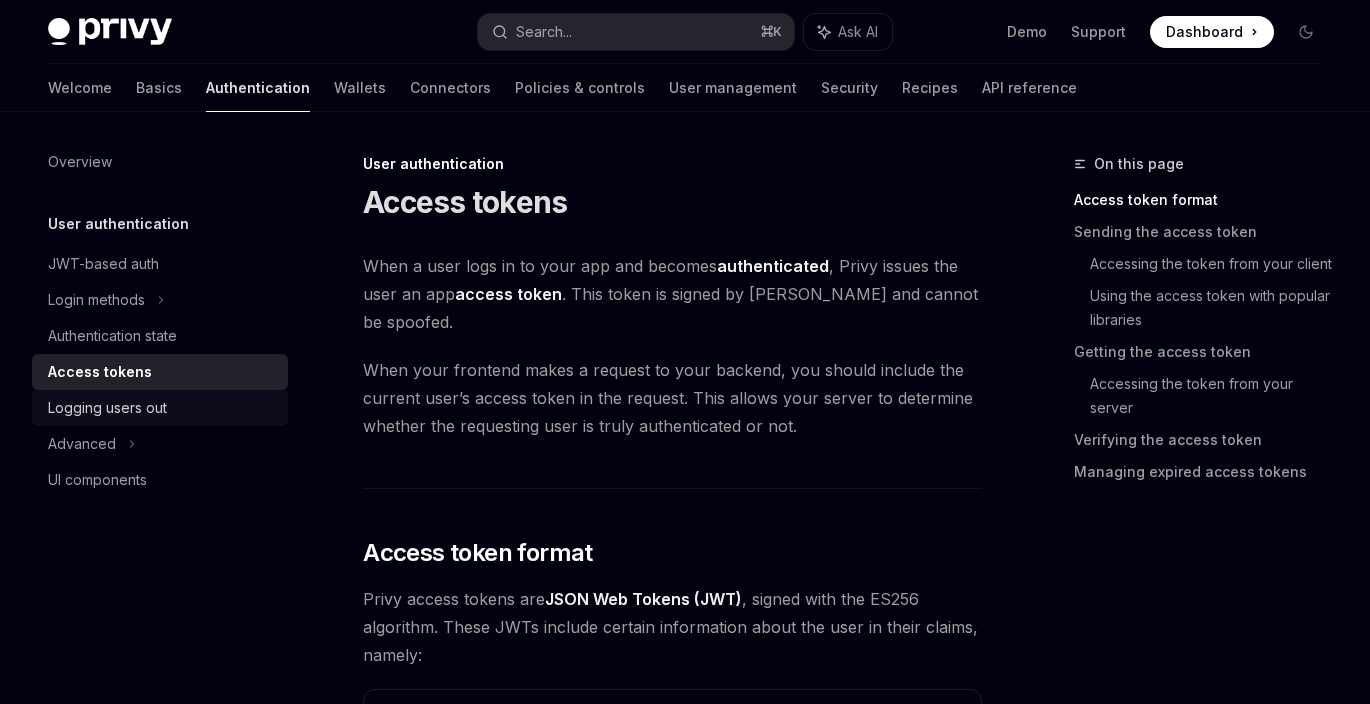 click on "Logging users out" at bounding box center [107, 408] 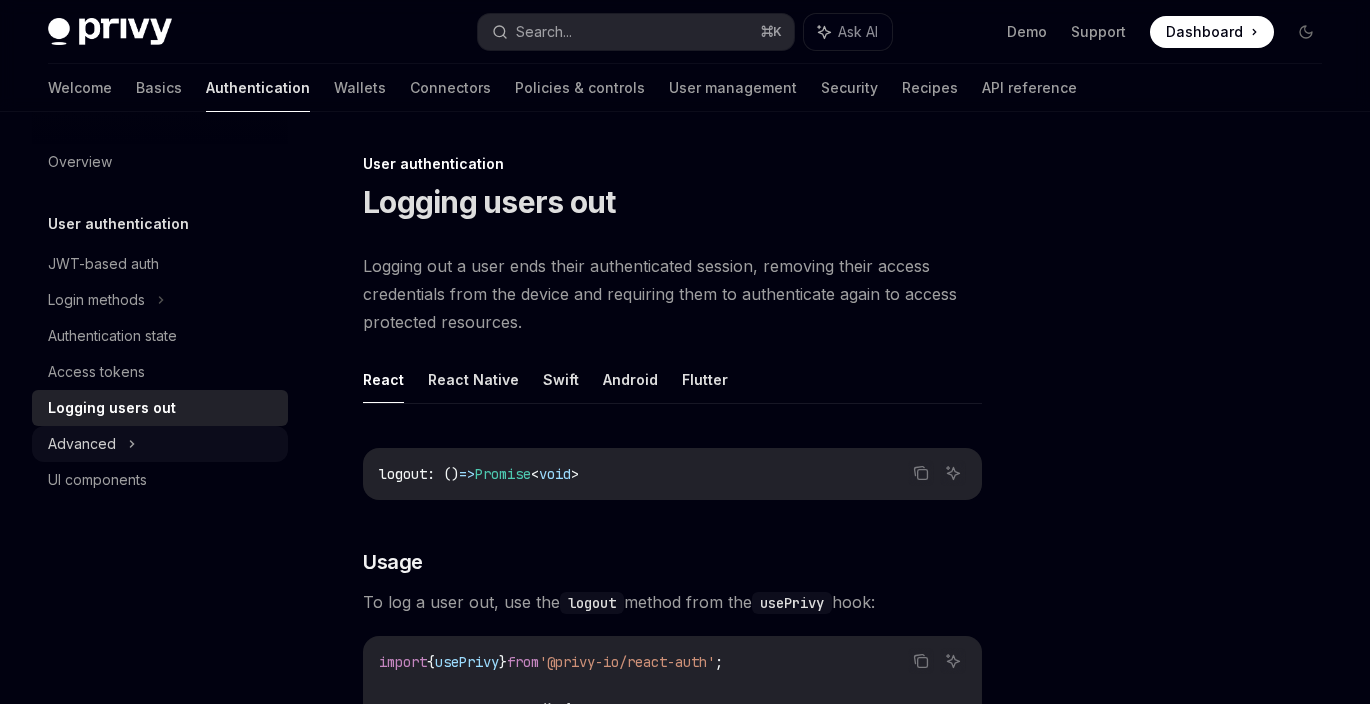 click on "Advanced" at bounding box center (160, 444) 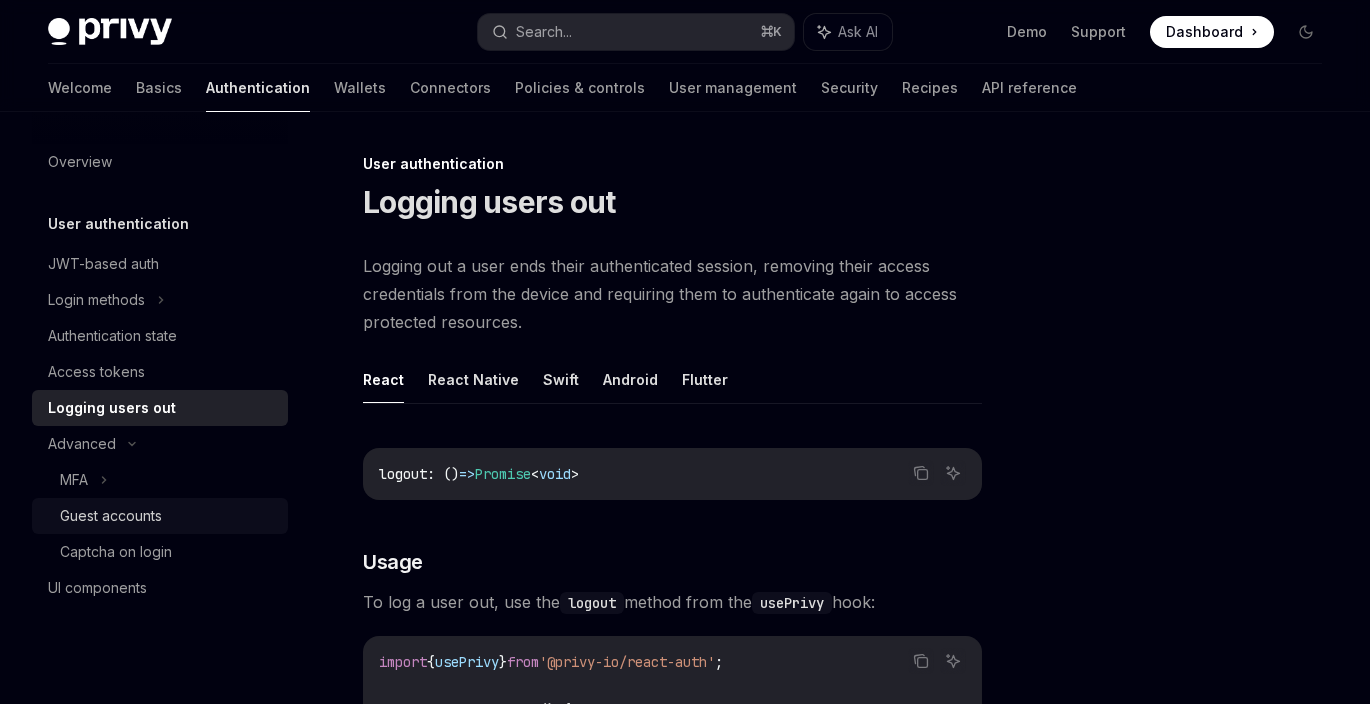 click on "Guest accounts" at bounding box center (111, 516) 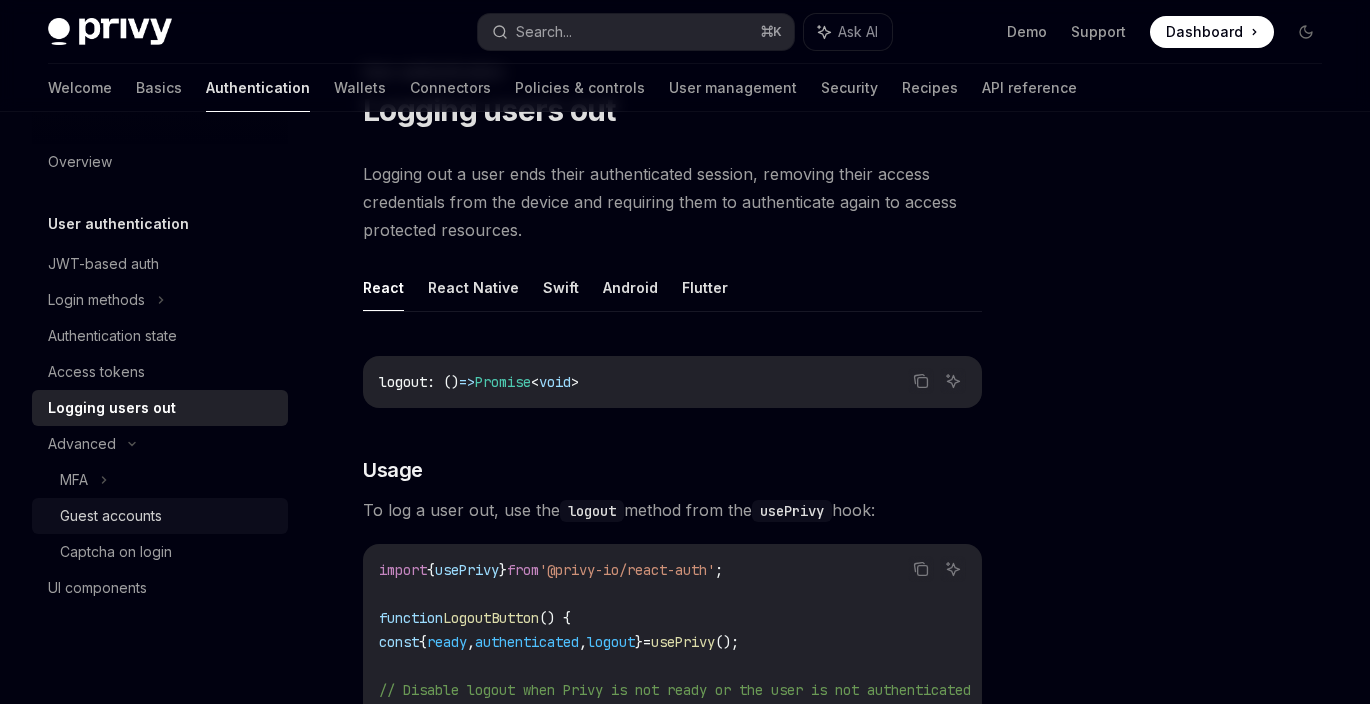 scroll, scrollTop: 93, scrollLeft: 0, axis: vertical 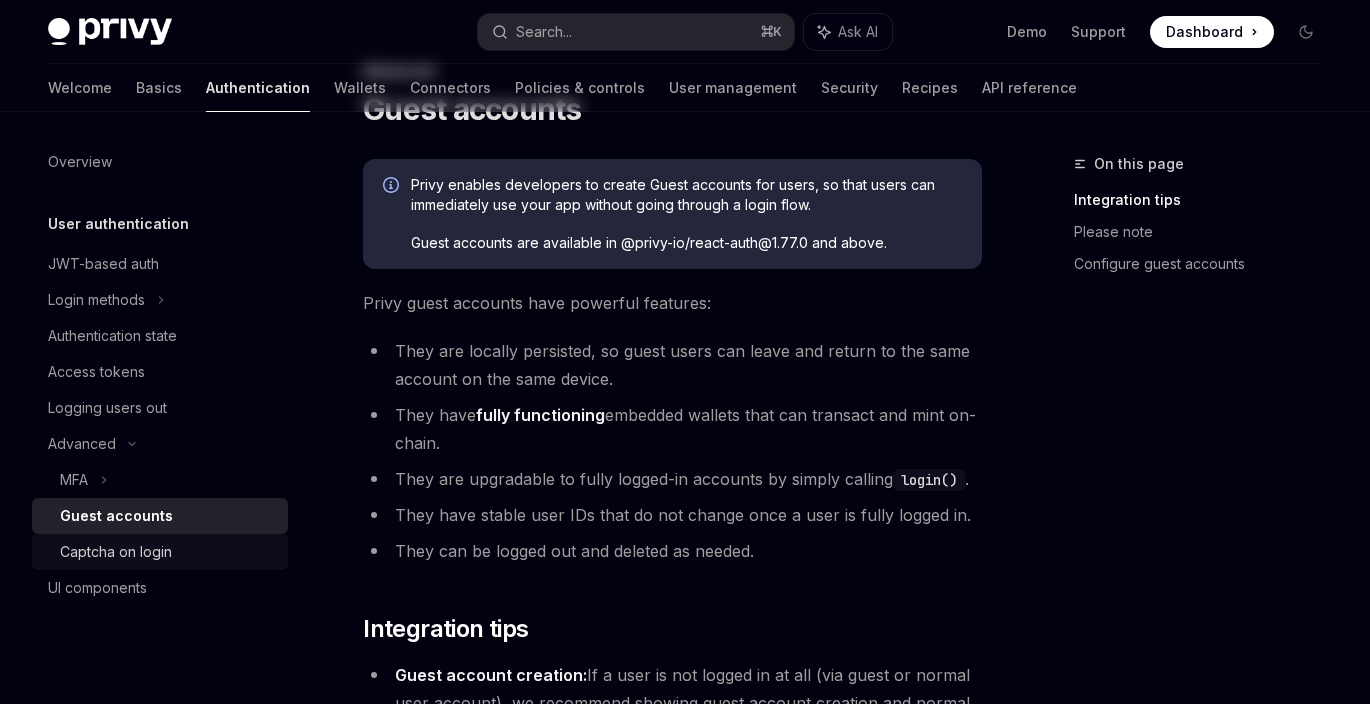 click on "Captcha on login" at bounding box center [116, 552] 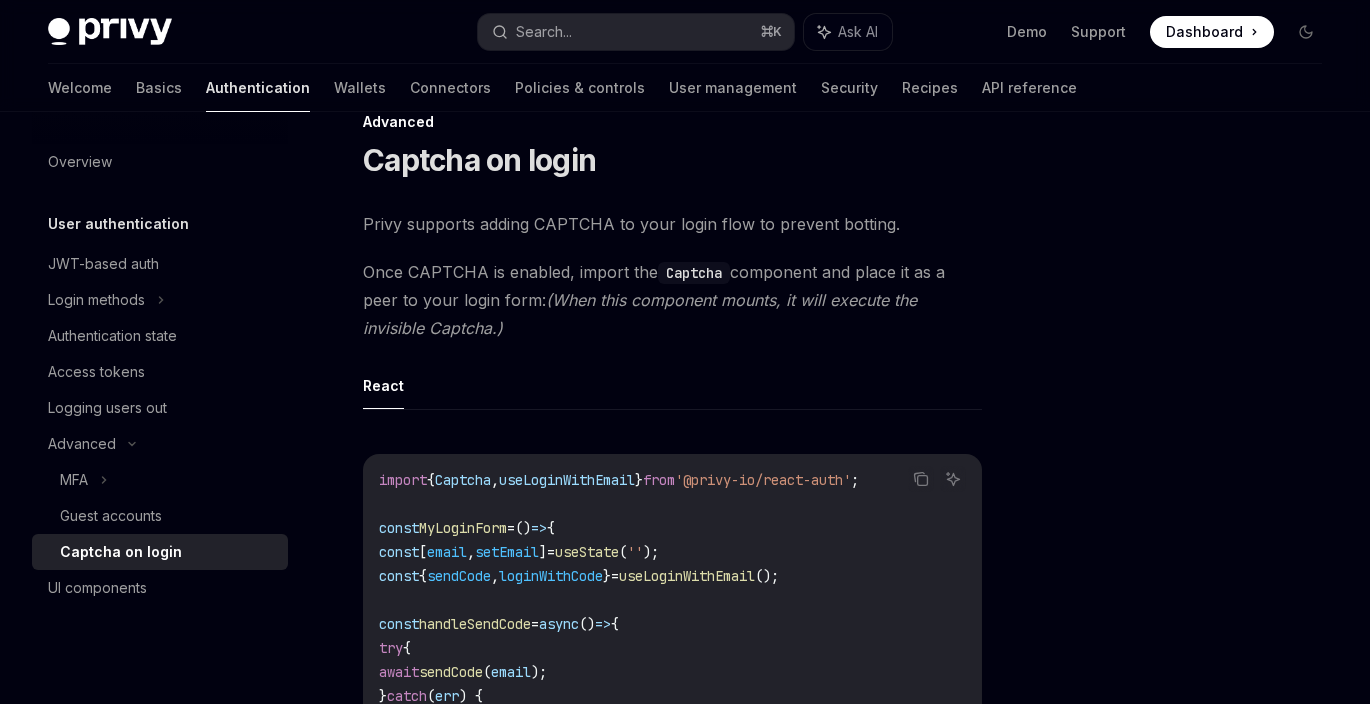 scroll, scrollTop: 46, scrollLeft: 0, axis: vertical 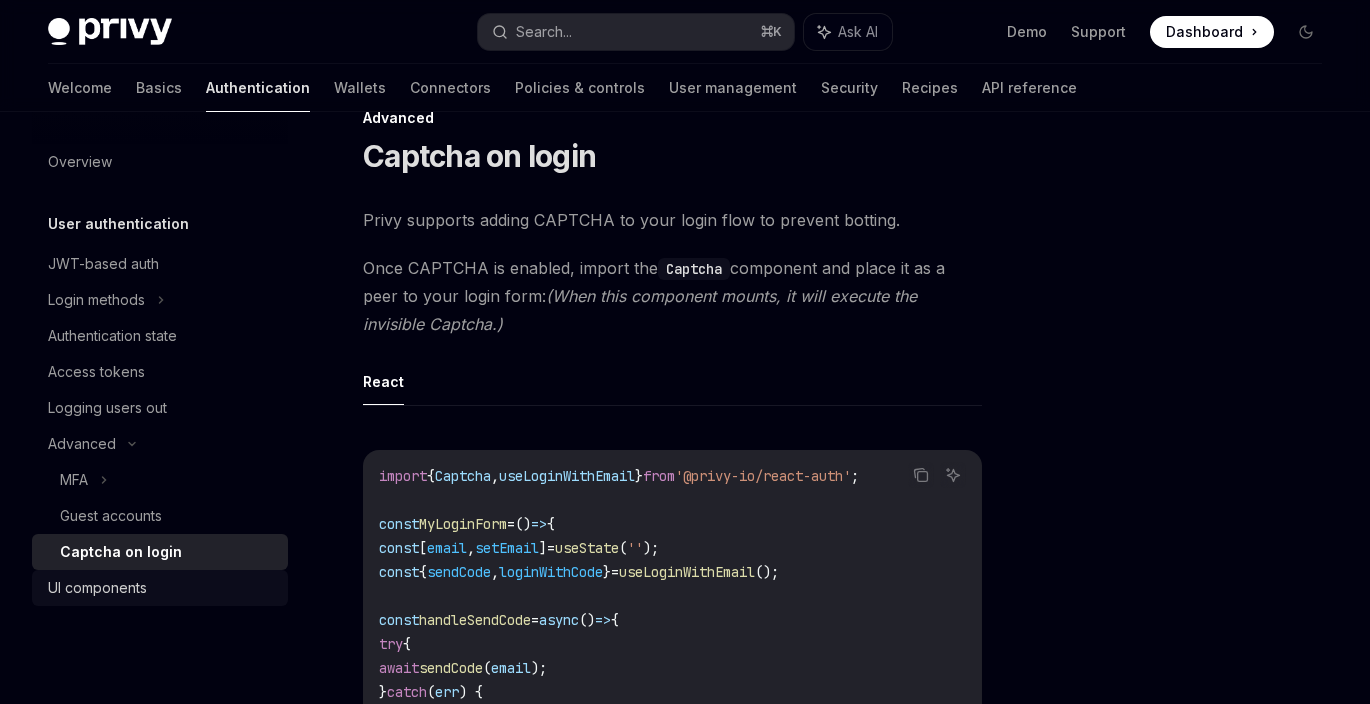 click on "UI components" at bounding box center [97, 588] 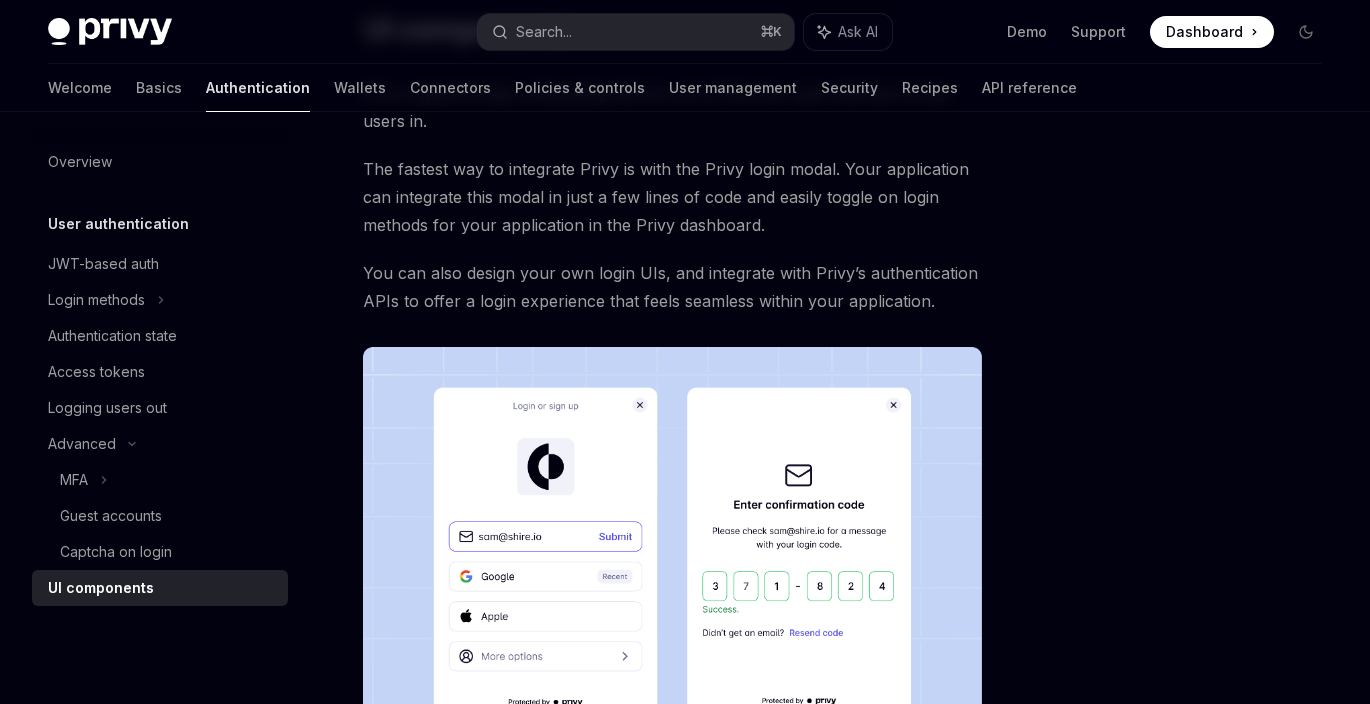 scroll, scrollTop: 85, scrollLeft: 0, axis: vertical 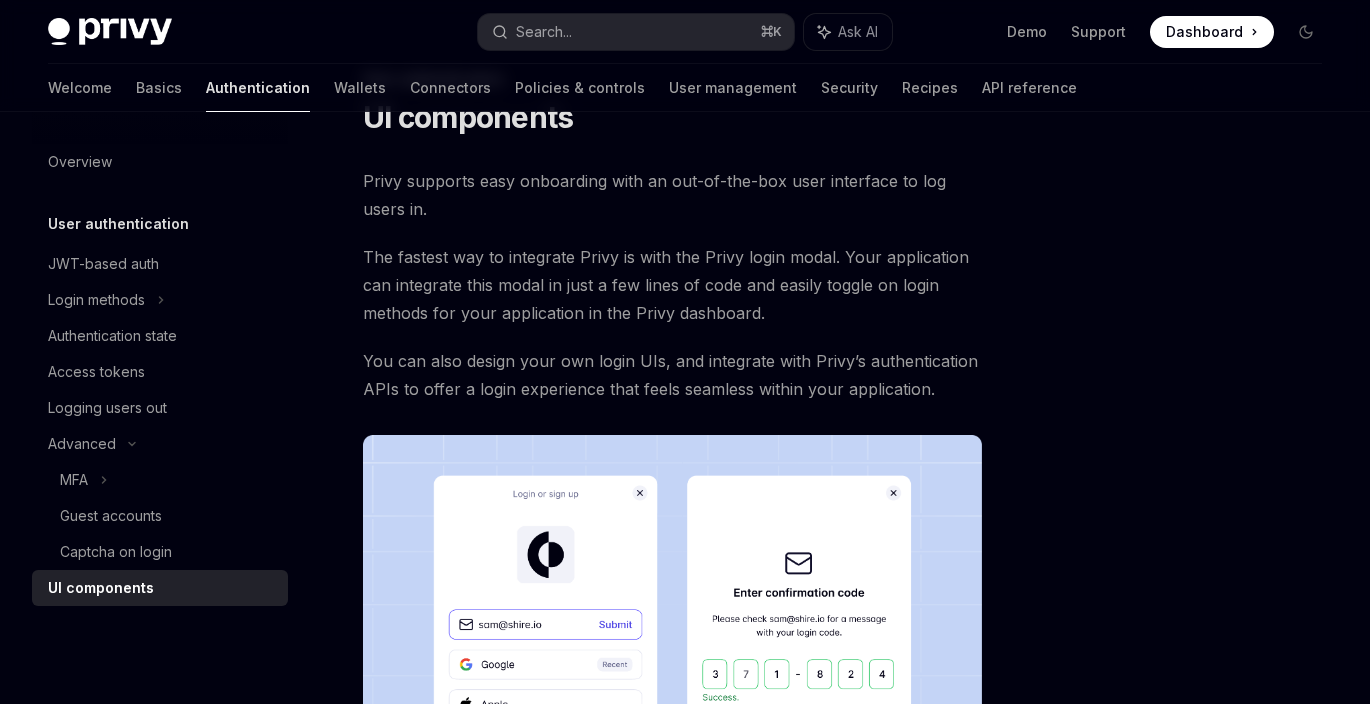 click on "You can also design your own login UIs, and integrate with Privy’s authentication APIs to offer a login experience that feels seamless within your application." at bounding box center [672, 375] 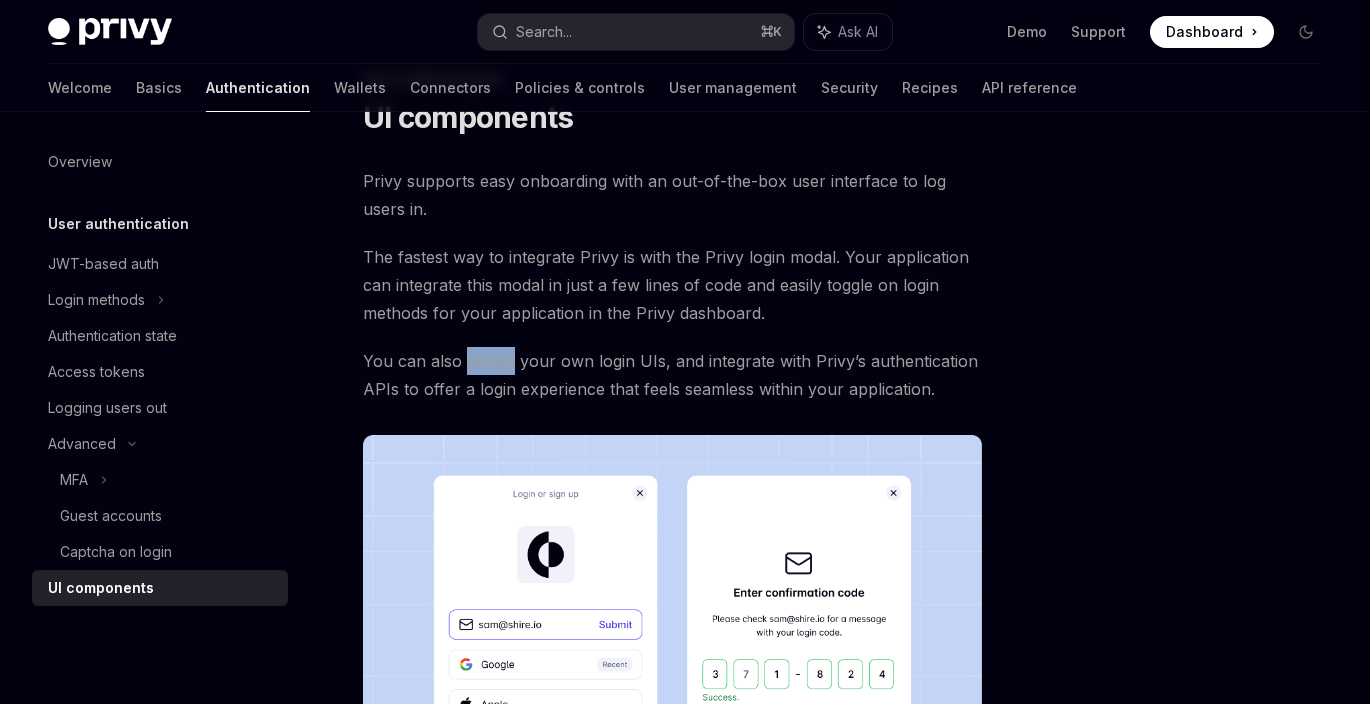 click on "You can also design your own login UIs, and integrate with Privy’s authentication APIs to offer a login experience that feels seamless within your application." at bounding box center [672, 375] 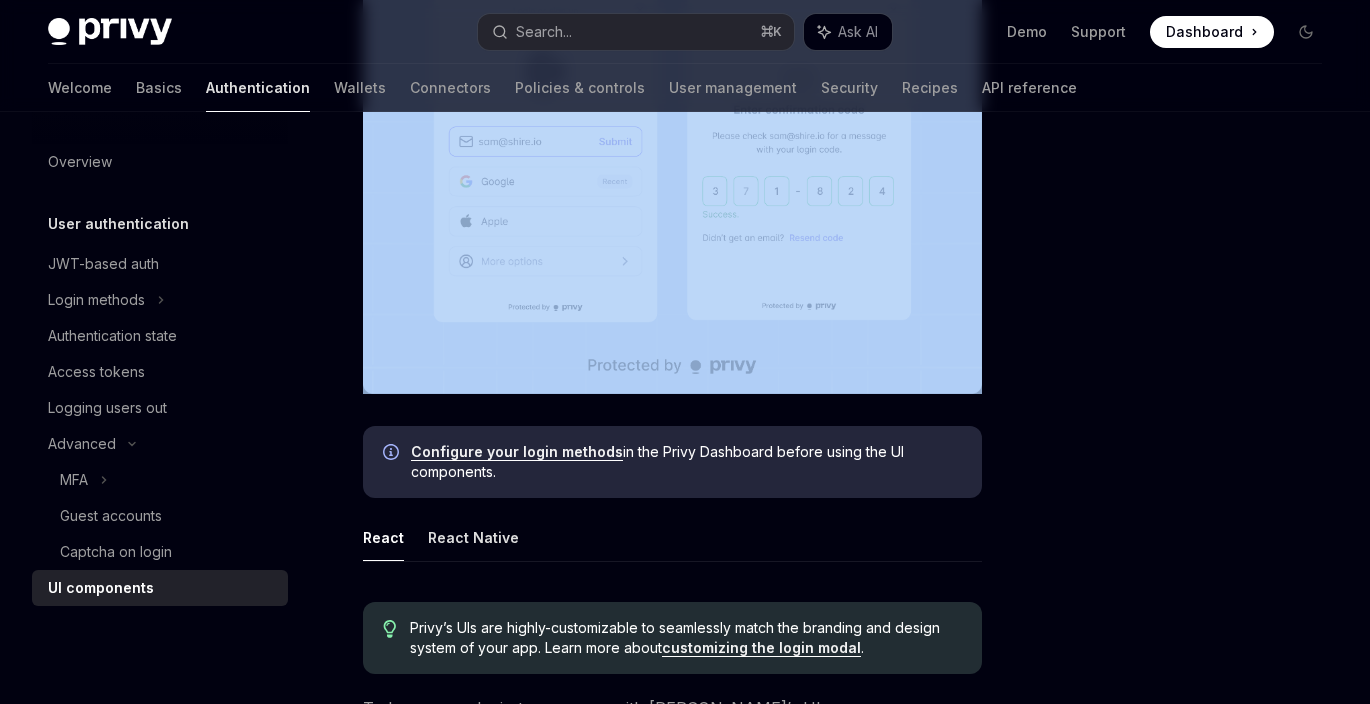 scroll, scrollTop: 572, scrollLeft: 0, axis: vertical 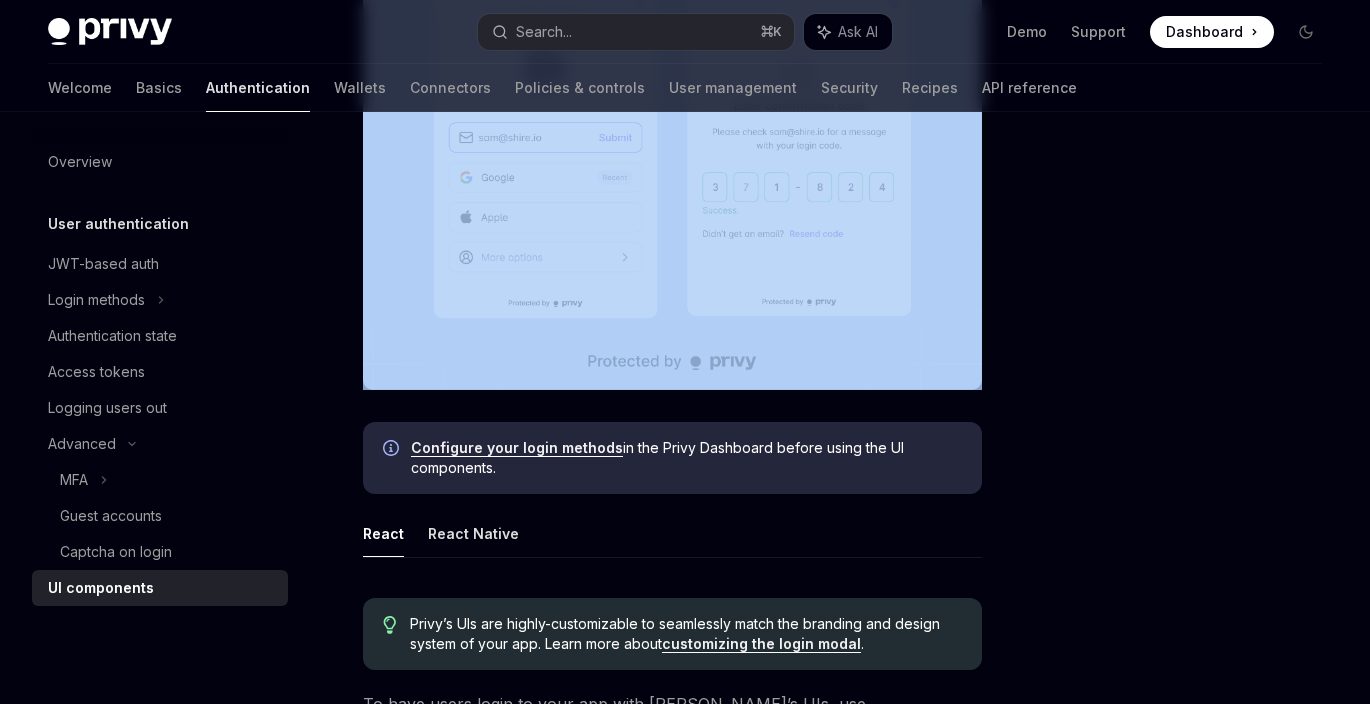 click on "Configure your login methods" at bounding box center [517, 448] 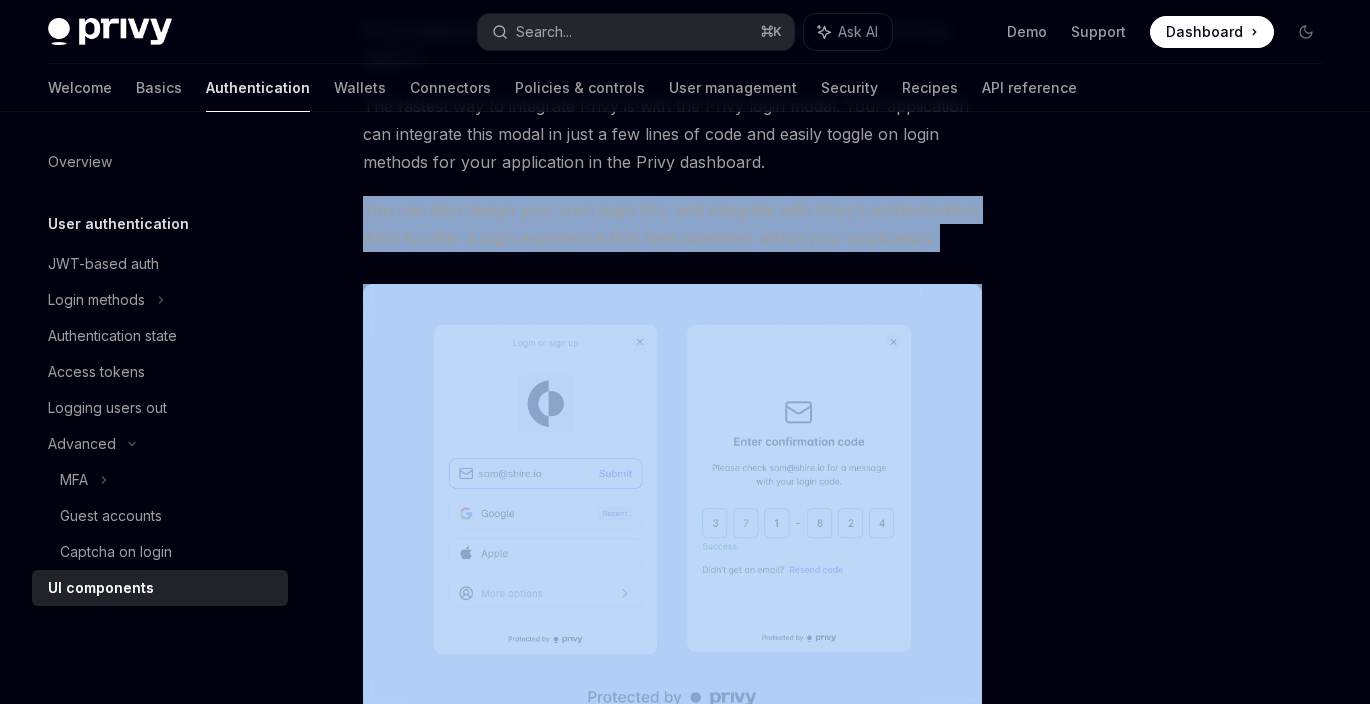scroll, scrollTop: 296, scrollLeft: 0, axis: vertical 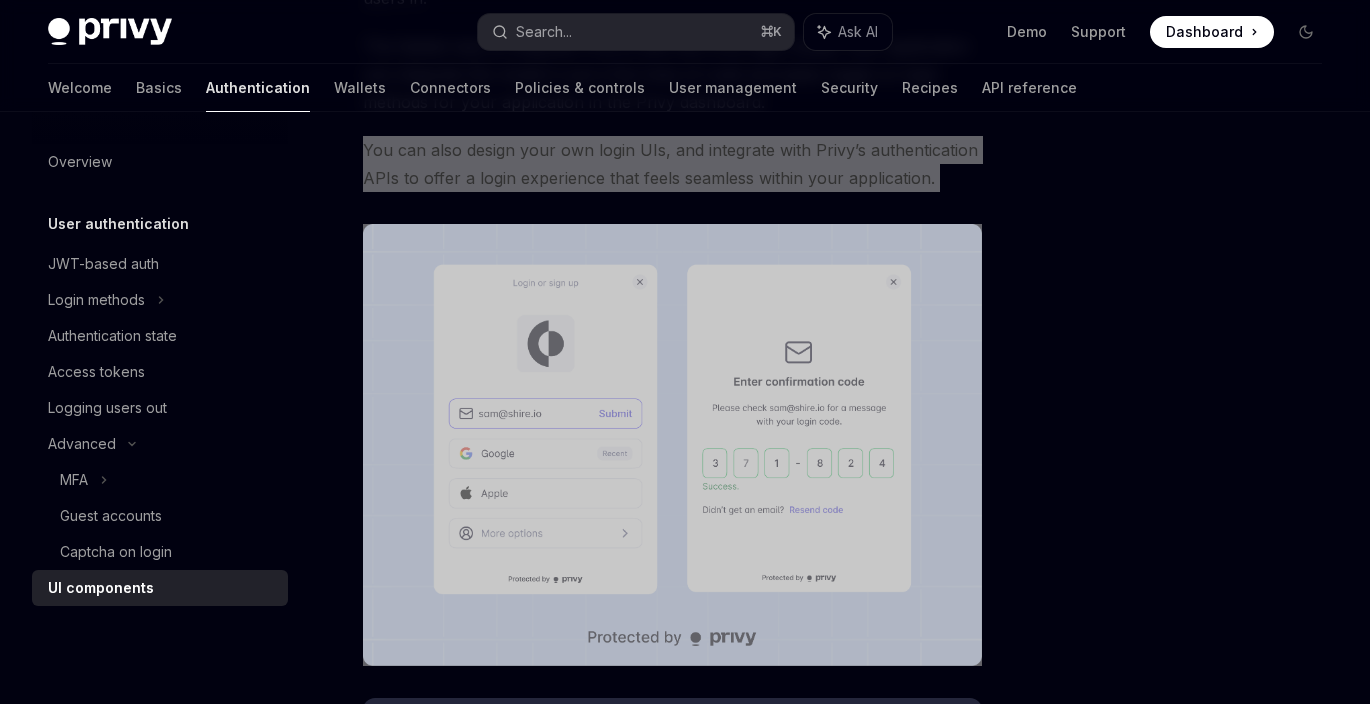 drag, startPoint x: 506, startPoint y: 333, endPoint x: 1183, endPoint y: 4, distance: 752.70844 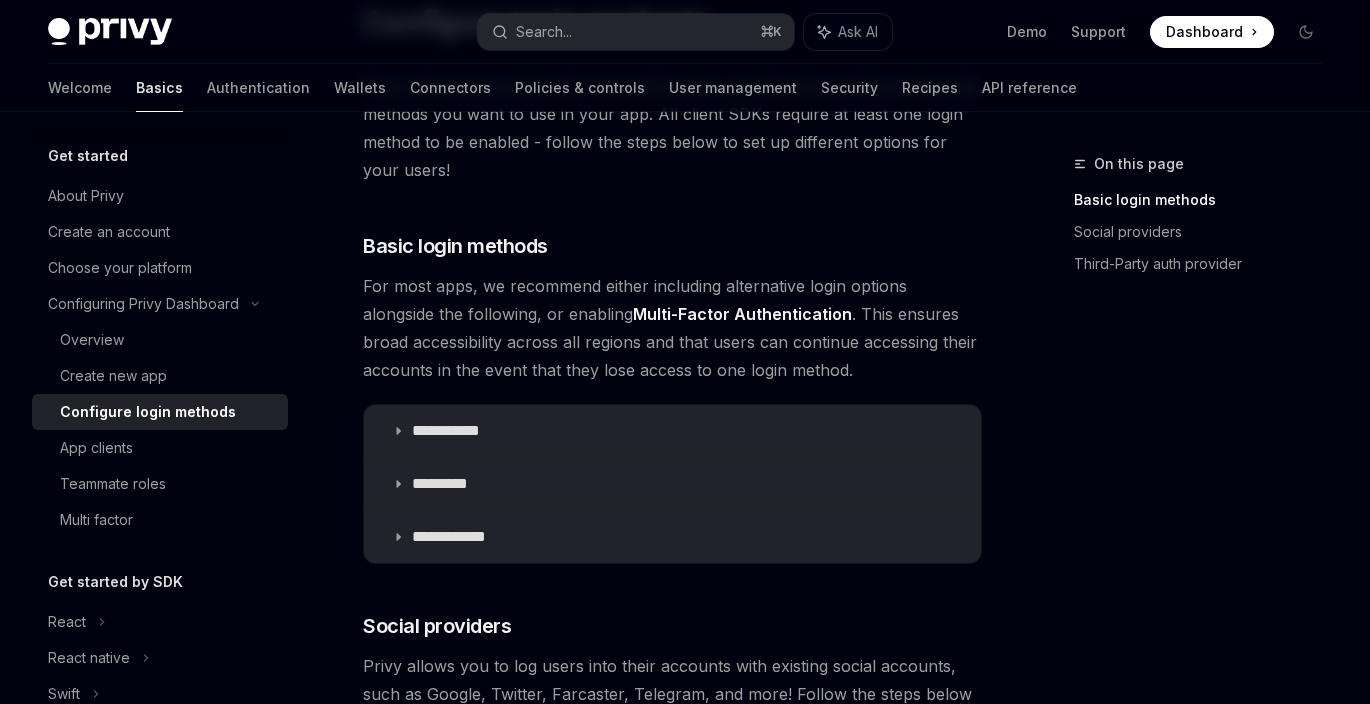 scroll, scrollTop: 68, scrollLeft: 0, axis: vertical 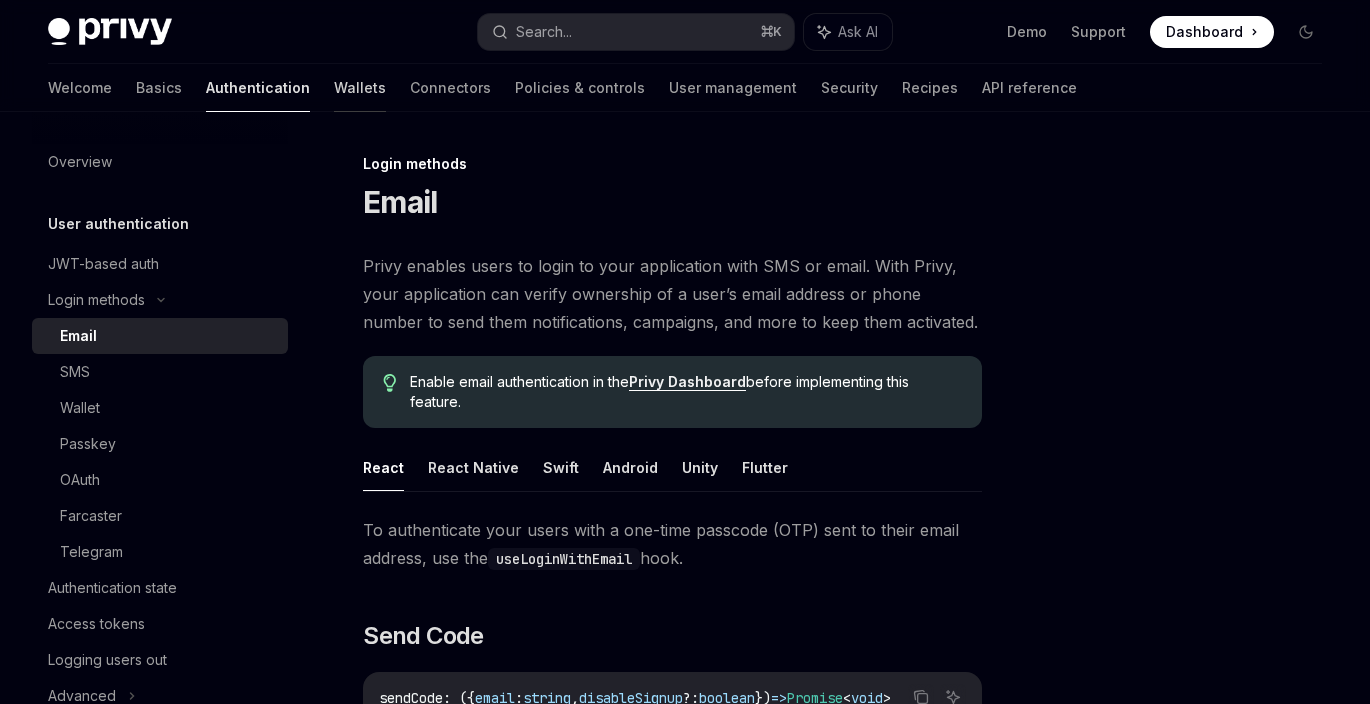 click on "Wallets" at bounding box center (360, 88) 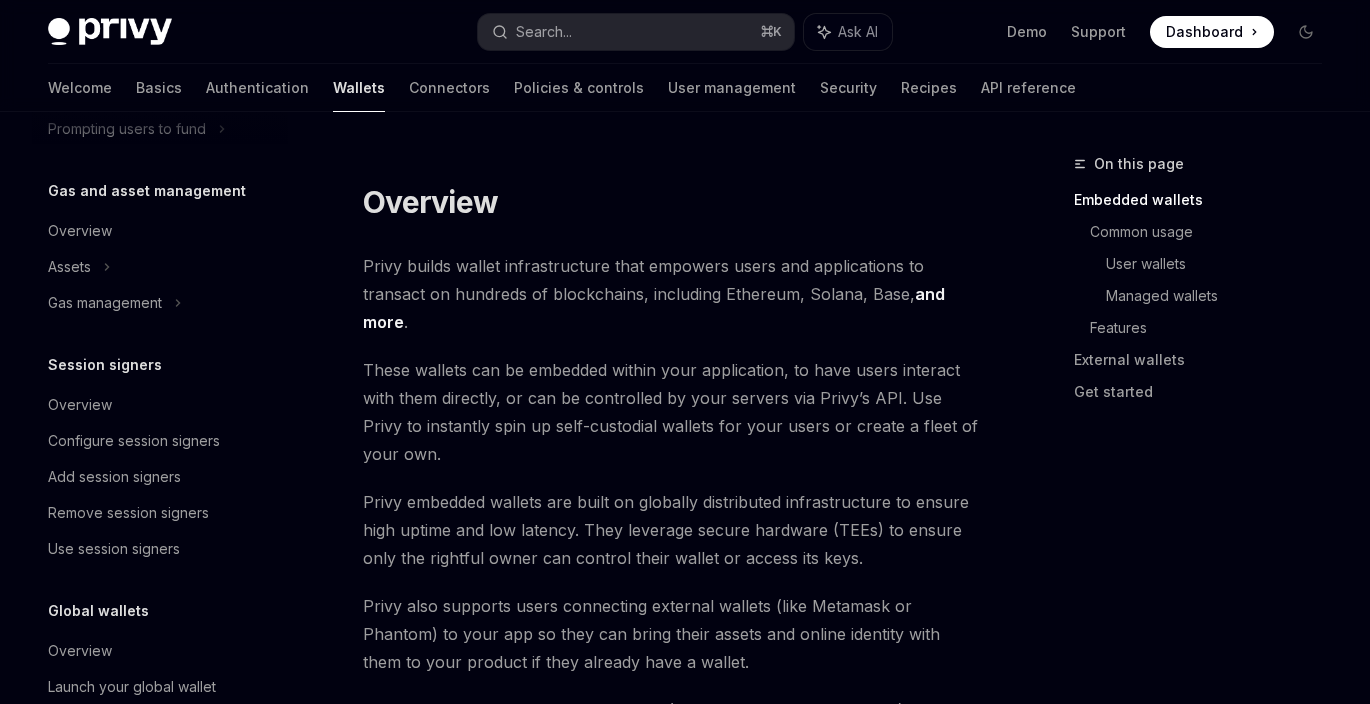 scroll, scrollTop: 858, scrollLeft: 0, axis: vertical 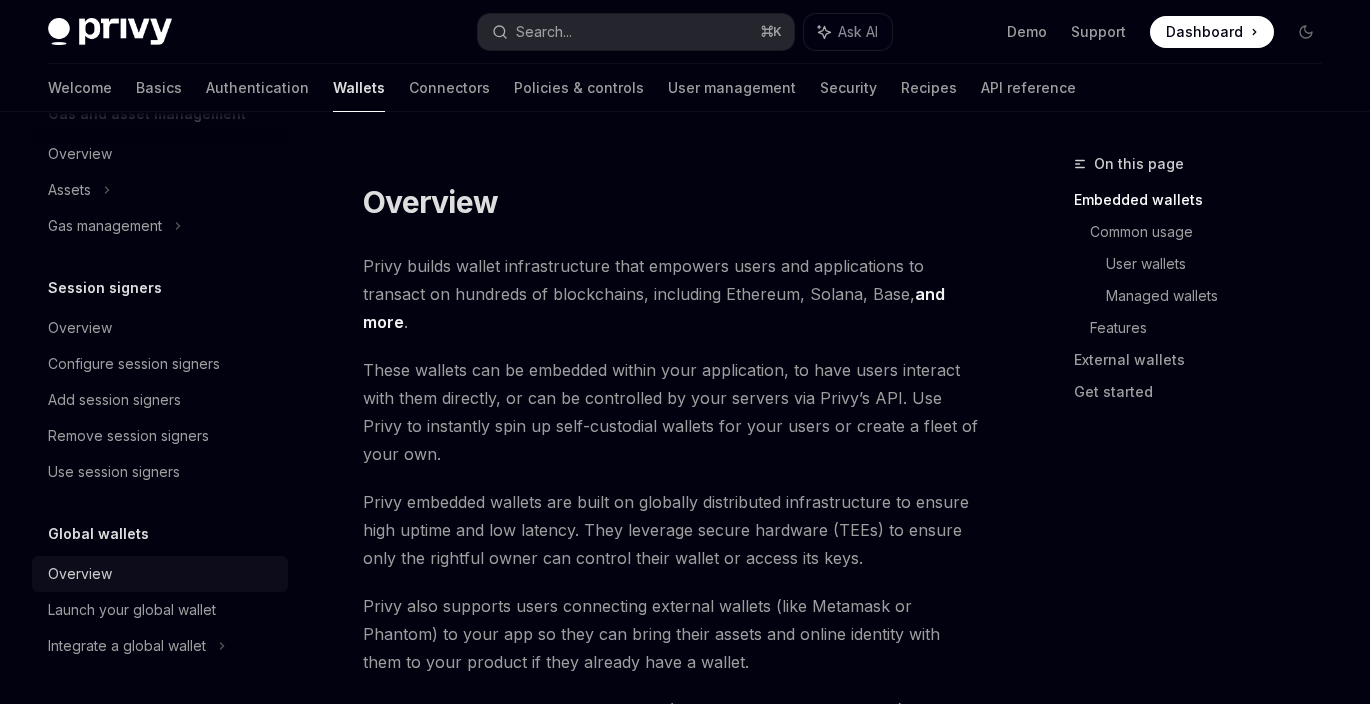 click on "Overview" at bounding box center [162, 574] 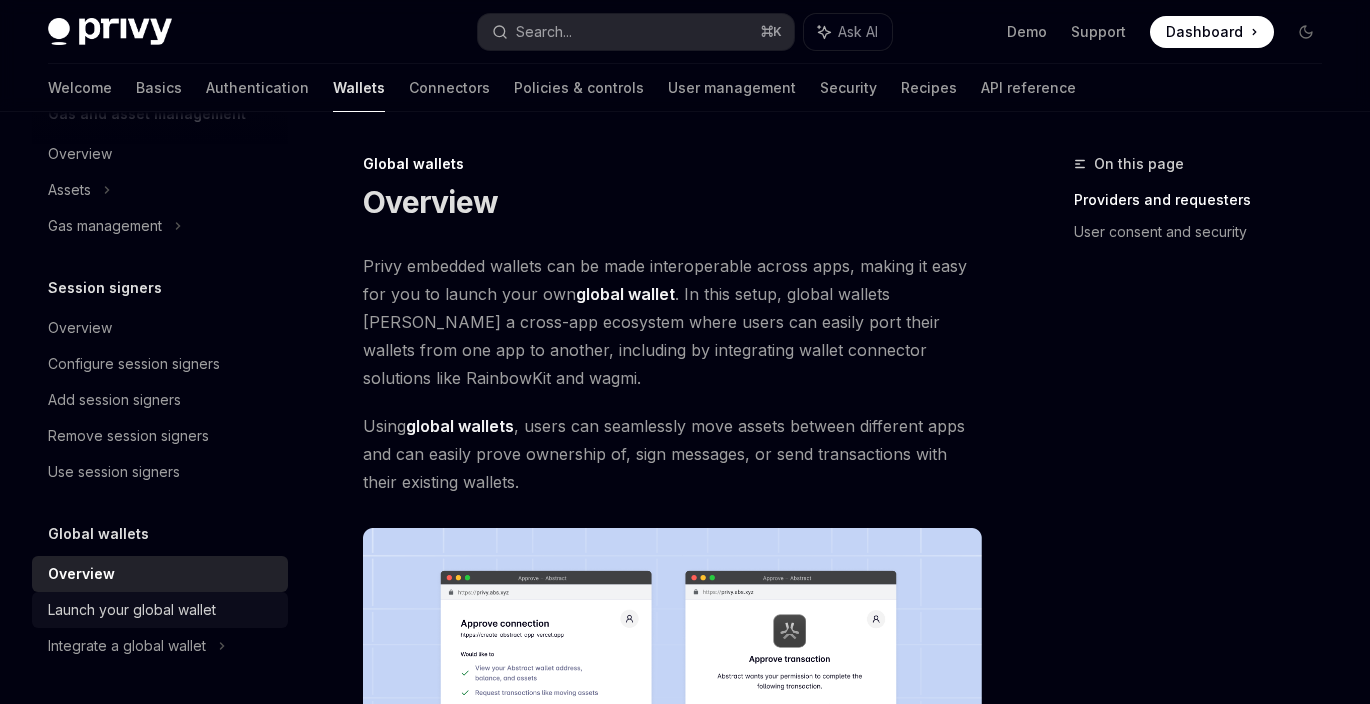 click on "Launch your global wallet" at bounding box center [132, 610] 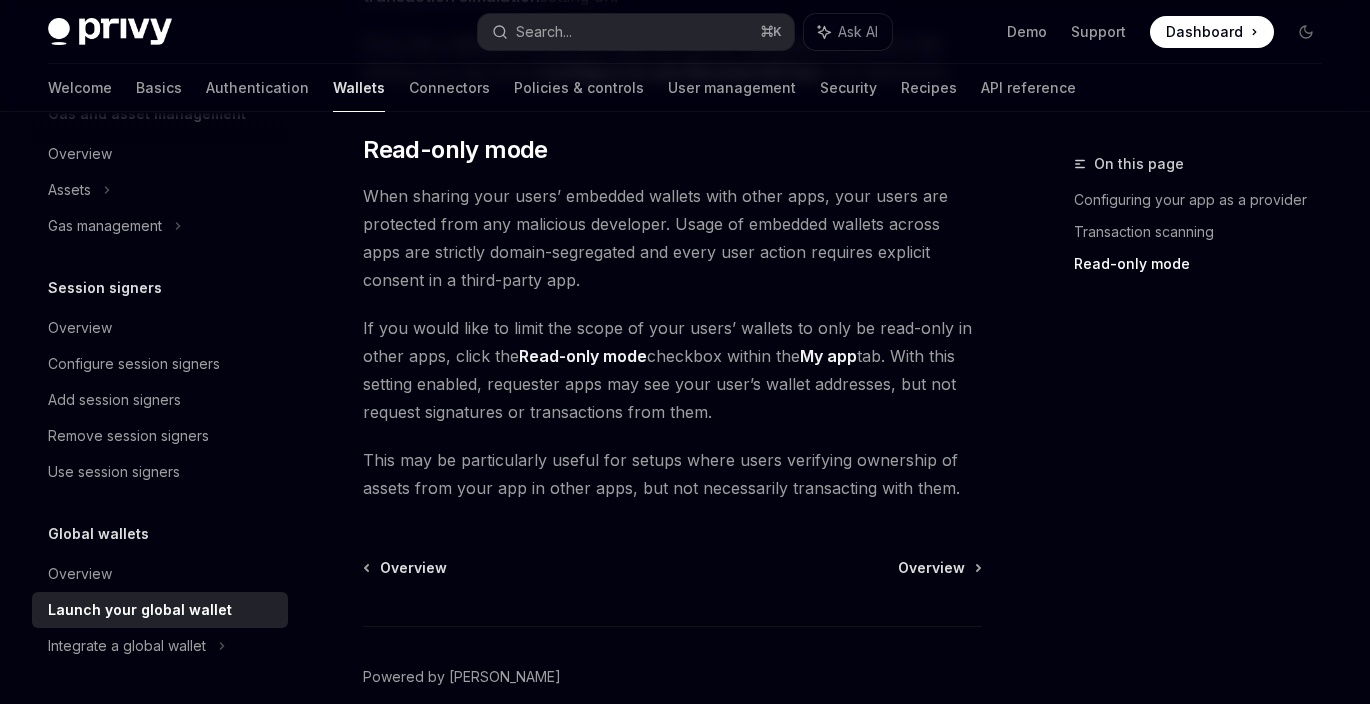 scroll, scrollTop: 2012, scrollLeft: 0, axis: vertical 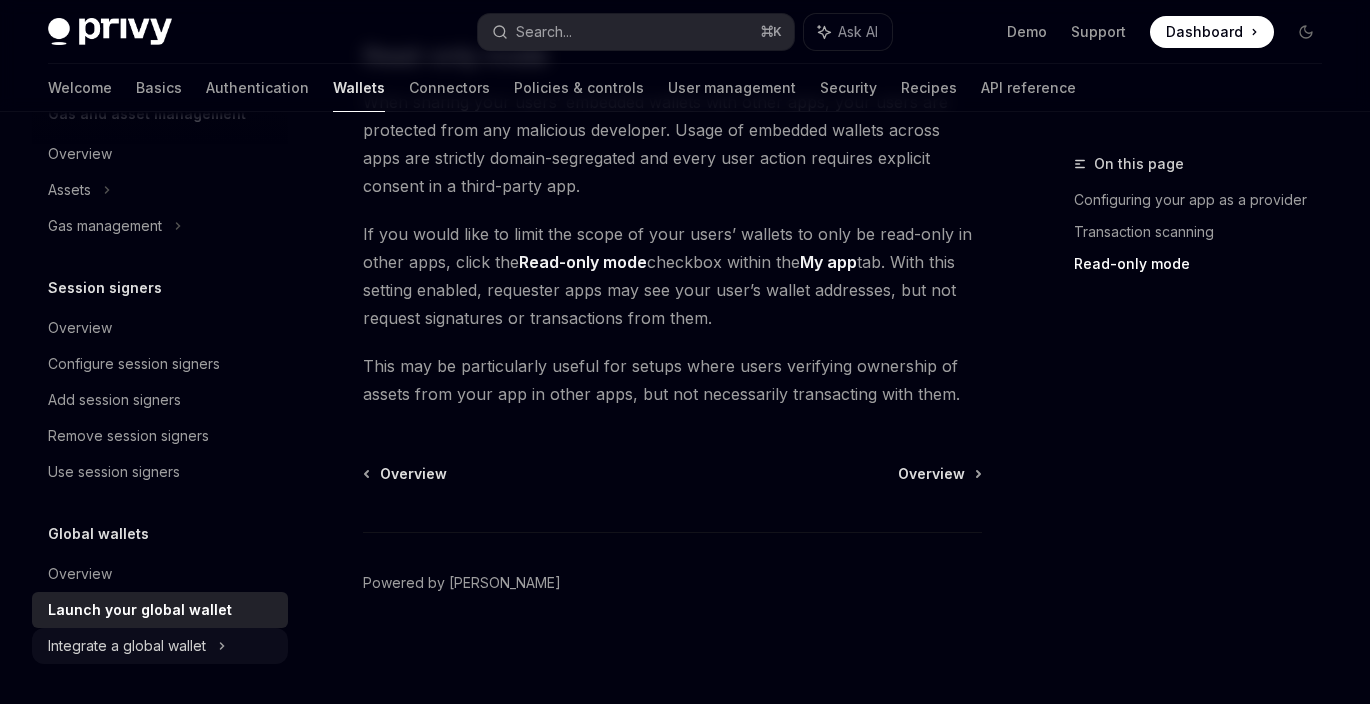click on "Integrate a global wallet" at bounding box center [89, -230] 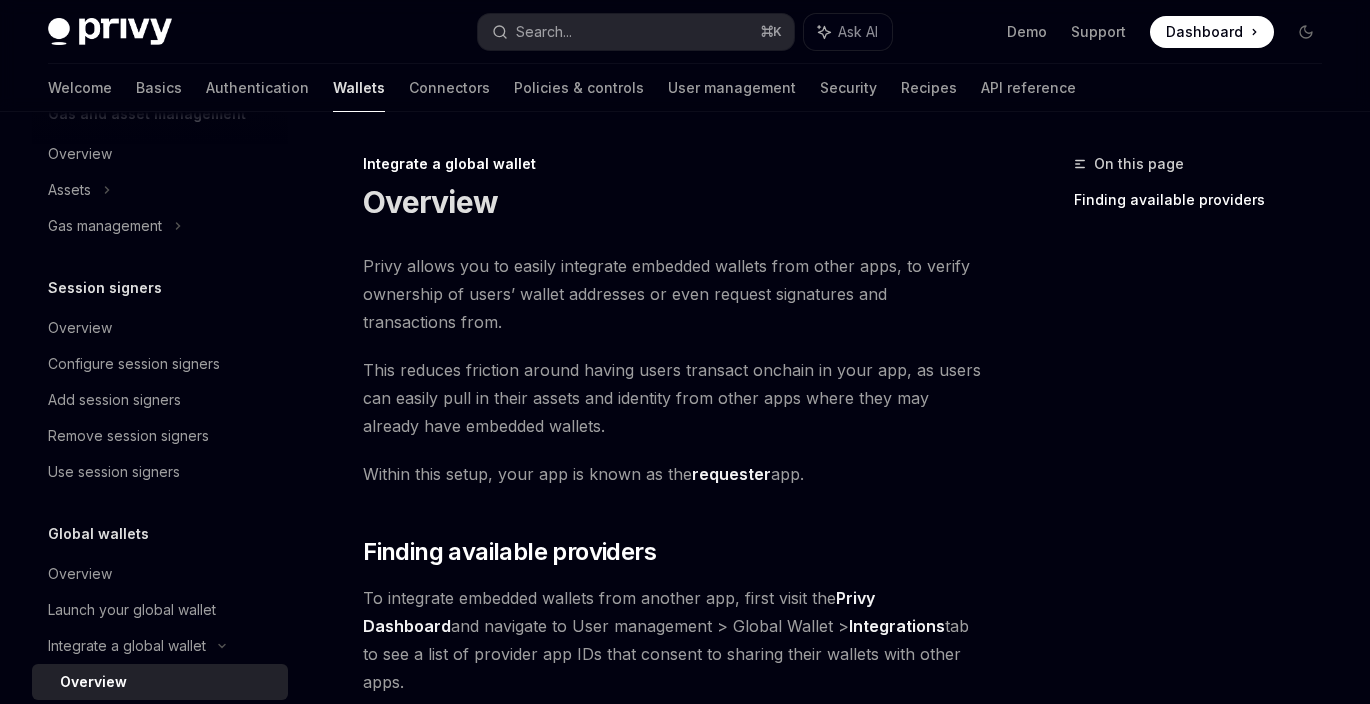 scroll, scrollTop: 449, scrollLeft: 0, axis: vertical 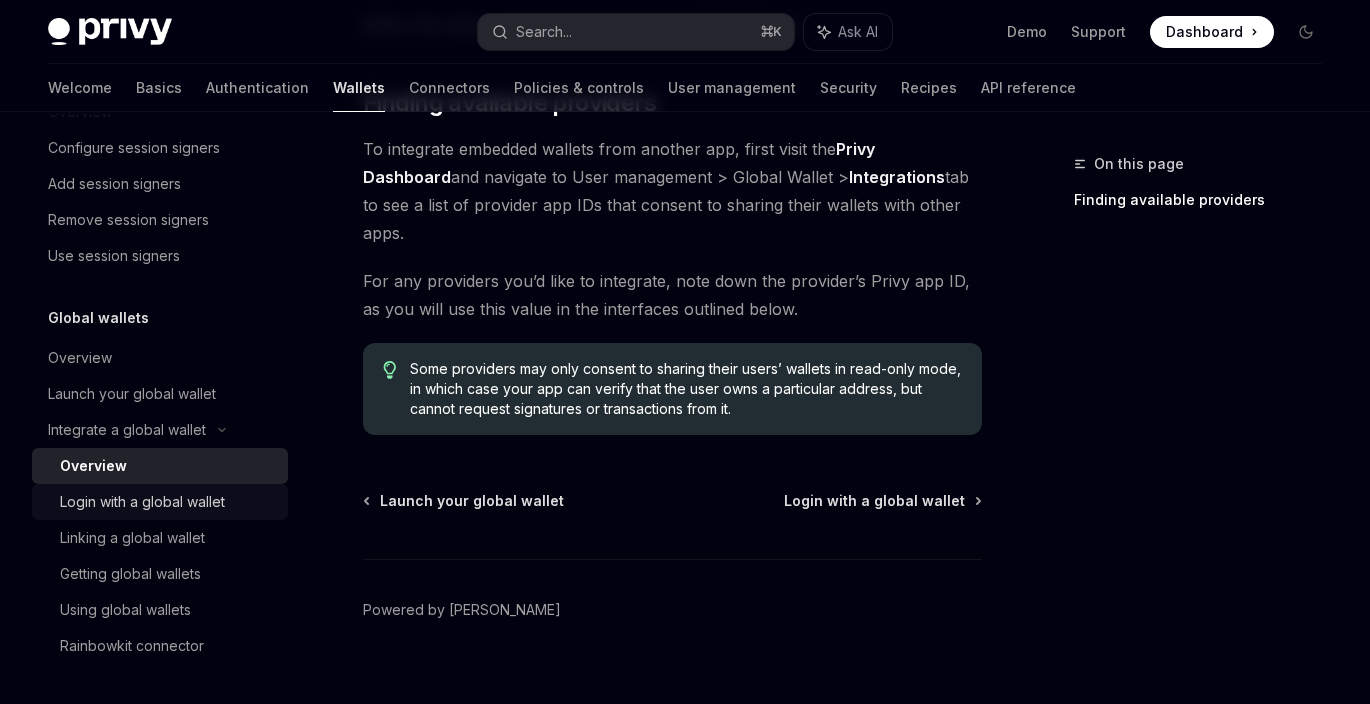 click on "Login with a global wallet" at bounding box center (142, 502) 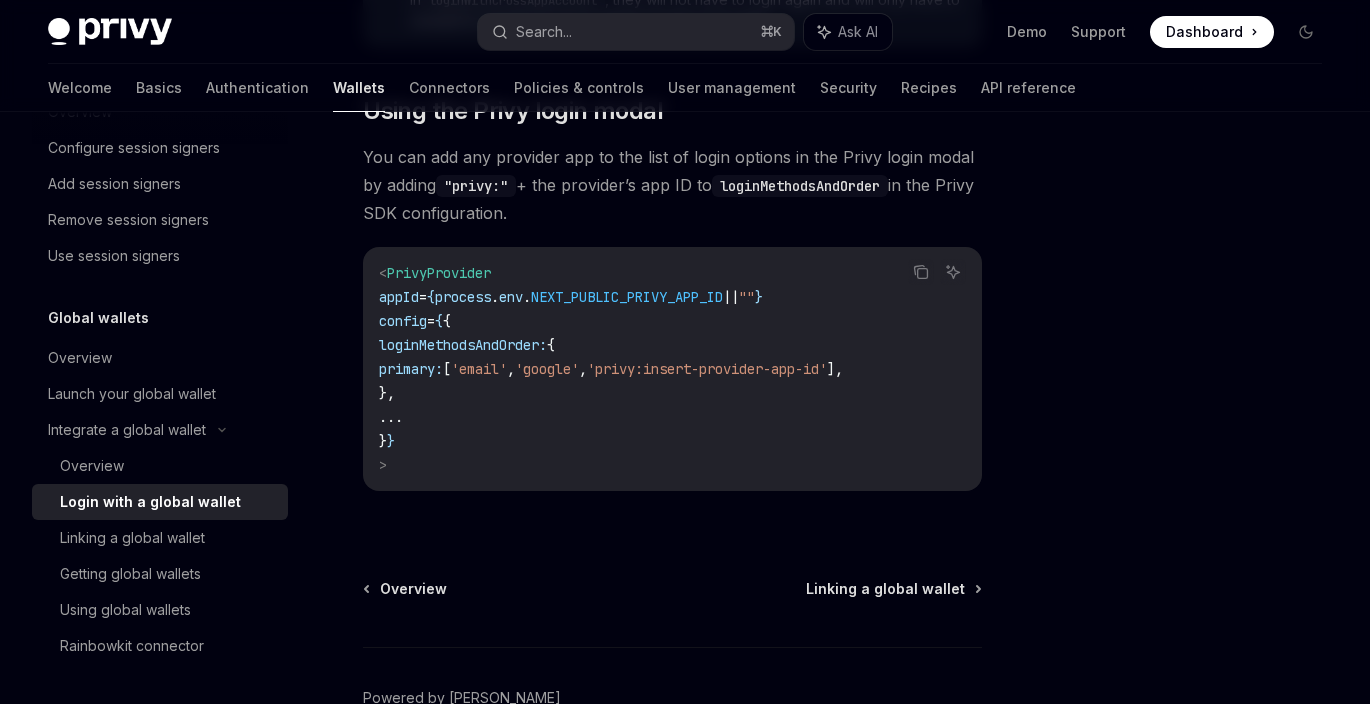scroll, scrollTop: 1661, scrollLeft: 0, axis: vertical 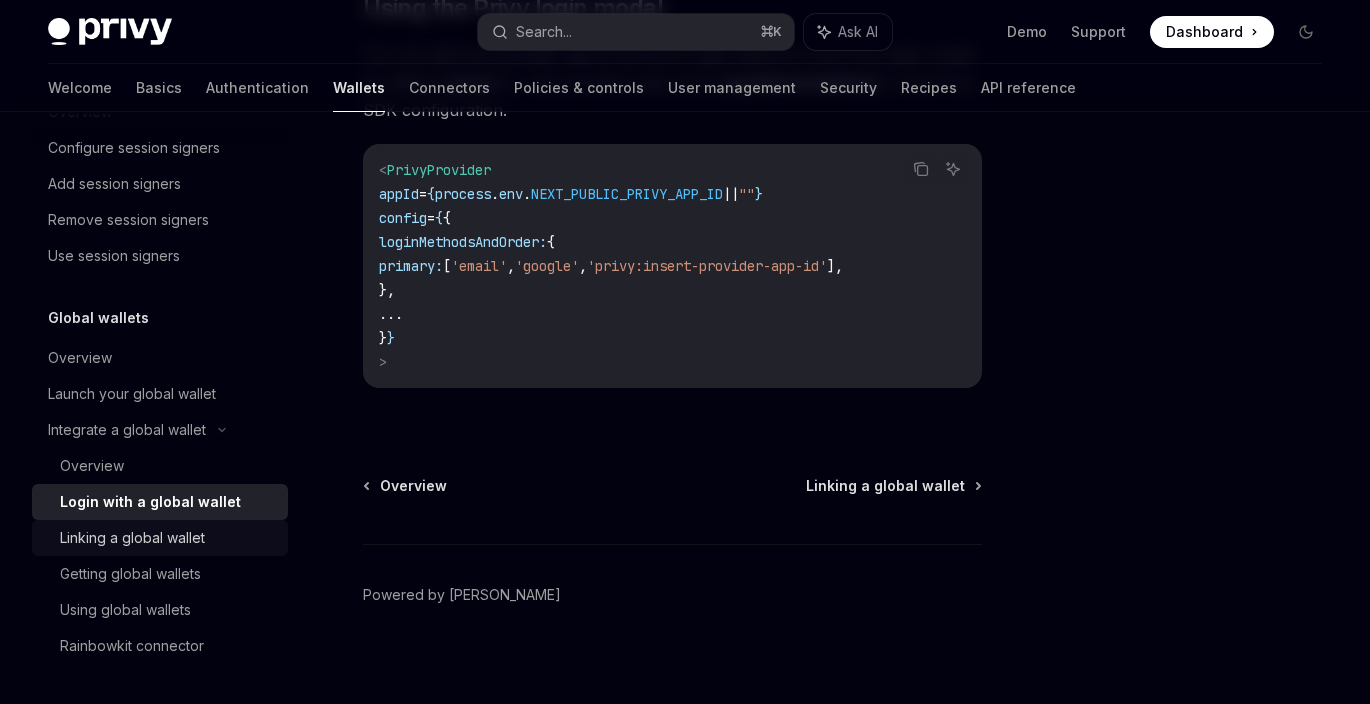 click on "Linking a global wallet" at bounding box center (132, 538) 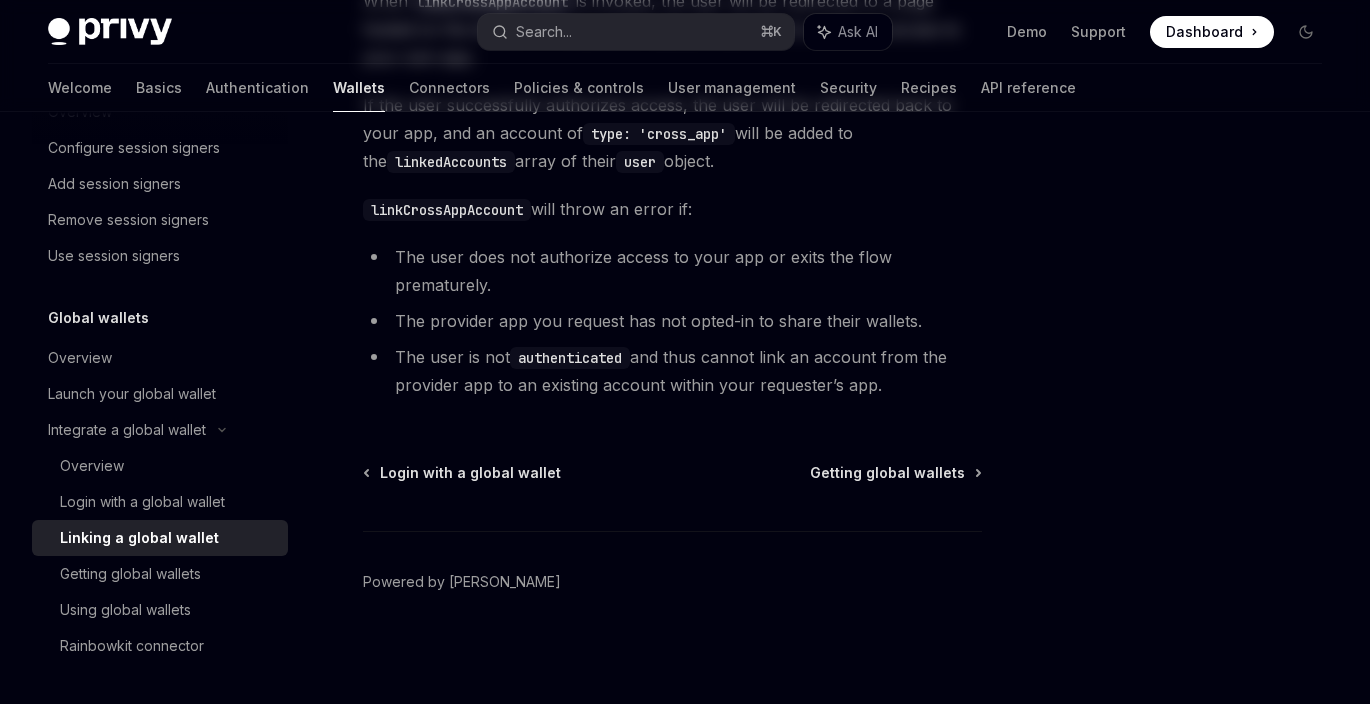 scroll, scrollTop: 0, scrollLeft: 0, axis: both 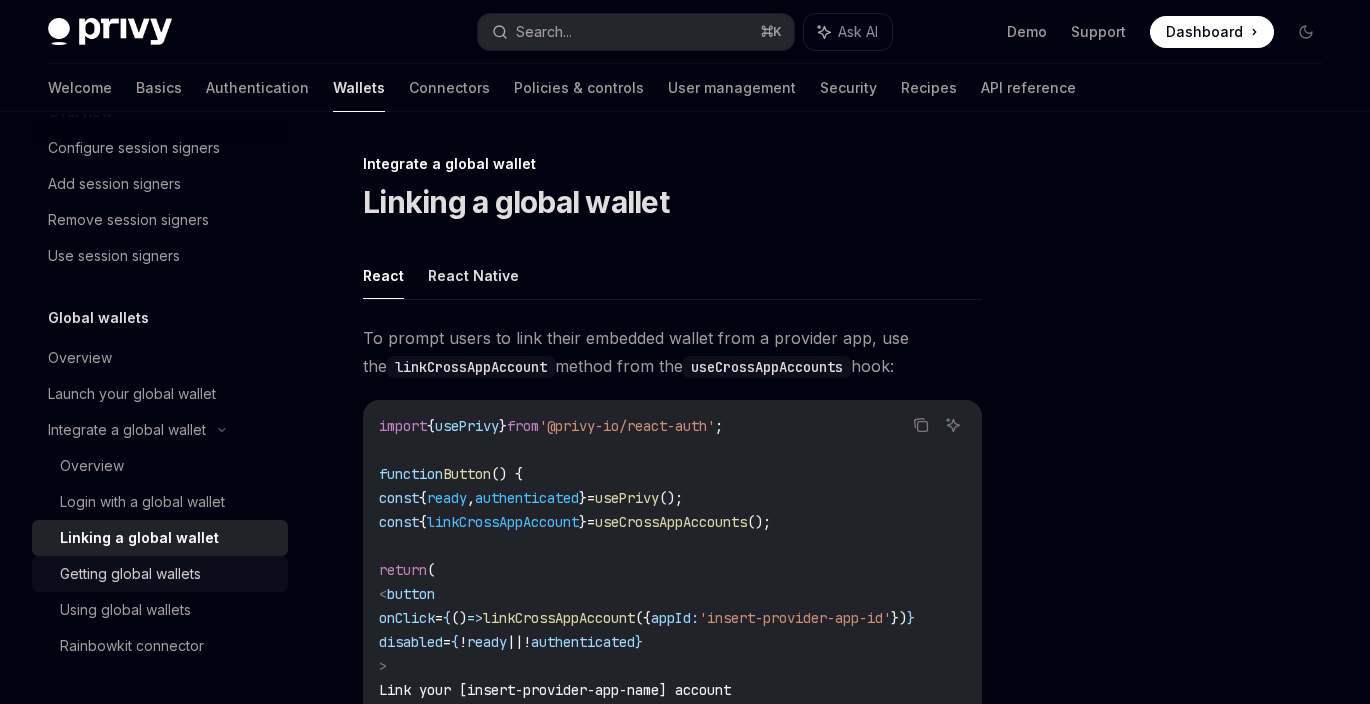 click on "Getting global wallets" at bounding box center (168, 574) 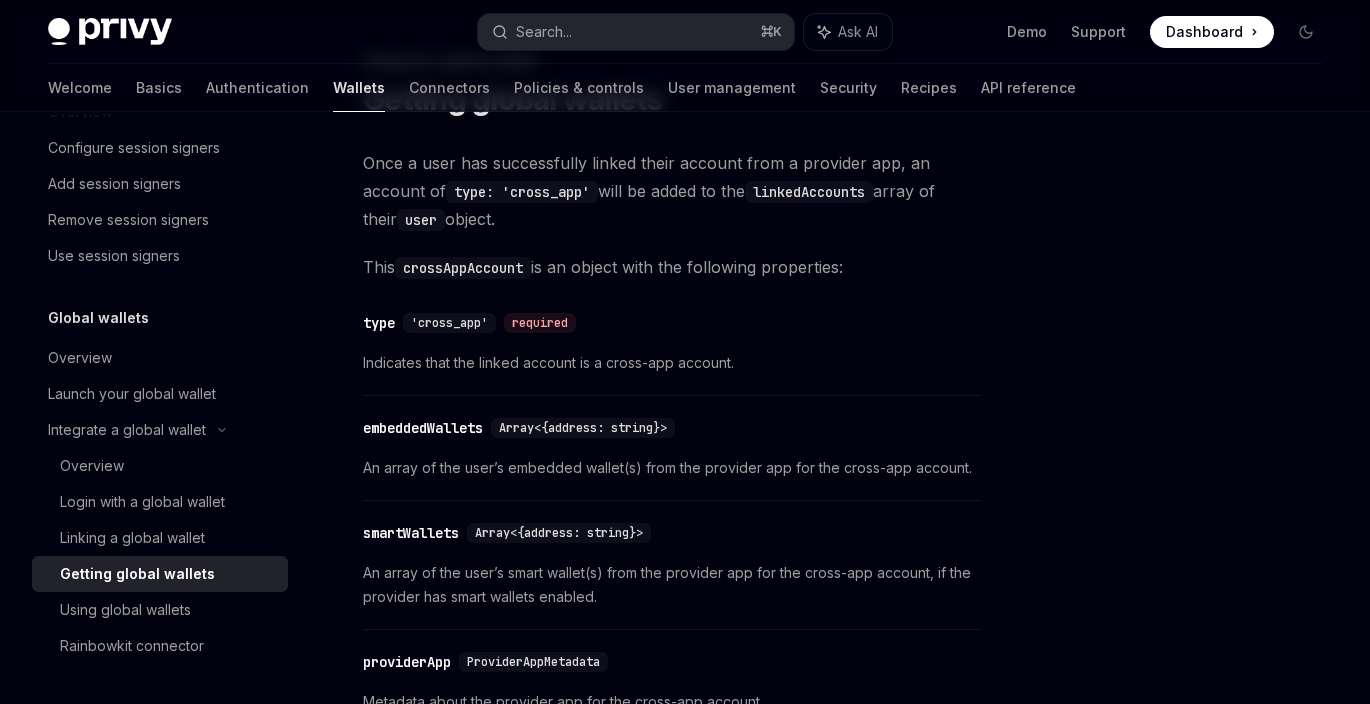 scroll, scrollTop: 103, scrollLeft: 0, axis: vertical 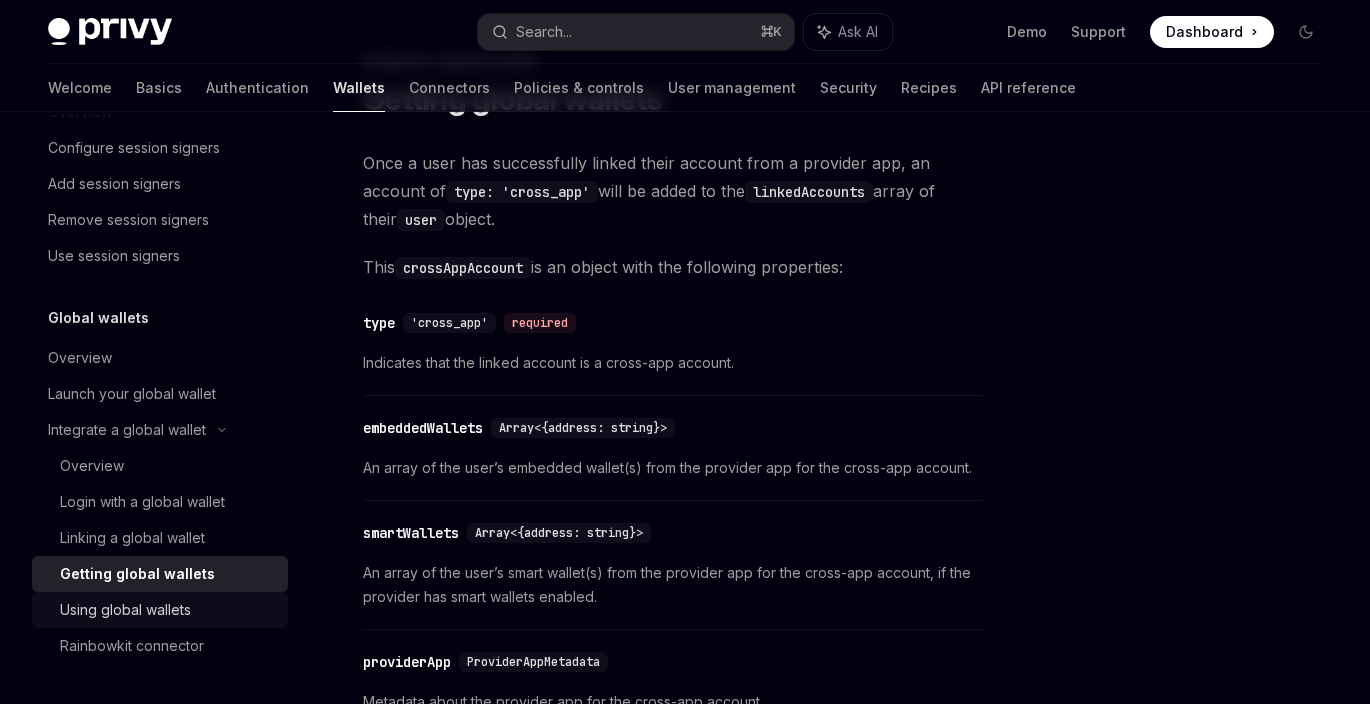 click on "Using global wallets" at bounding box center [125, 610] 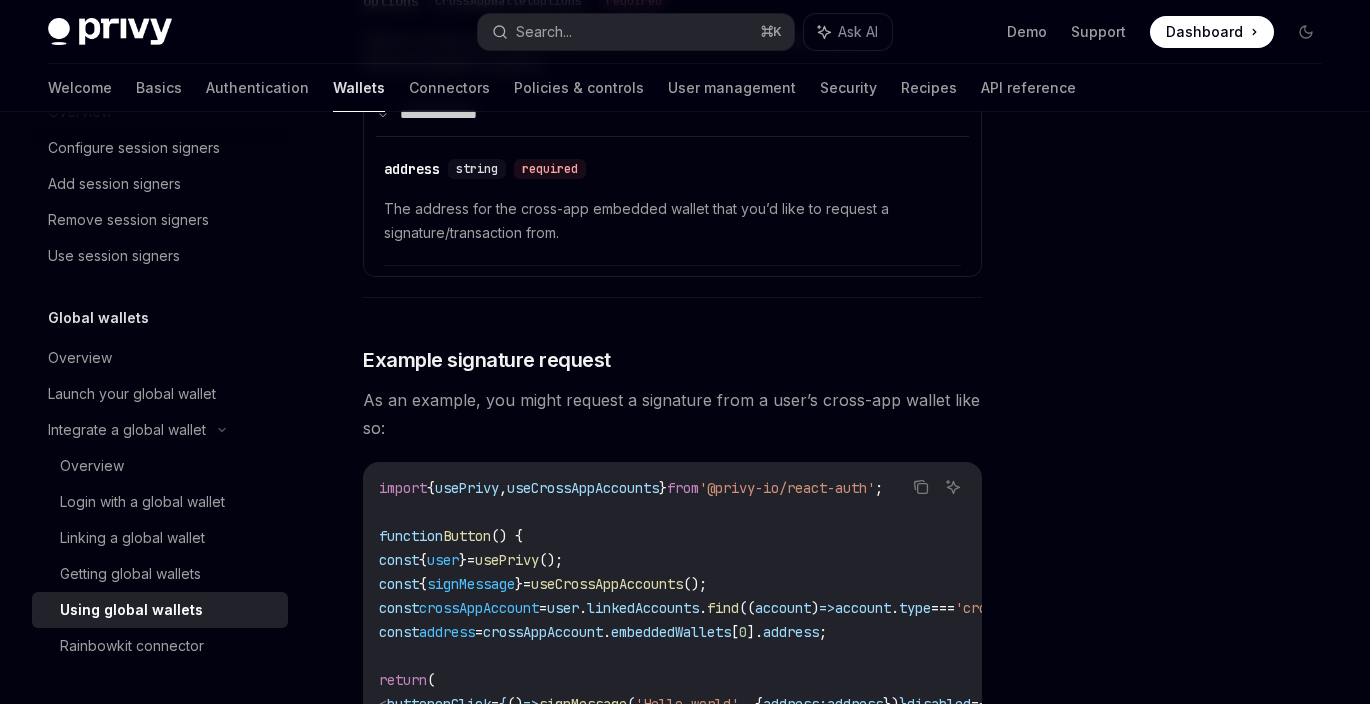 scroll, scrollTop: 2990, scrollLeft: 0, axis: vertical 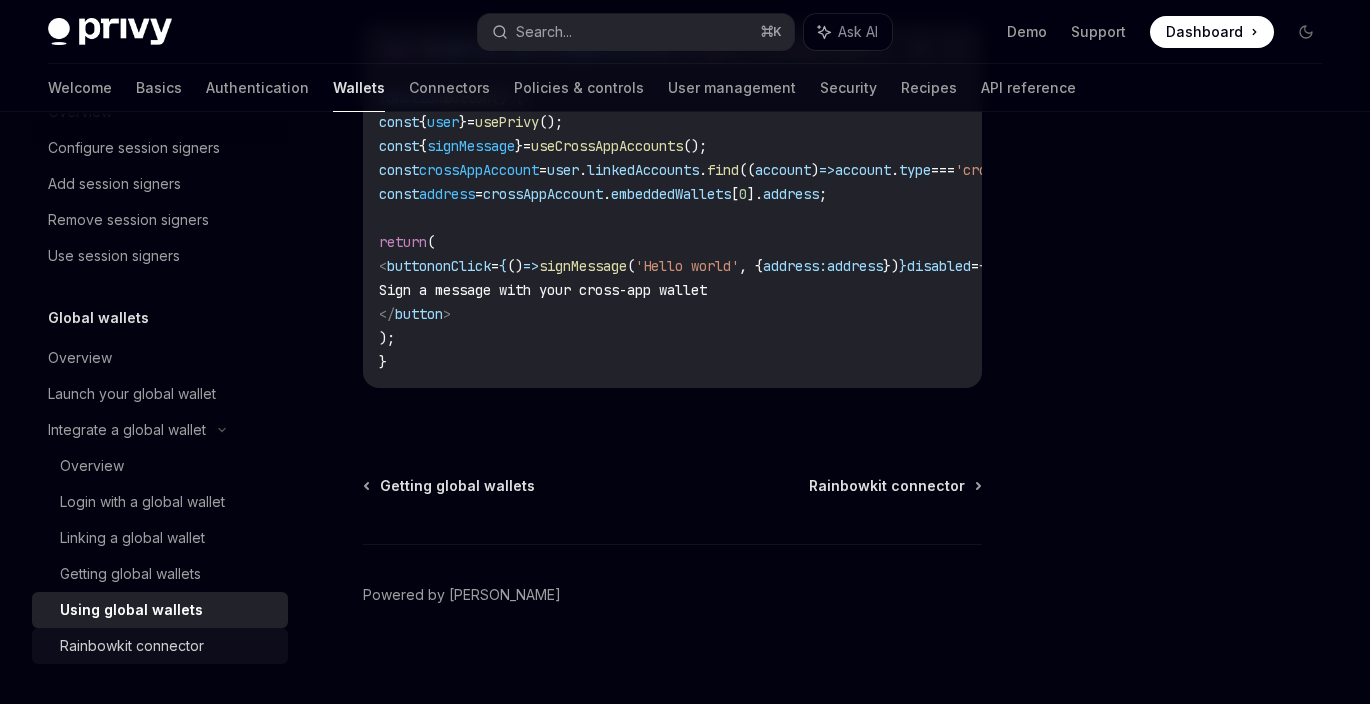 click on "Rainbowkit connector" at bounding box center (132, 646) 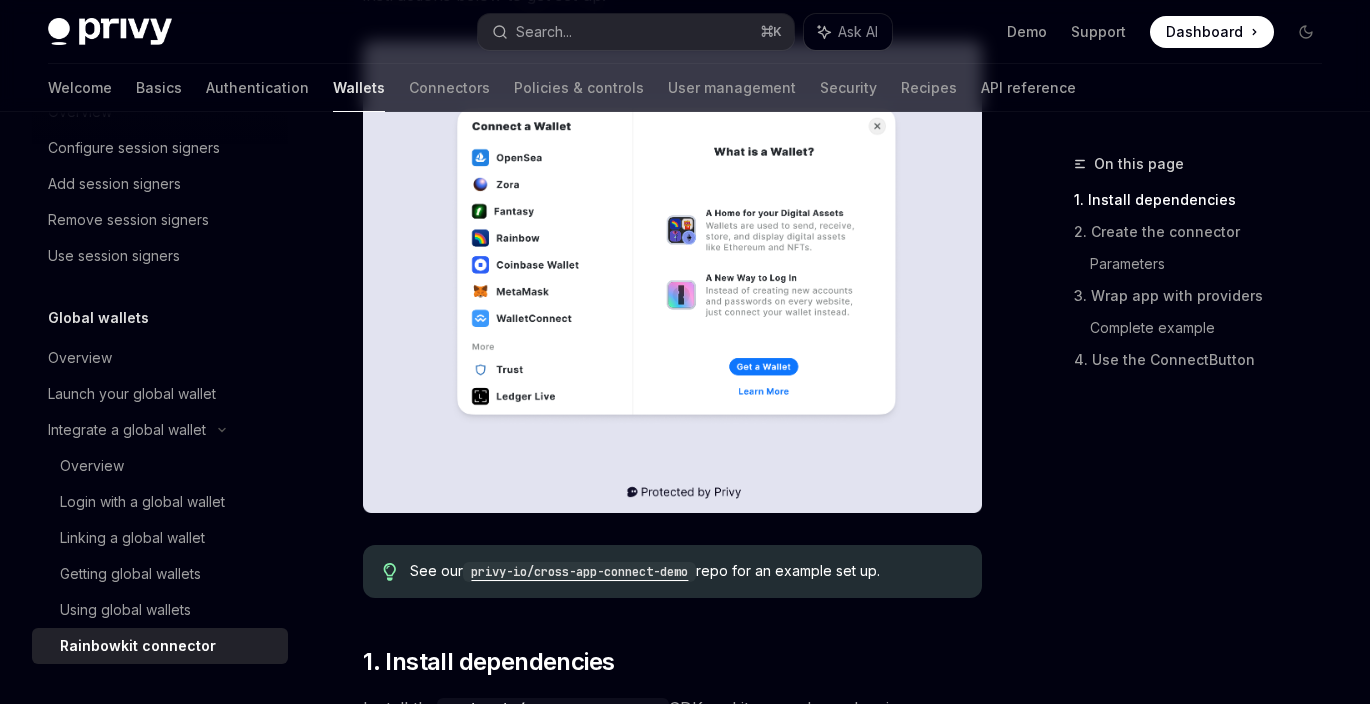 scroll, scrollTop: 443, scrollLeft: 0, axis: vertical 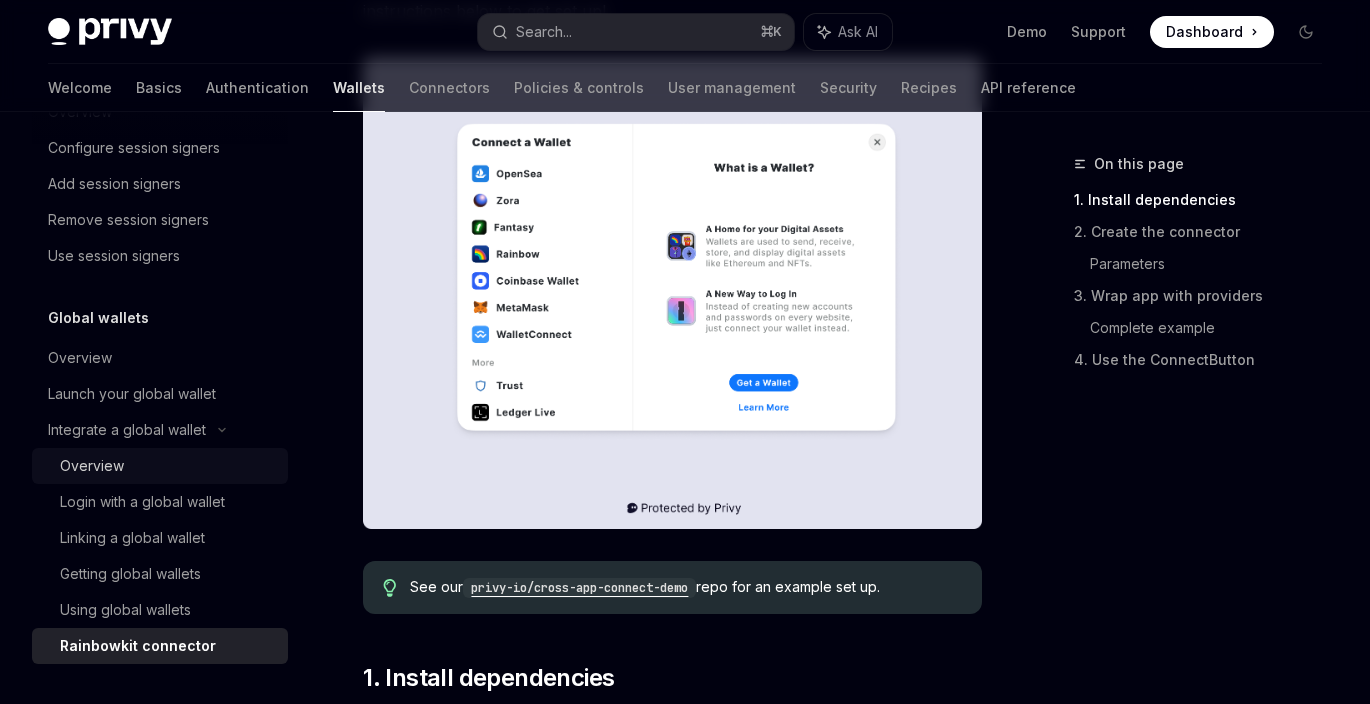 click on "Overview" at bounding box center [168, 466] 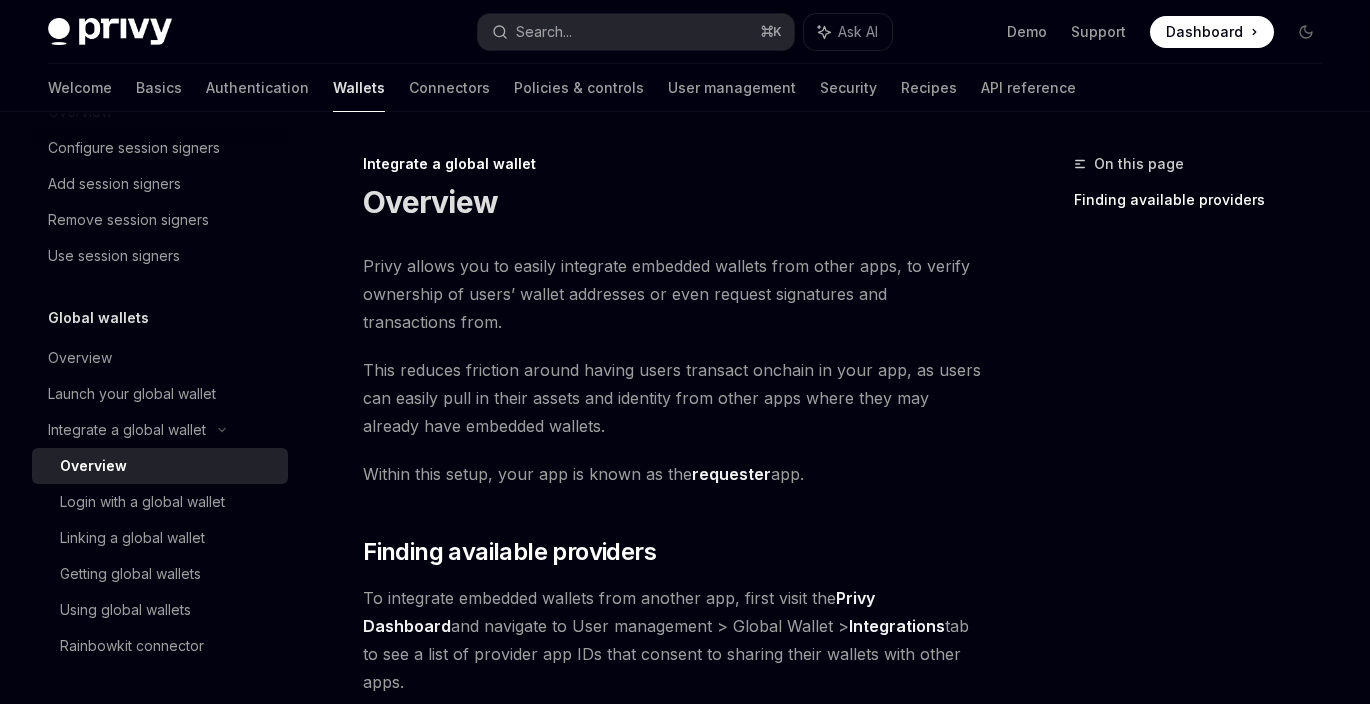 scroll, scrollTop: 449, scrollLeft: 0, axis: vertical 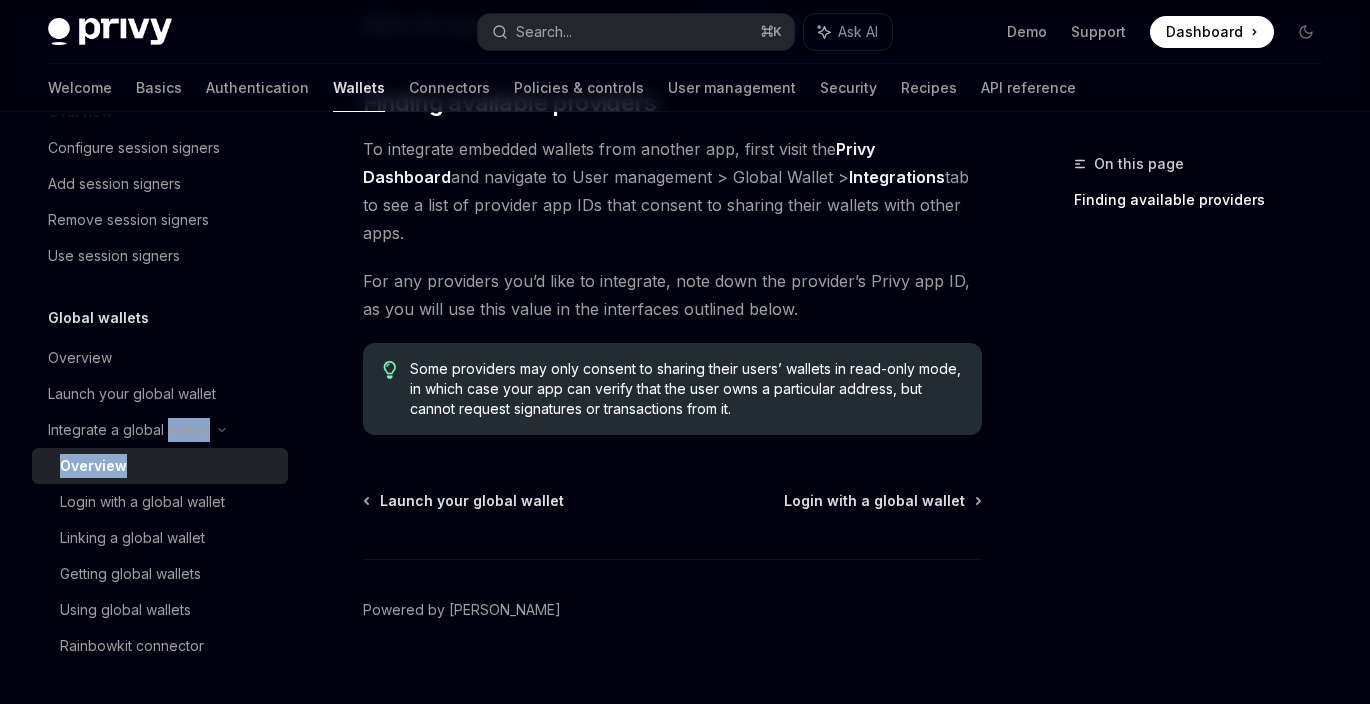 drag, startPoint x: 169, startPoint y: 437, endPoint x: 170, endPoint y: 470, distance: 33.01515 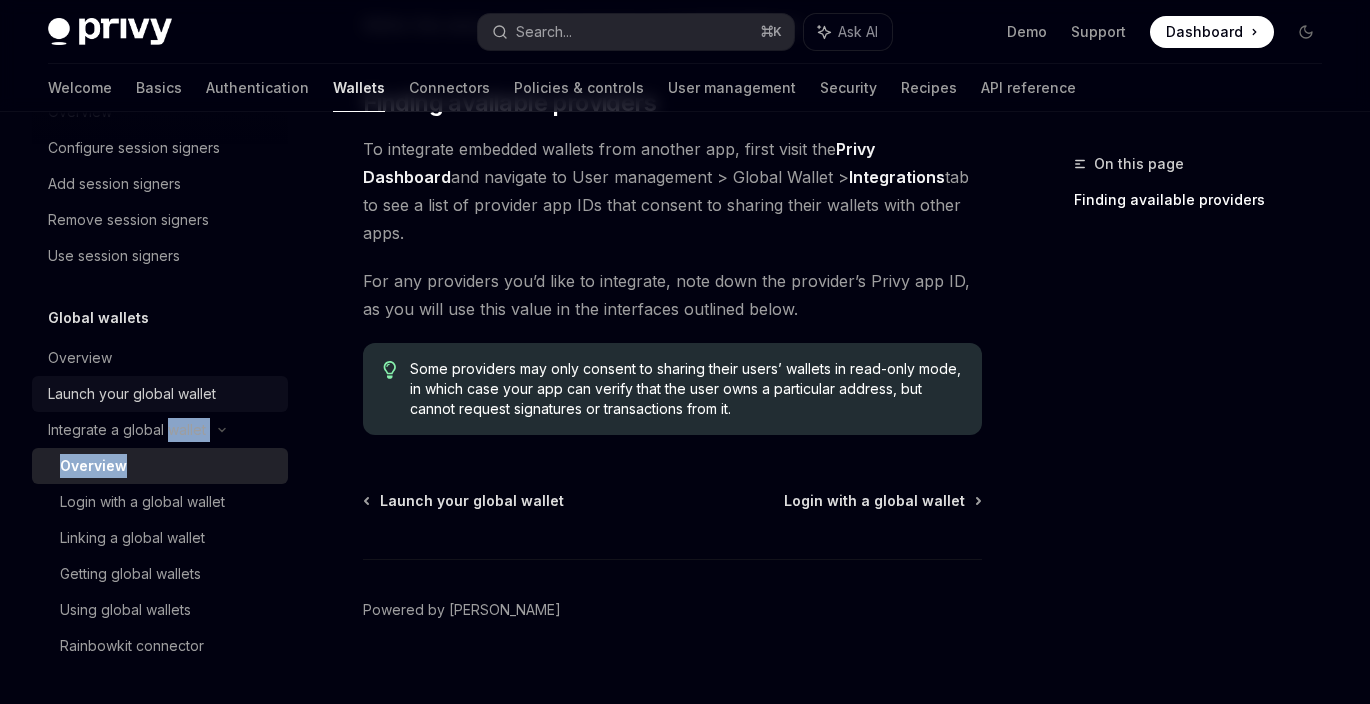 click on "Launch your global wallet" at bounding box center (132, 394) 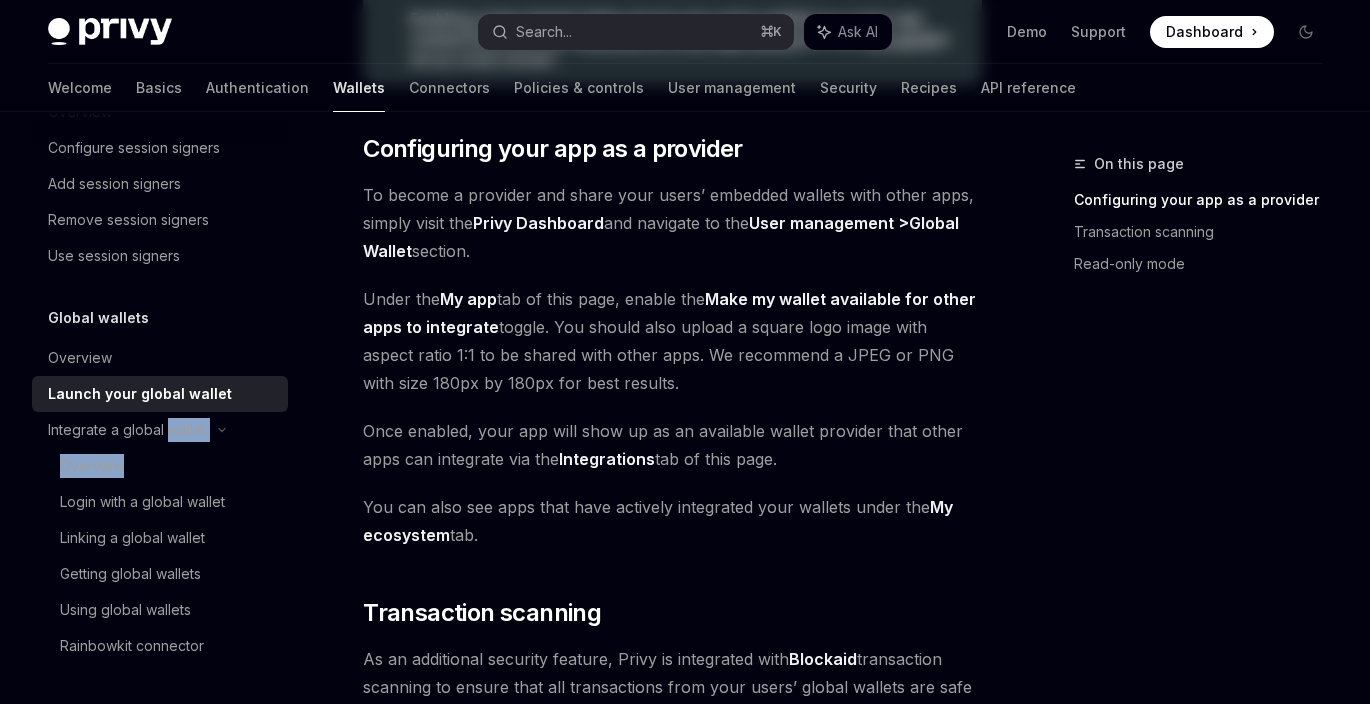 scroll, scrollTop: 0, scrollLeft: 0, axis: both 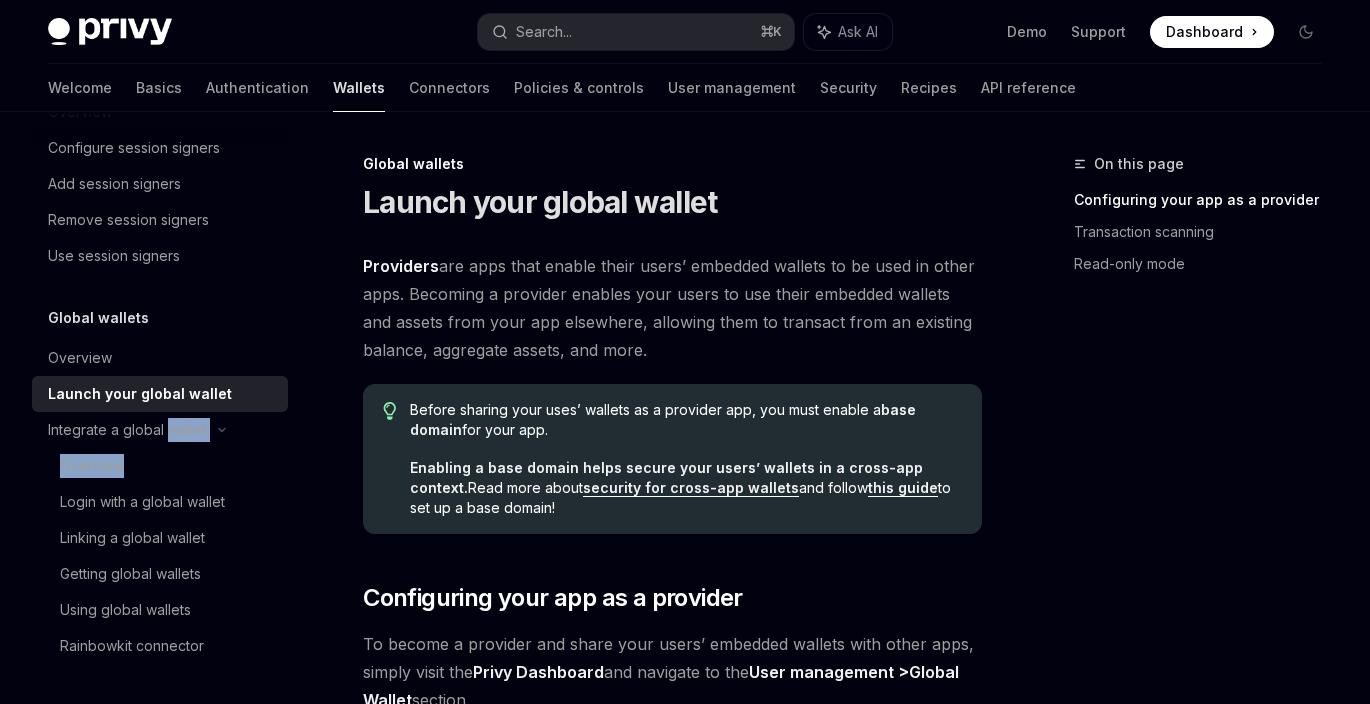 click on "Providers  are apps that enable their users’ embedded wallets to be used in other apps. Becoming a provider enables your users to use their embedded wallets and assets from your app elsewhere, allowing them to transact from an existing balance, aggregate assets, and more." at bounding box center (672, 308) 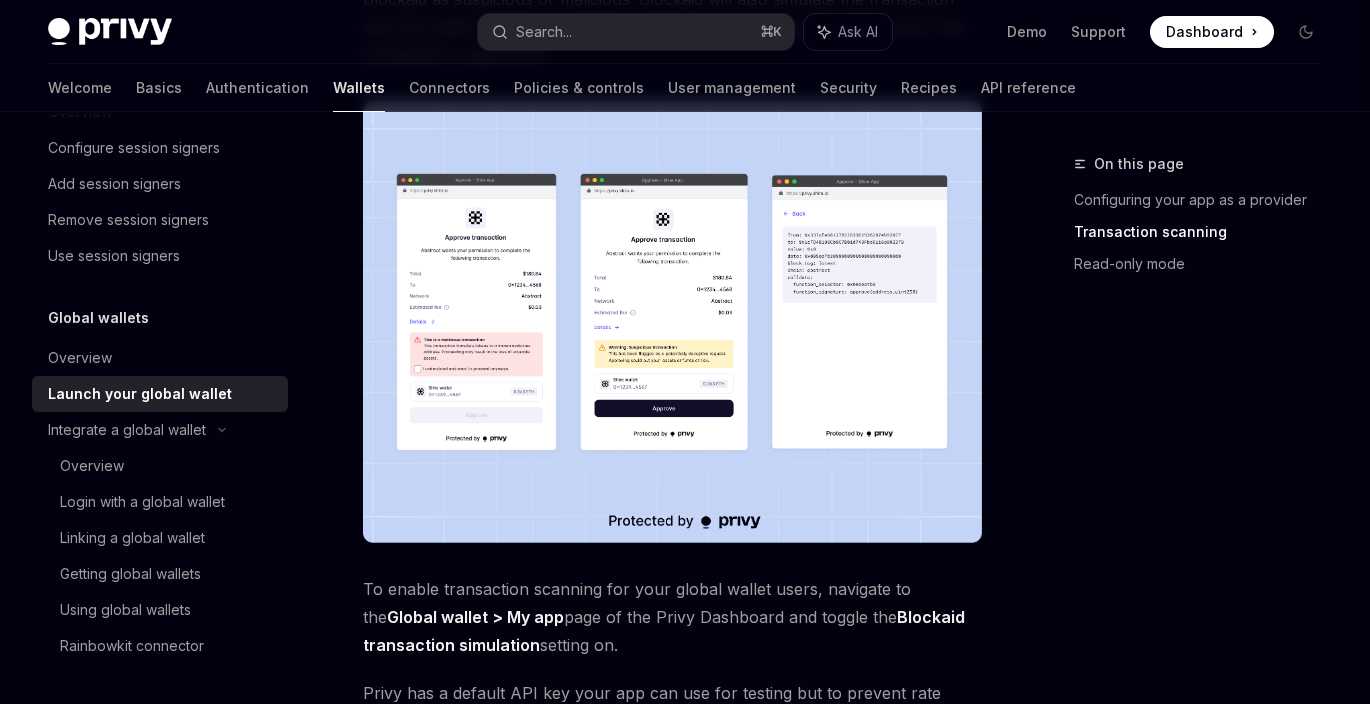scroll, scrollTop: 1303, scrollLeft: 0, axis: vertical 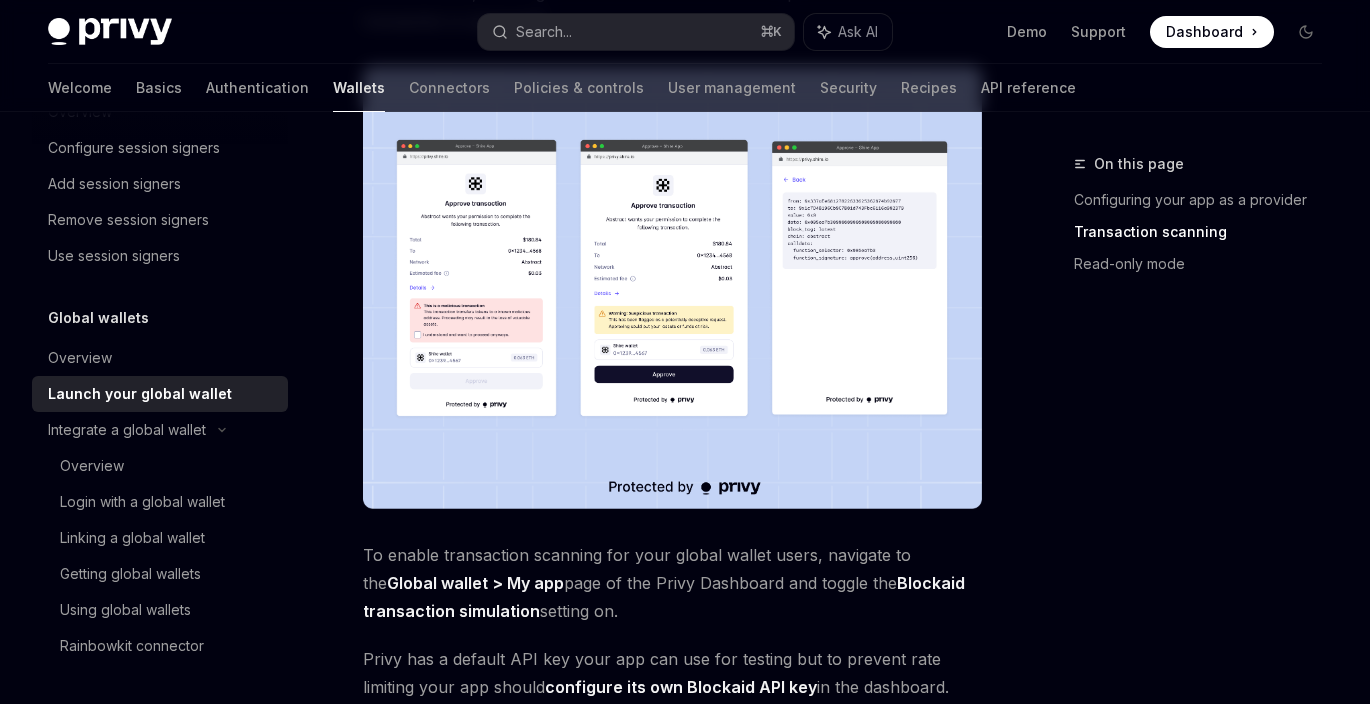 drag, startPoint x: 563, startPoint y: 302, endPoint x: 634, endPoint y: 353, distance: 87.41853 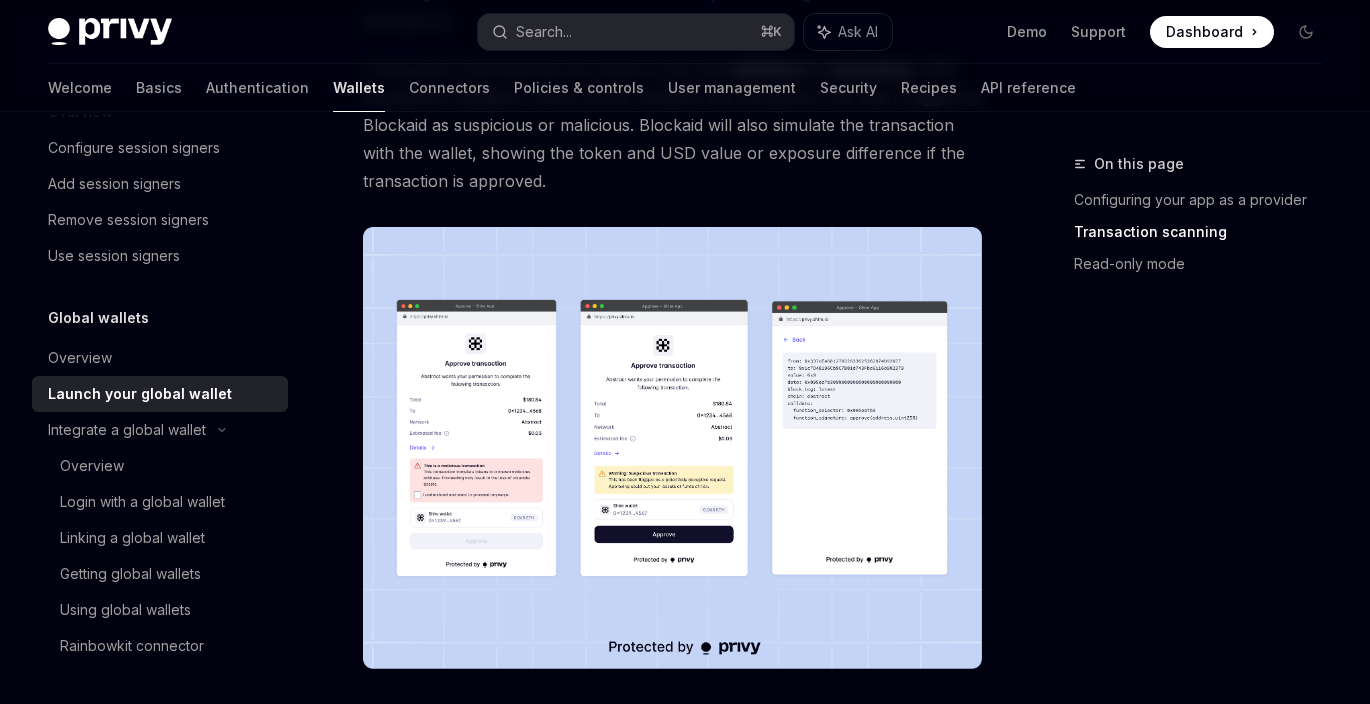 scroll, scrollTop: 1142, scrollLeft: 0, axis: vertical 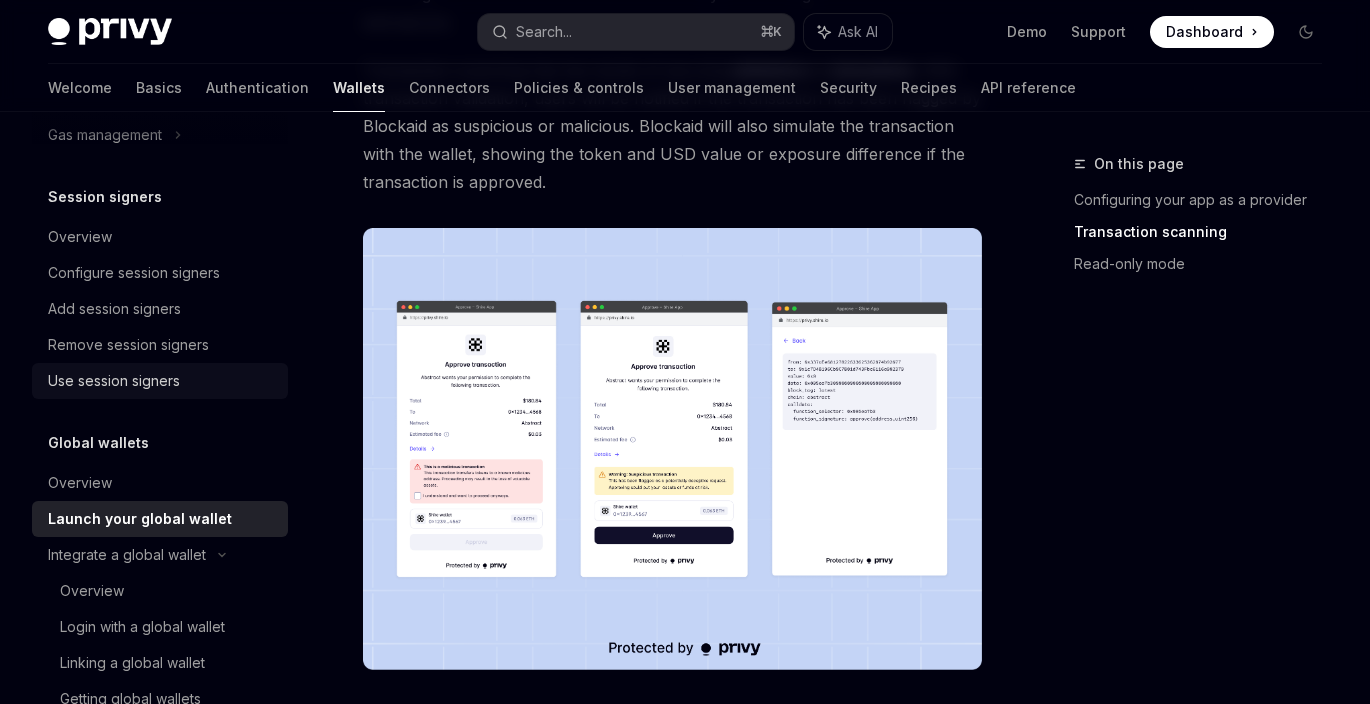 click on "Use session signers" at bounding box center (114, 381) 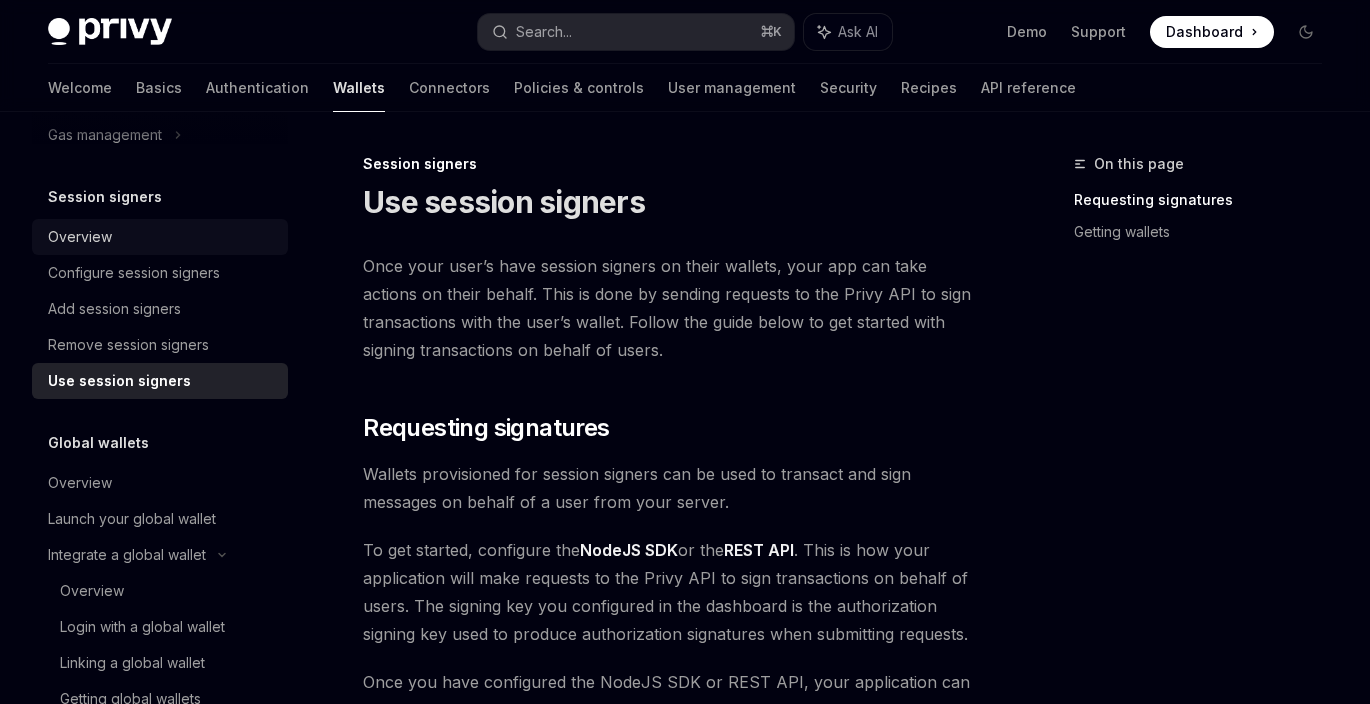 click on "Overview" at bounding box center [162, 237] 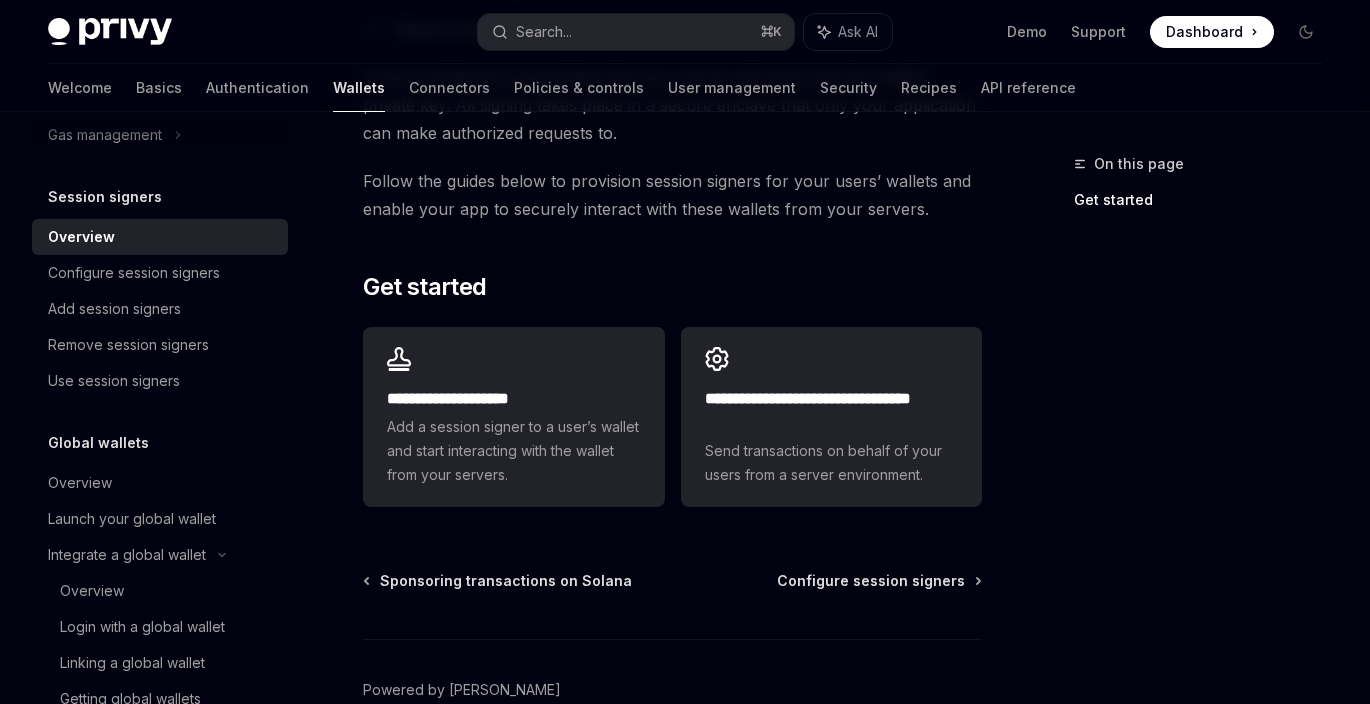 scroll, scrollTop: 653, scrollLeft: 0, axis: vertical 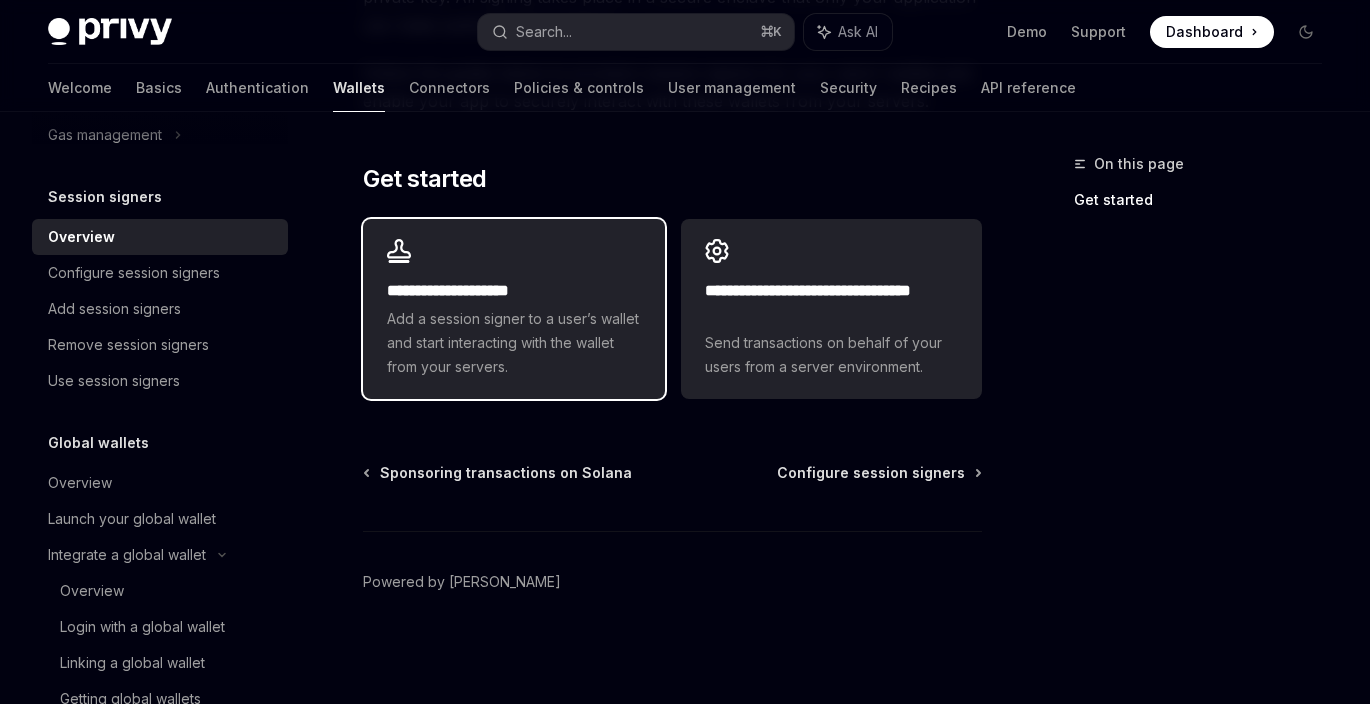 click on "Add a session signer to a user’s wallet and start interacting with the wallet from your servers." at bounding box center (513, 343) 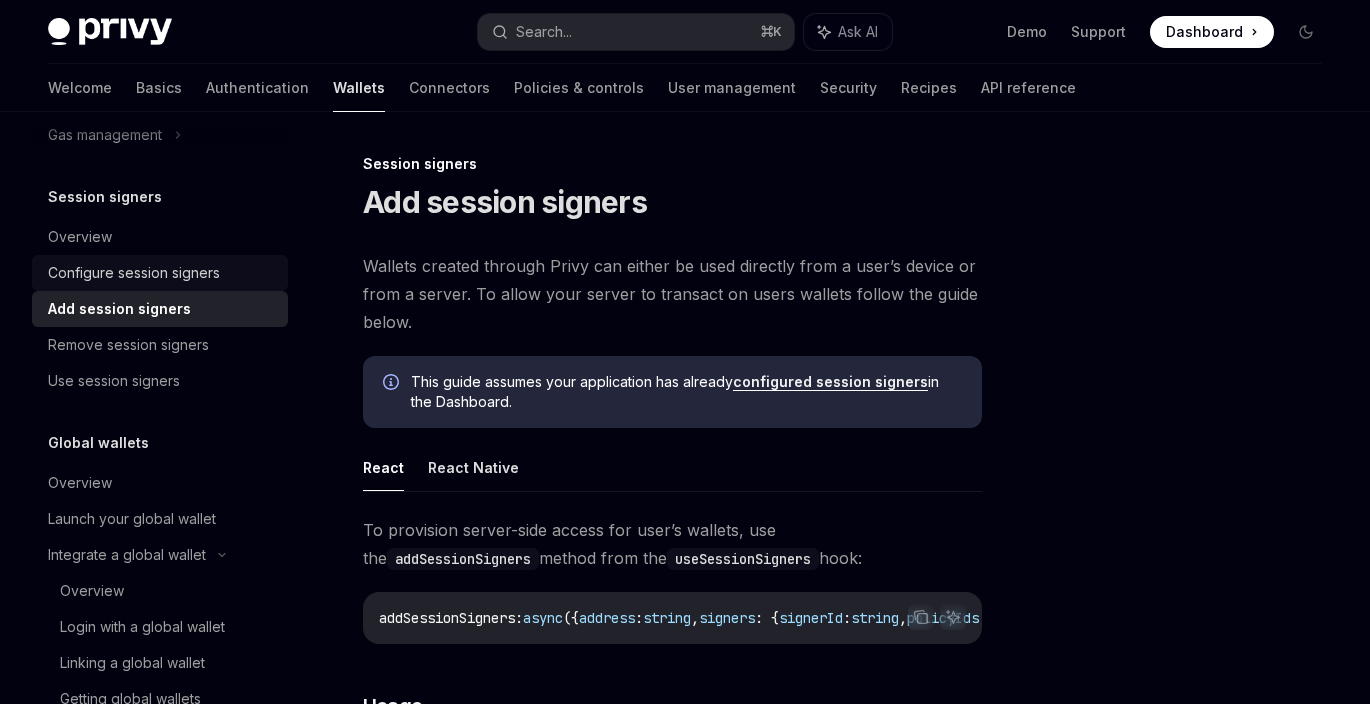 click on "Configure session signers" at bounding box center (134, 273) 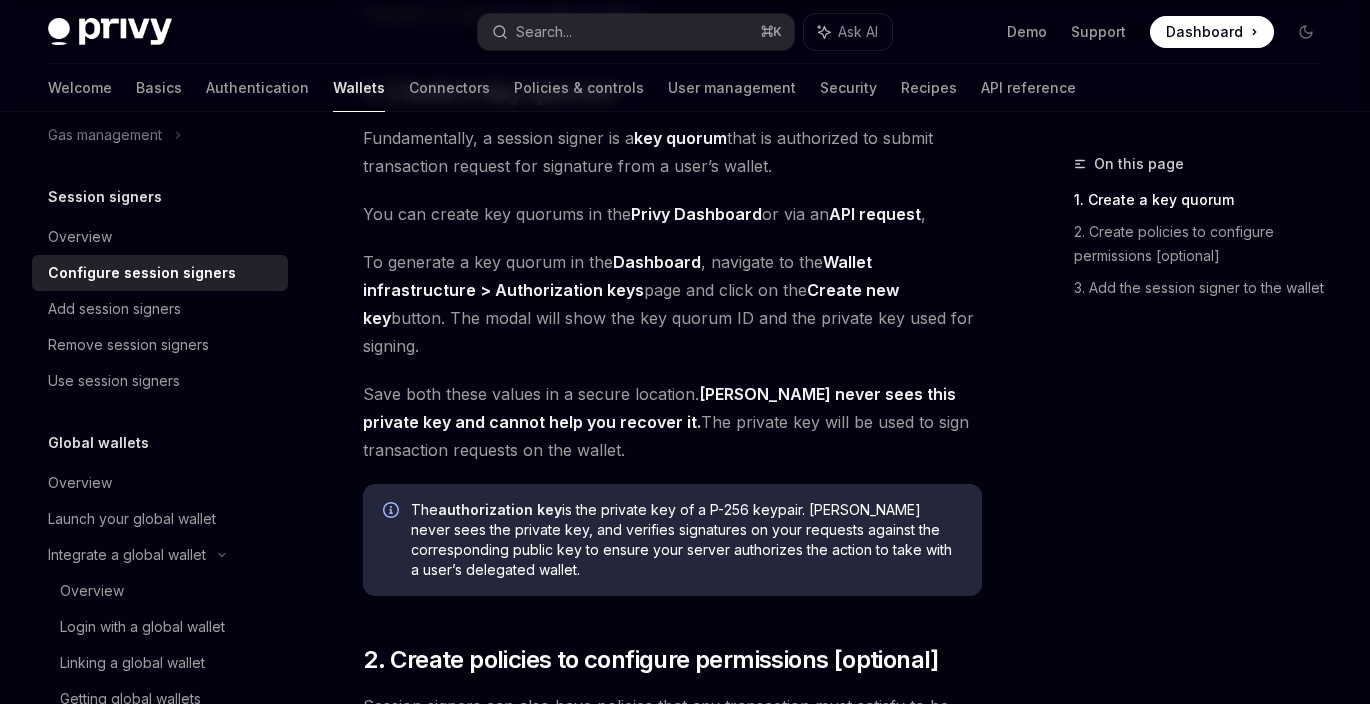 scroll, scrollTop: 829, scrollLeft: 0, axis: vertical 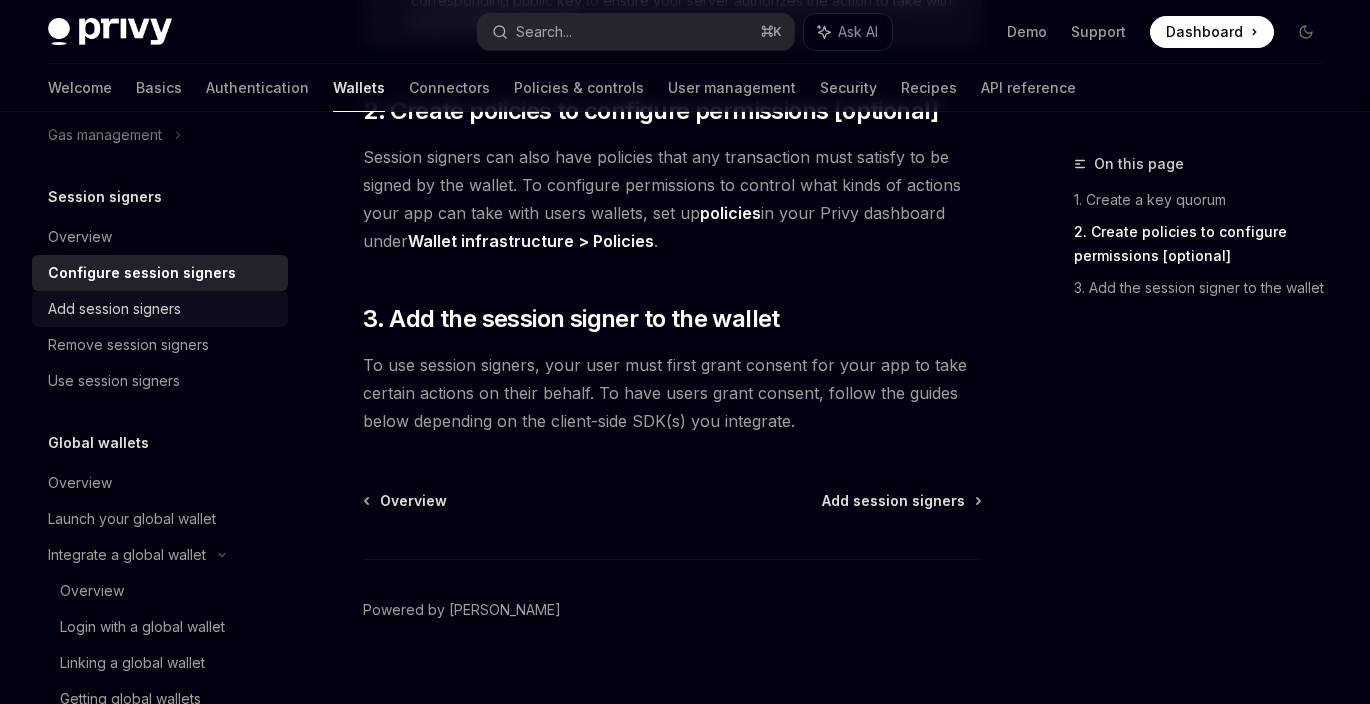 click on "Add session signers" at bounding box center [114, 309] 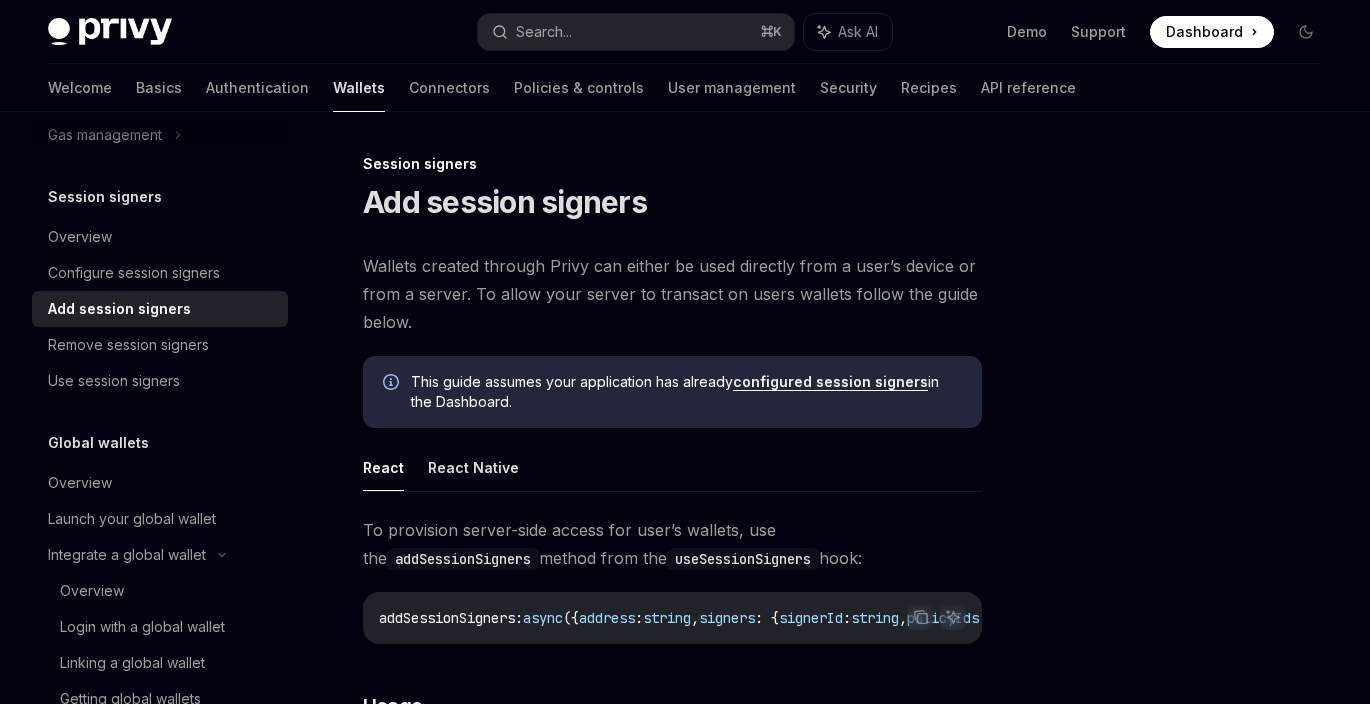 click on "Add session signers" at bounding box center (160, 309) 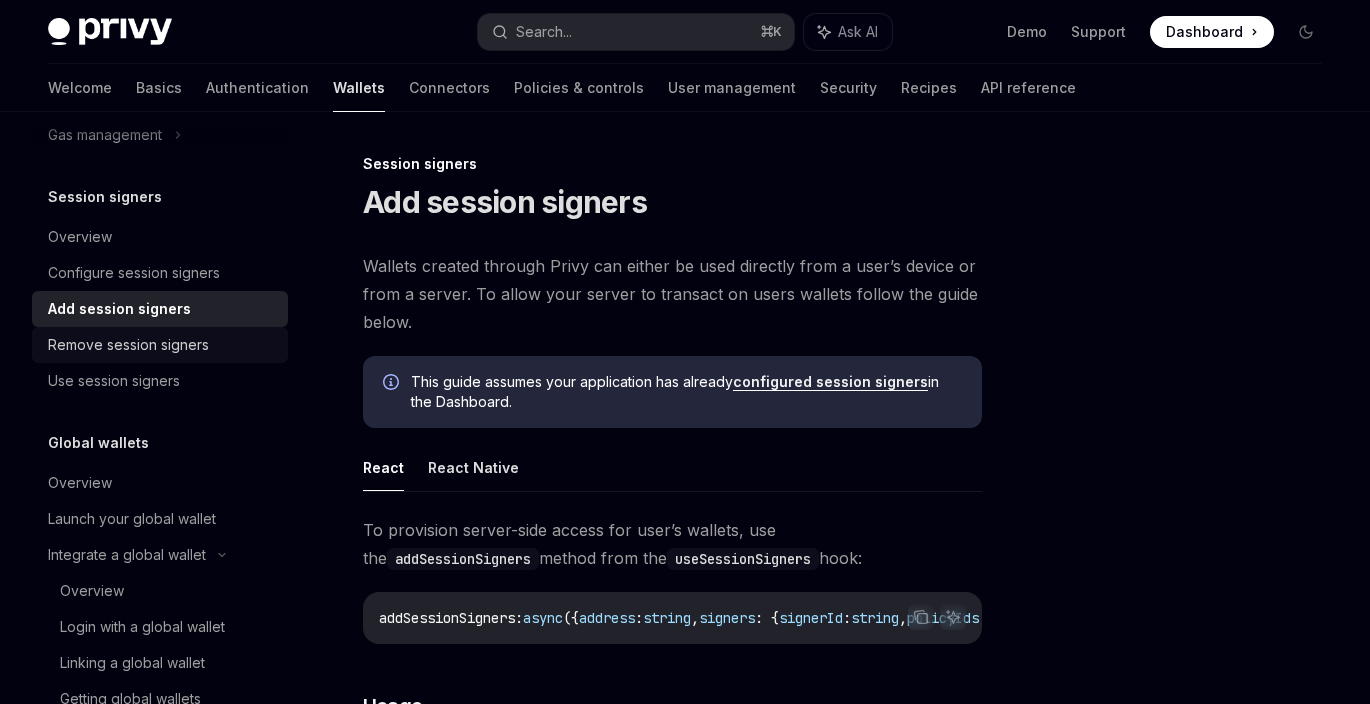 click on "Remove session signers" at bounding box center [128, 345] 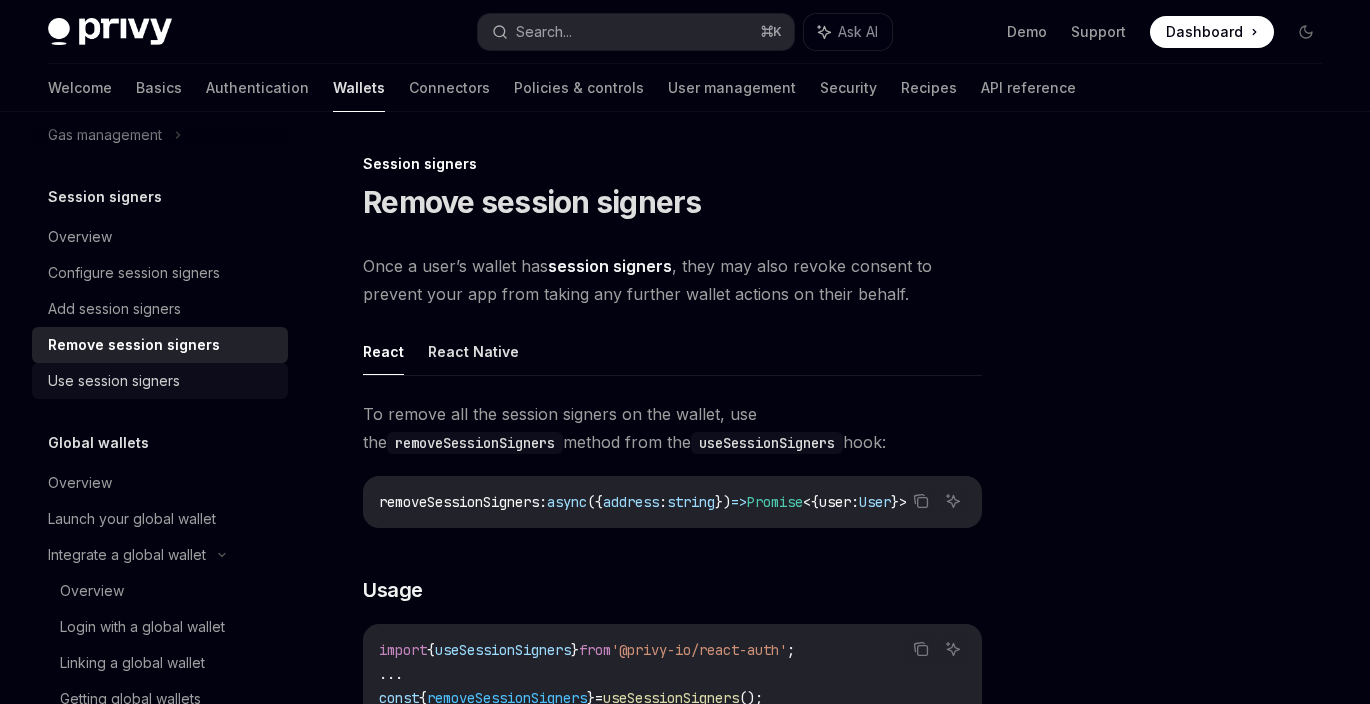 click on "Use session signers" at bounding box center (114, 381) 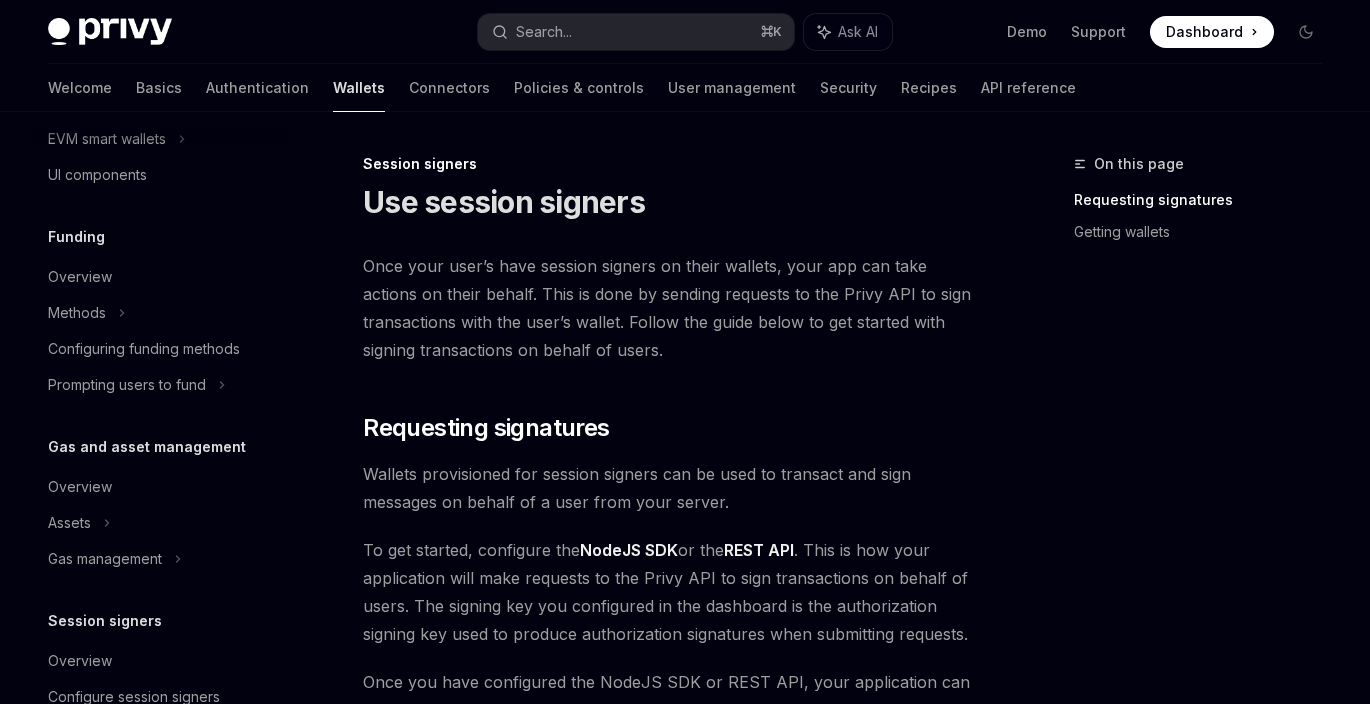 scroll, scrollTop: 533, scrollLeft: 0, axis: vertical 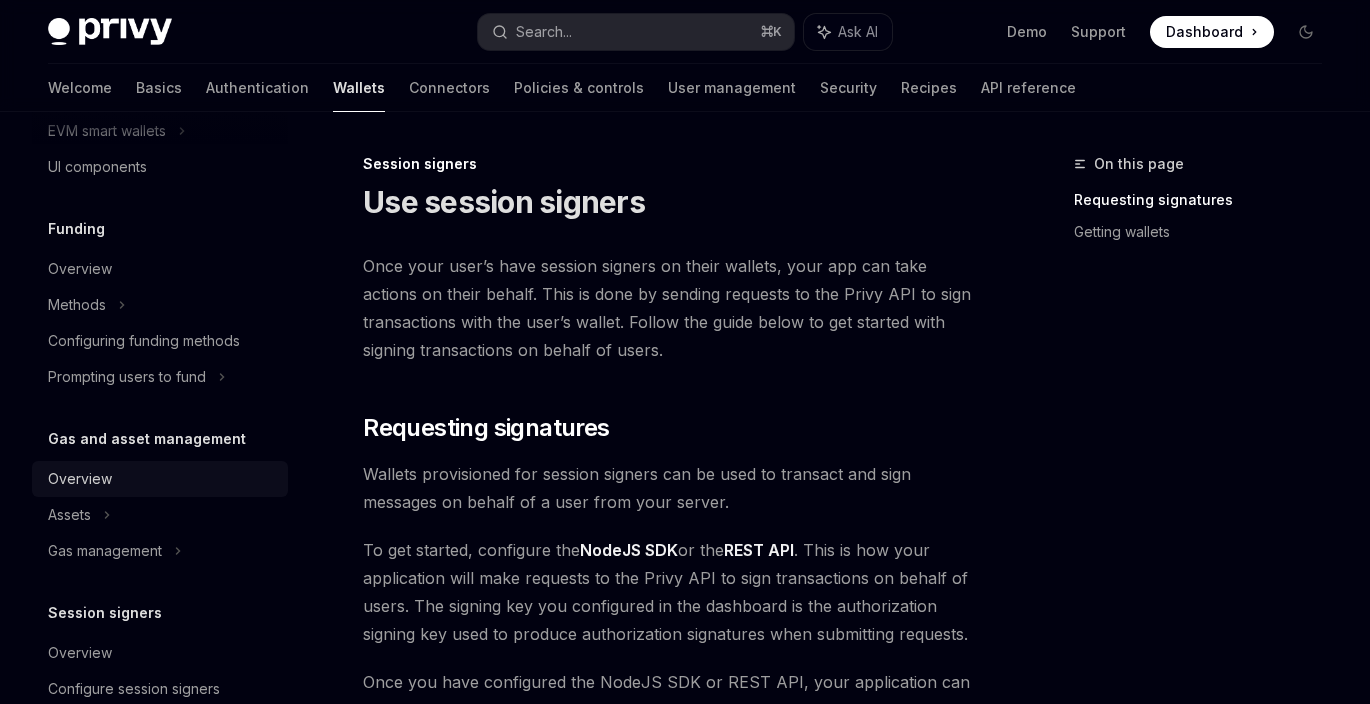 click on "Overview" at bounding box center [162, 479] 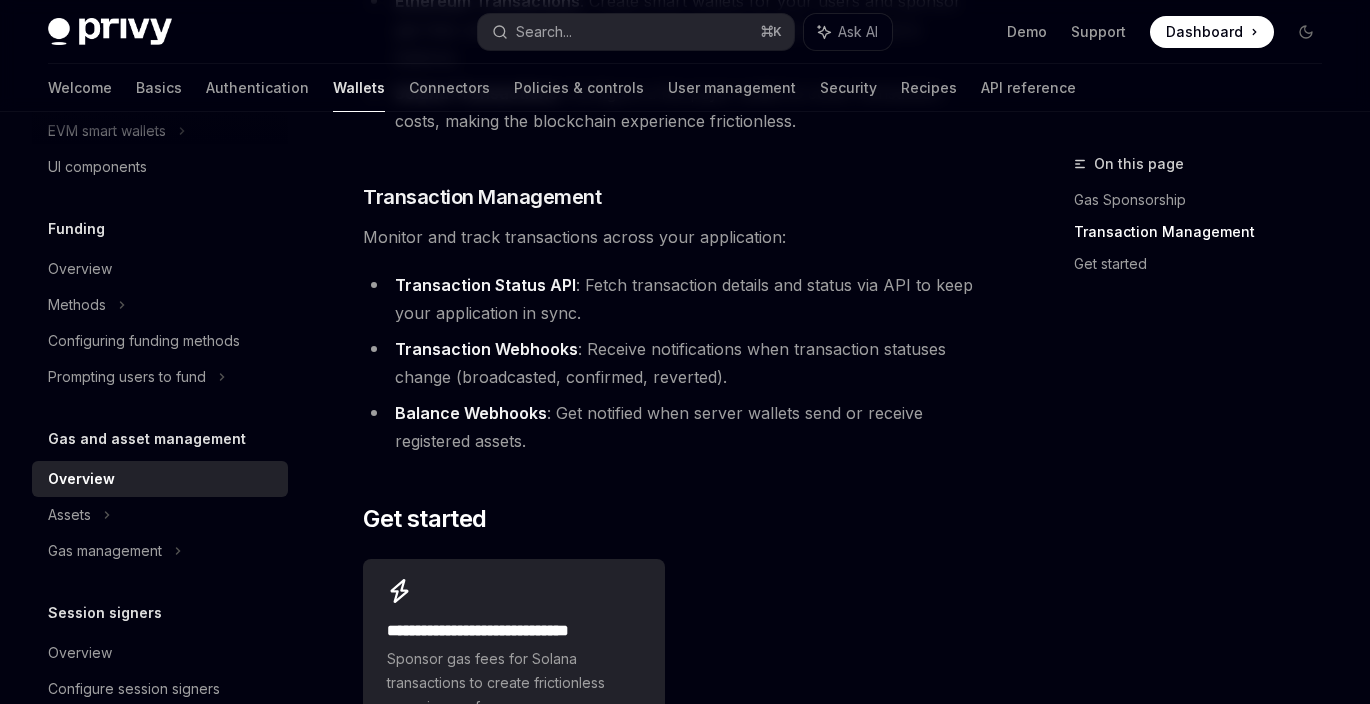 scroll, scrollTop: 192, scrollLeft: 0, axis: vertical 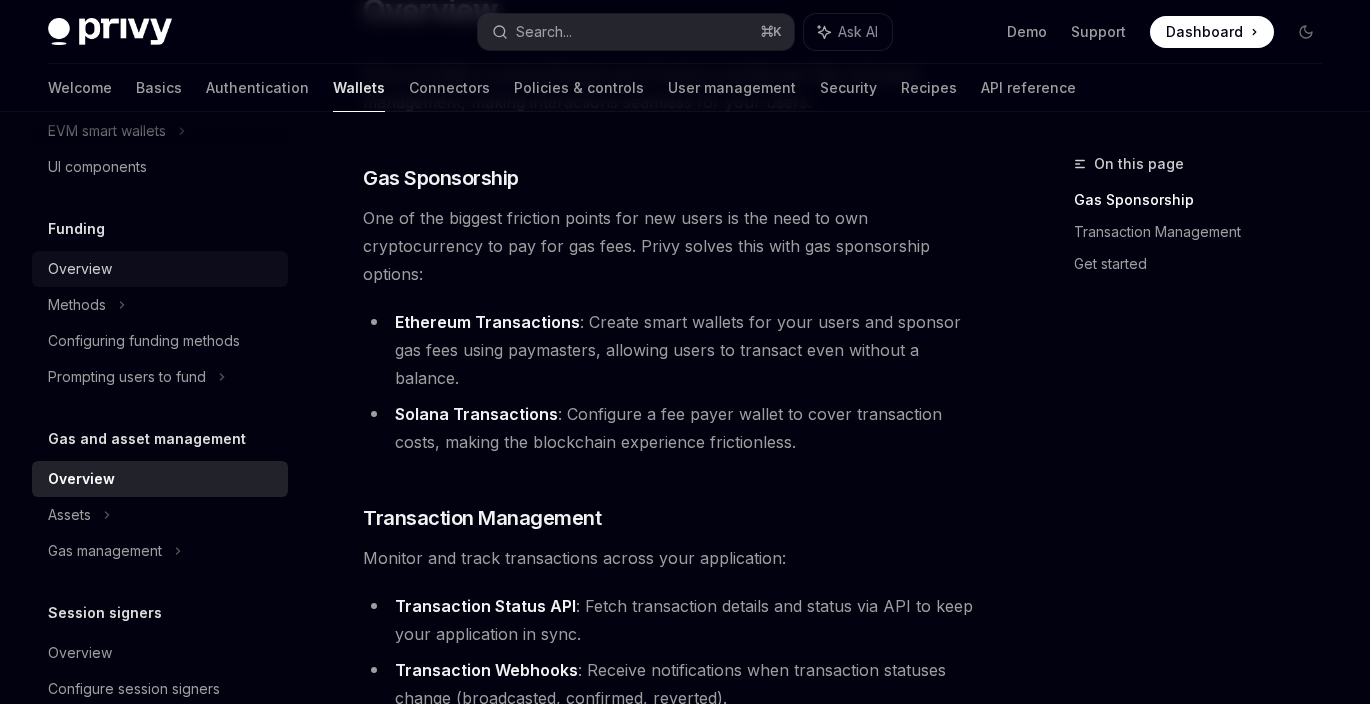 click on "Overview" at bounding box center (162, 269) 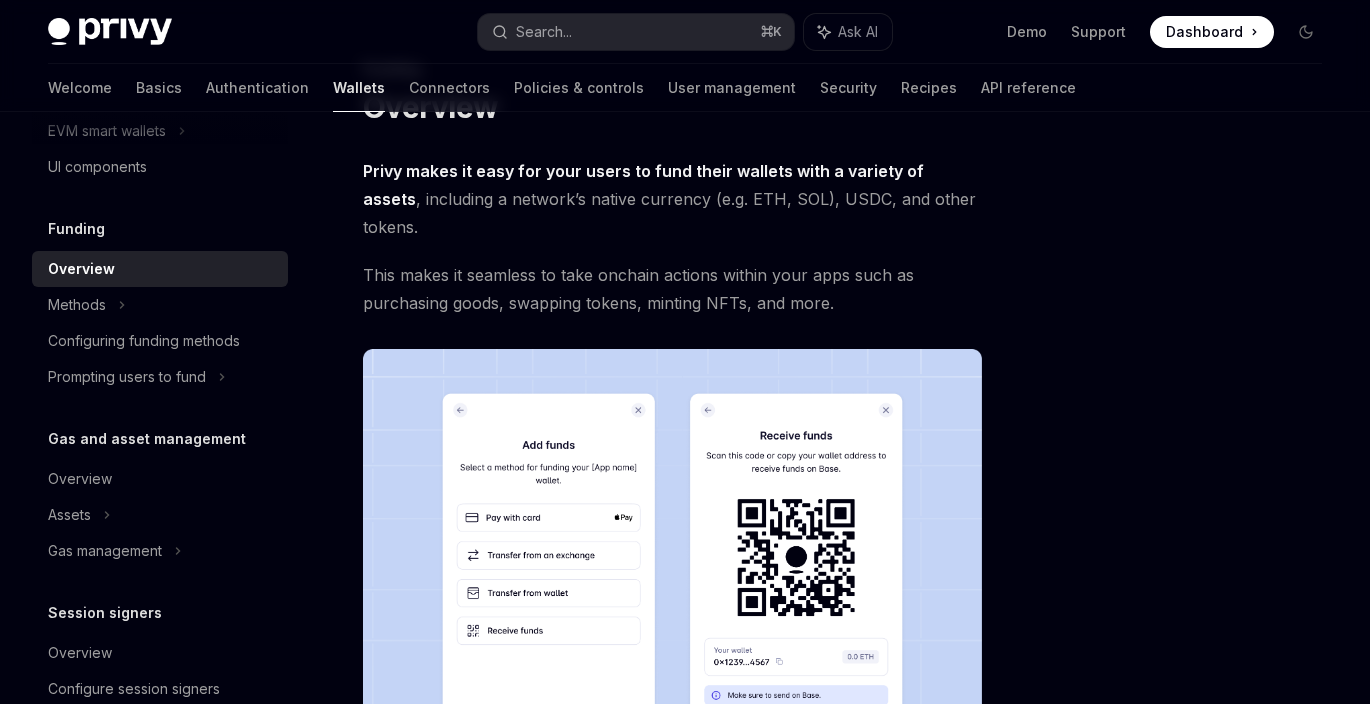 scroll, scrollTop: 97, scrollLeft: 0, axis: vertical 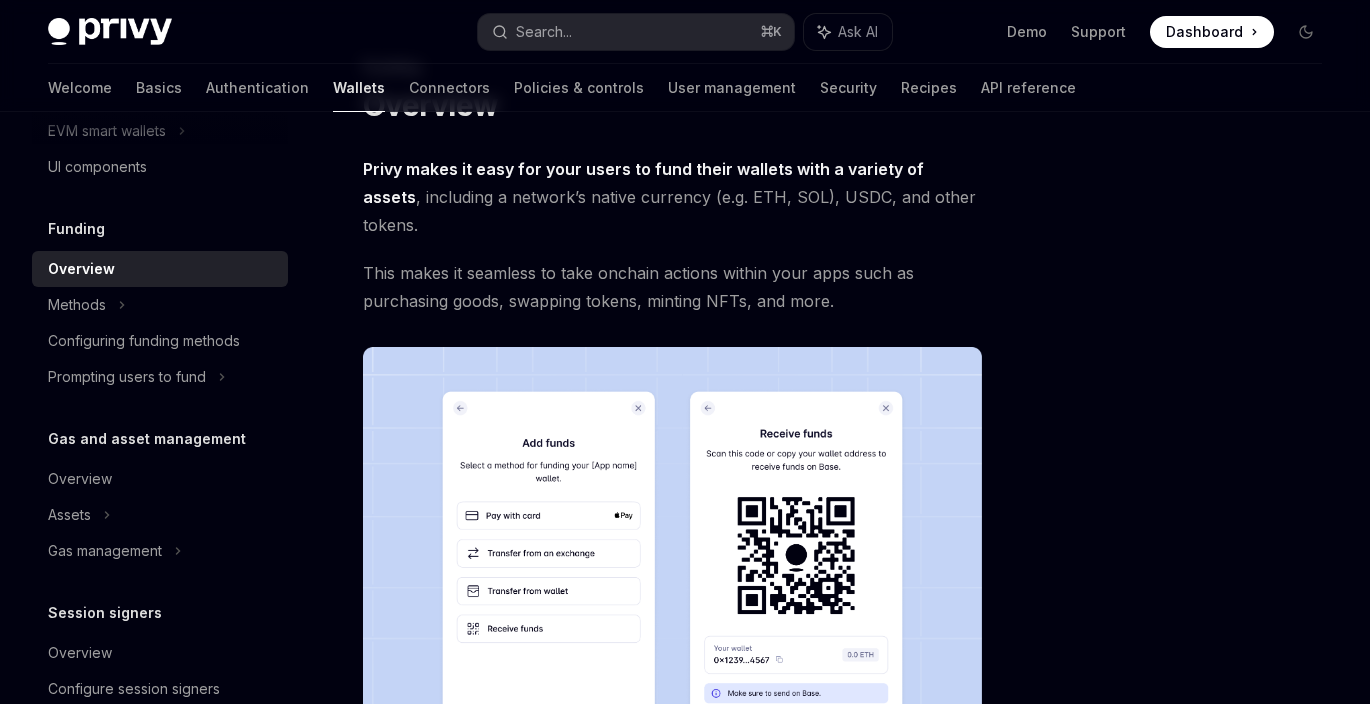 drag, startPoint x: 555, startPoint y: 437, endPoint x: 651, endPoint y: 493, distance: 111.13955 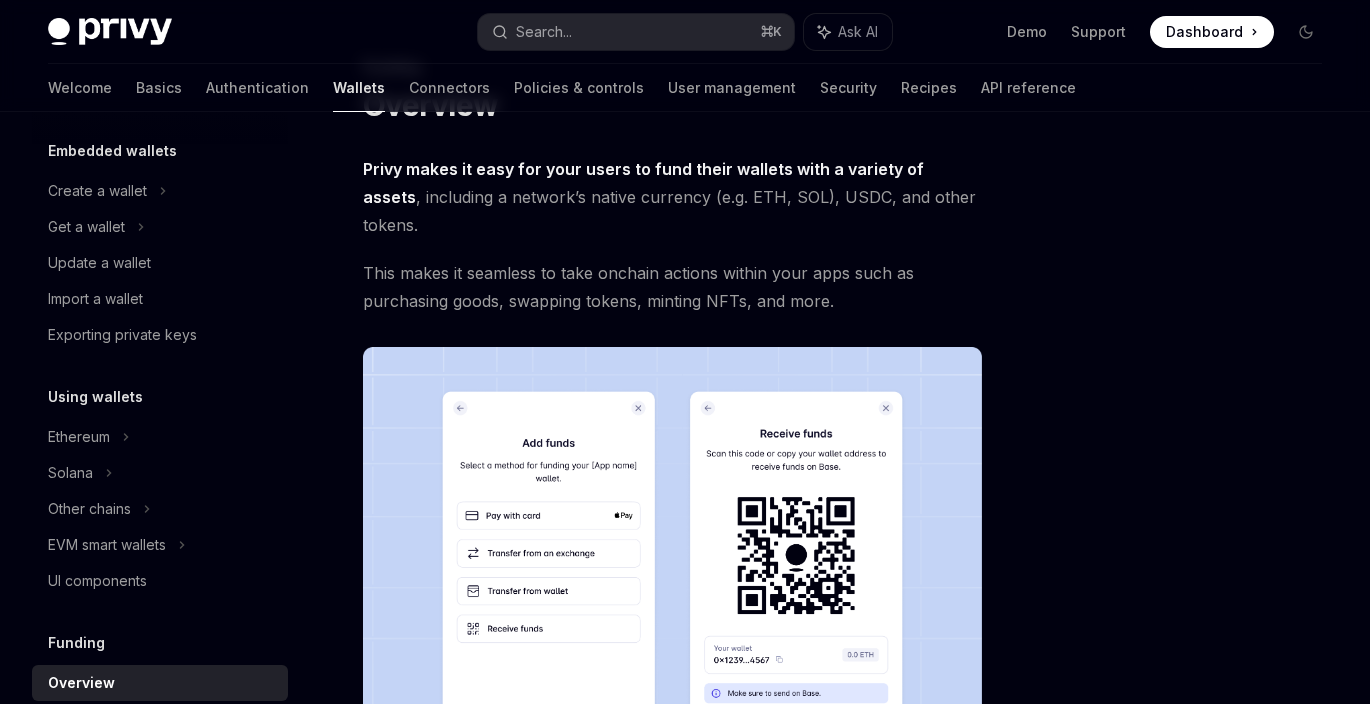 scroll, scrollTop: 187, scrollLeft: 0, axis: vertical 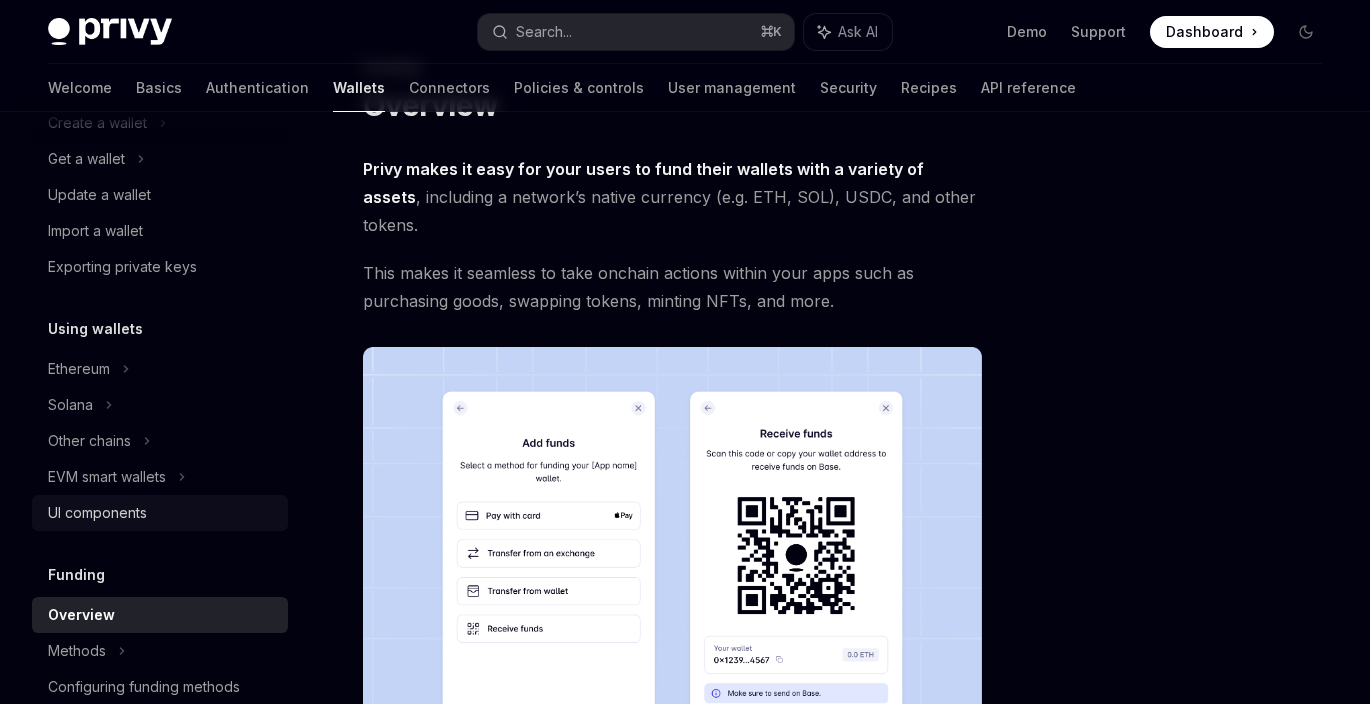 click on "UI components" at bounding box center (97, 513) 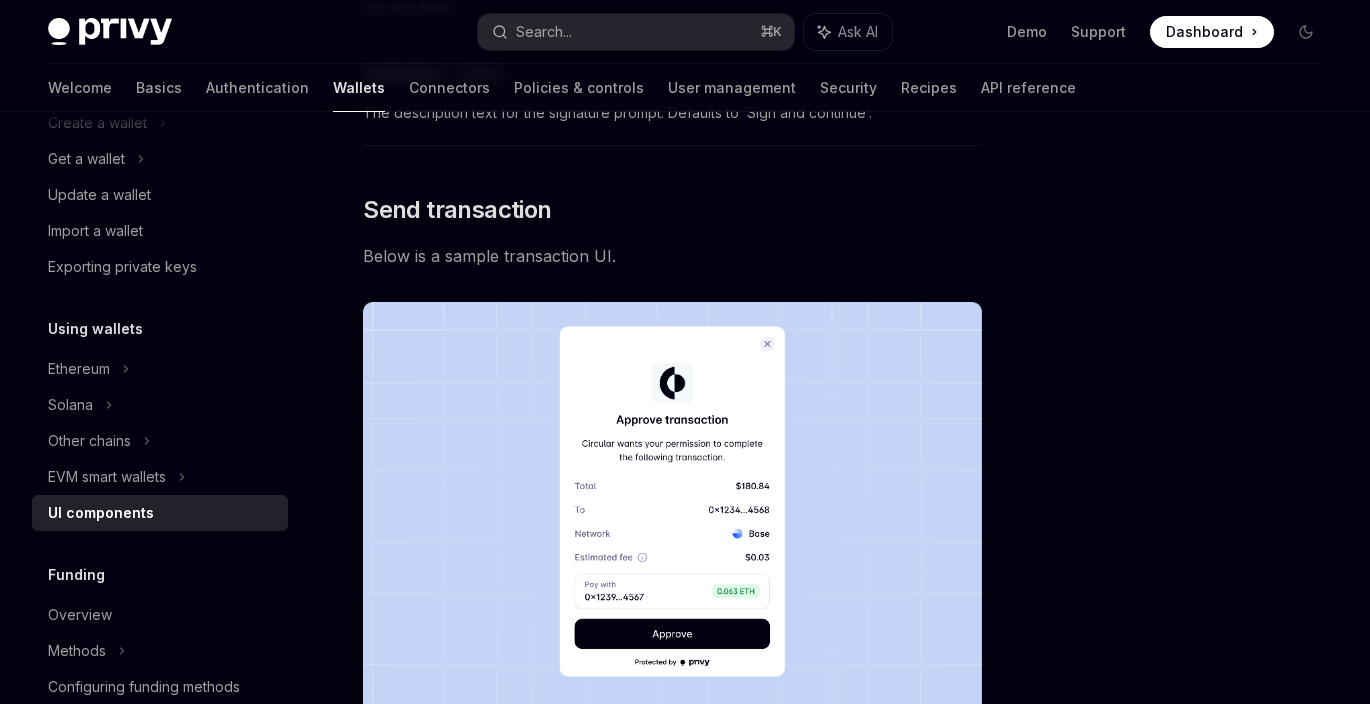 scroll, scrollTop: 1559, scrollLeft: 0, axis: vertical 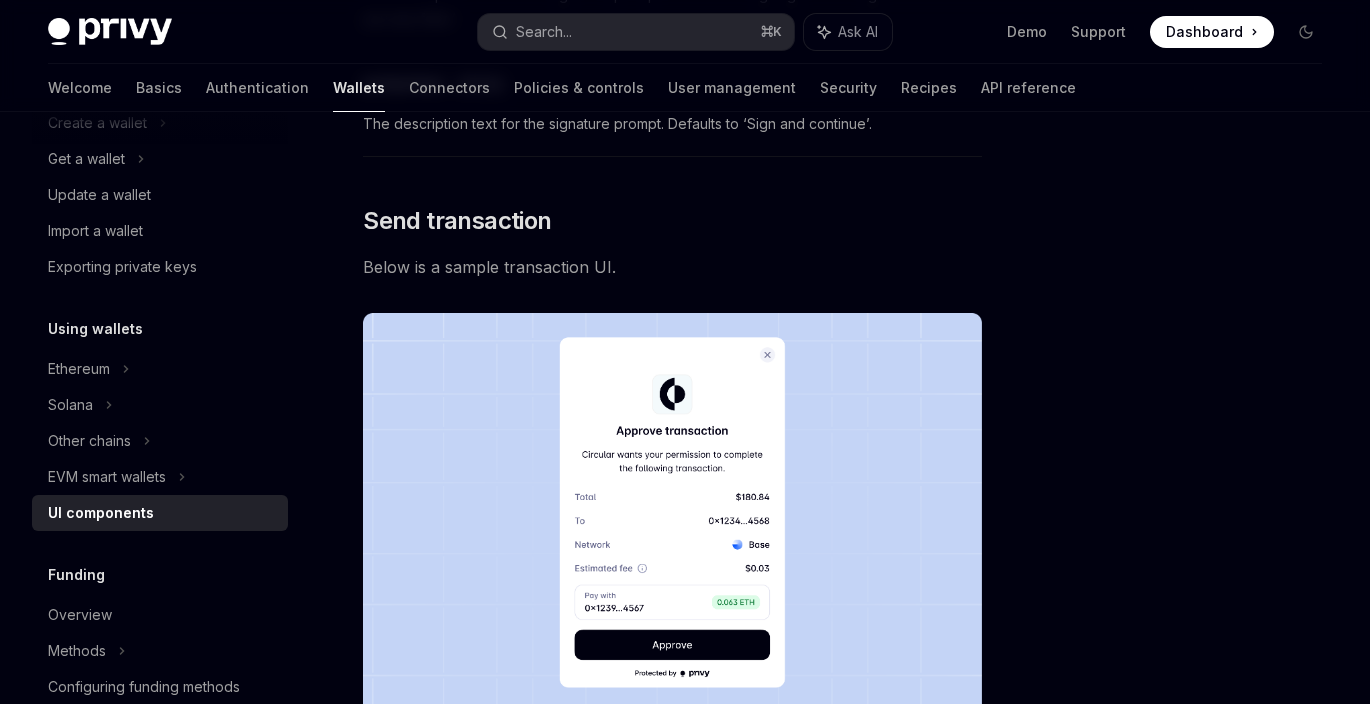 drag, startPoint x: 631, startPoint y: 397, endPoint x: 712, endPoint y: 454, distance: 99.04544 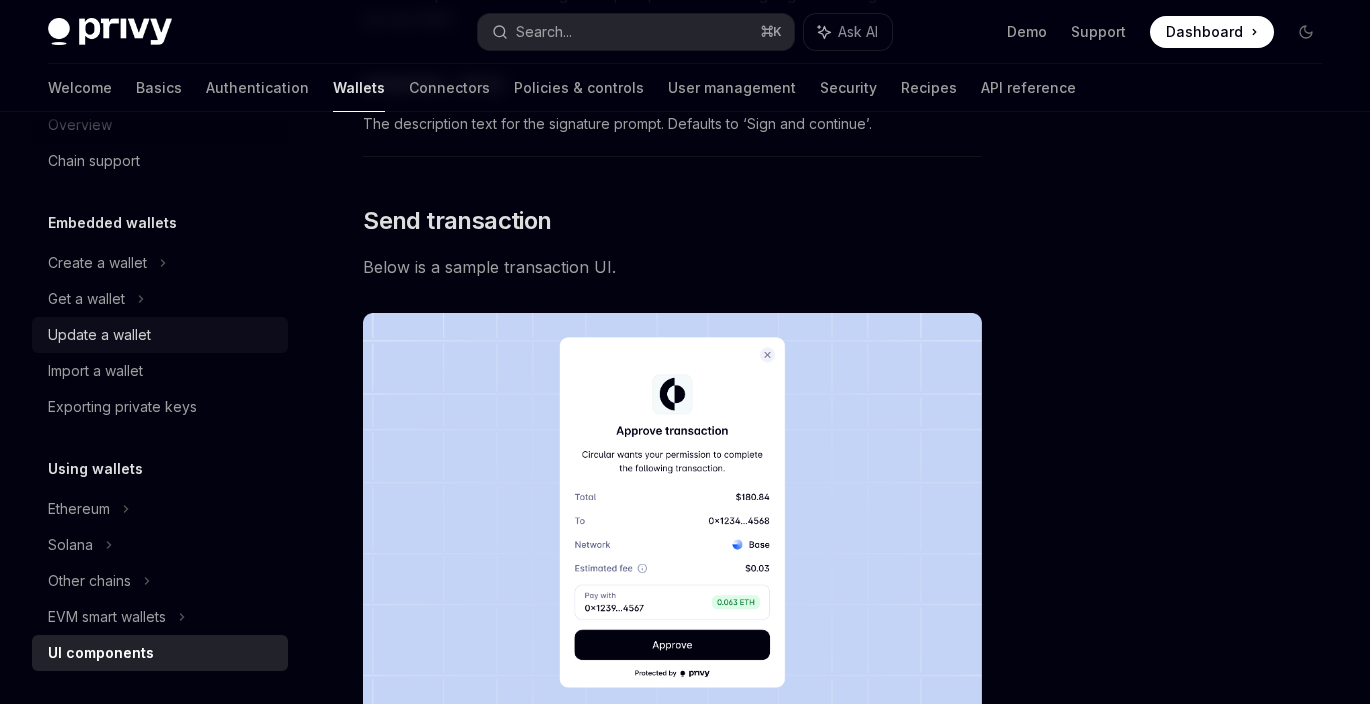 scroll, scrollTop: 0, scrollLeft: 0, axis: both 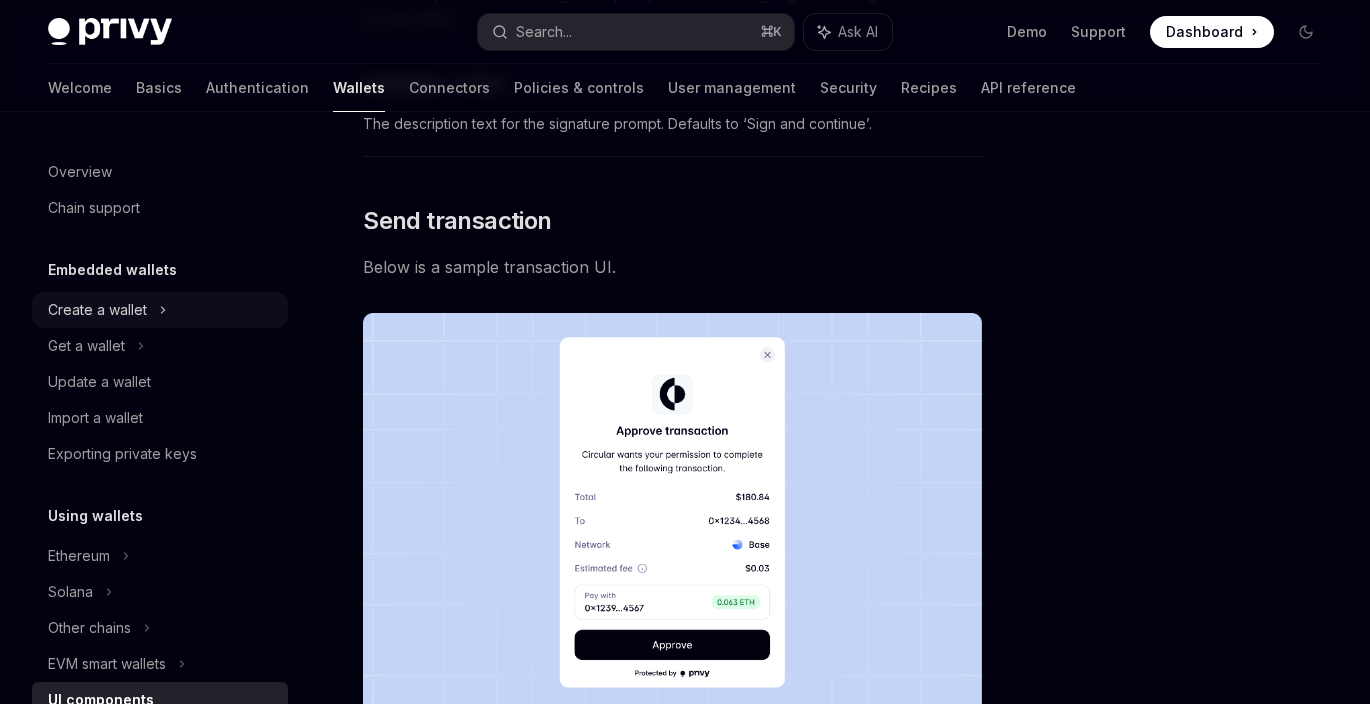 click 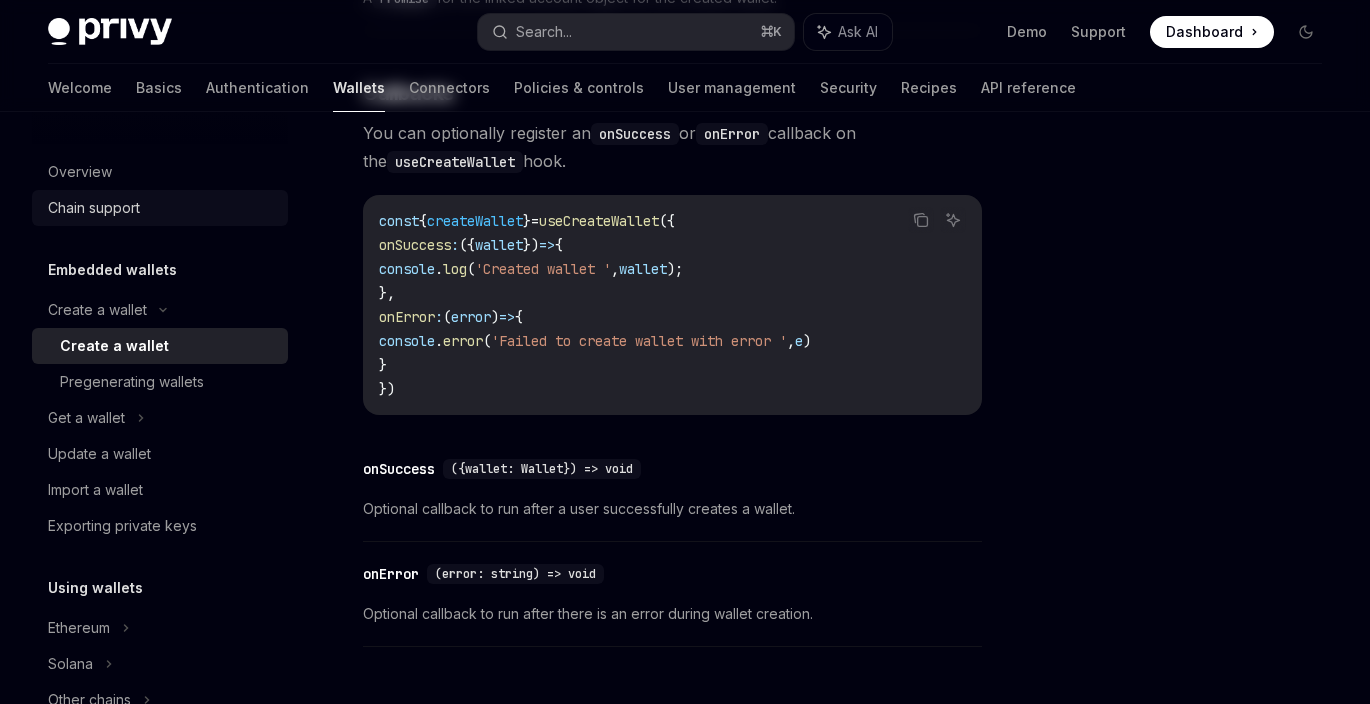 scroll, scrollTop: 0, scrollLeft: 0, axis: both 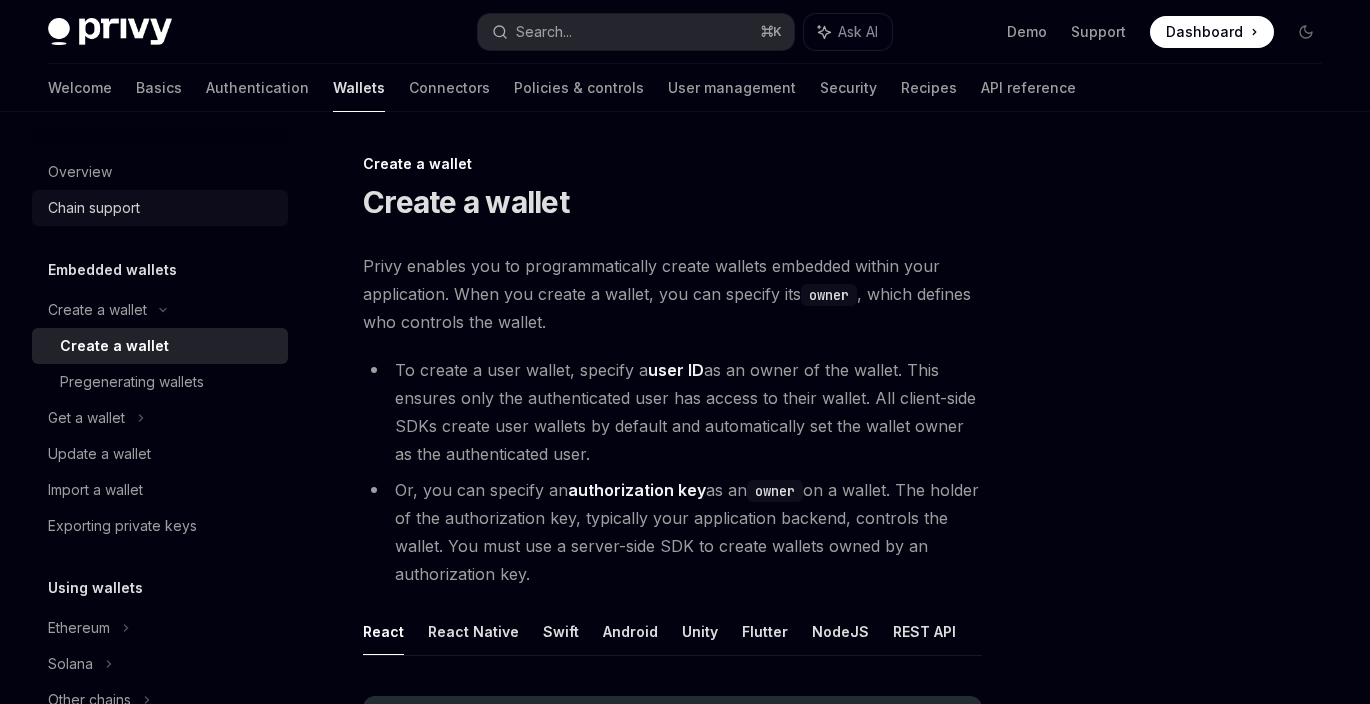 click on "Chain support" at bounding box center [94, 208] 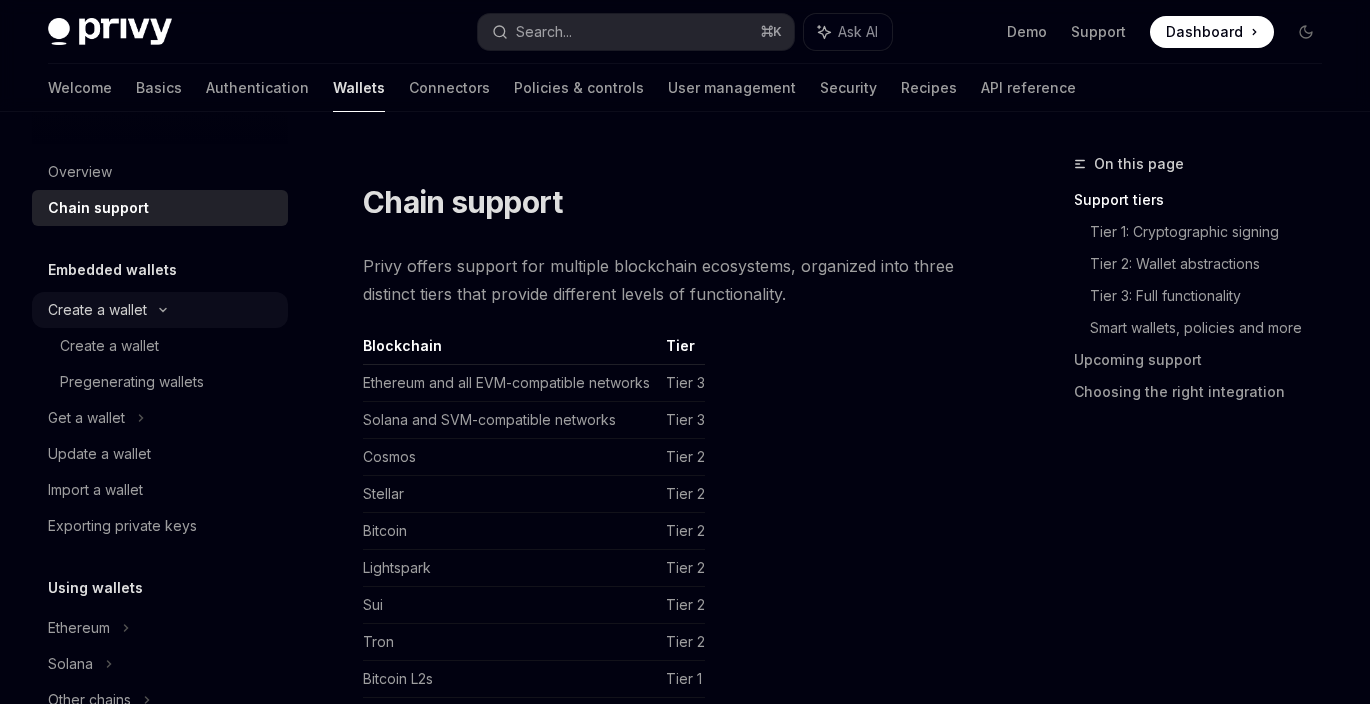 click on "Create a wallet" at bounding box center [97, 310] 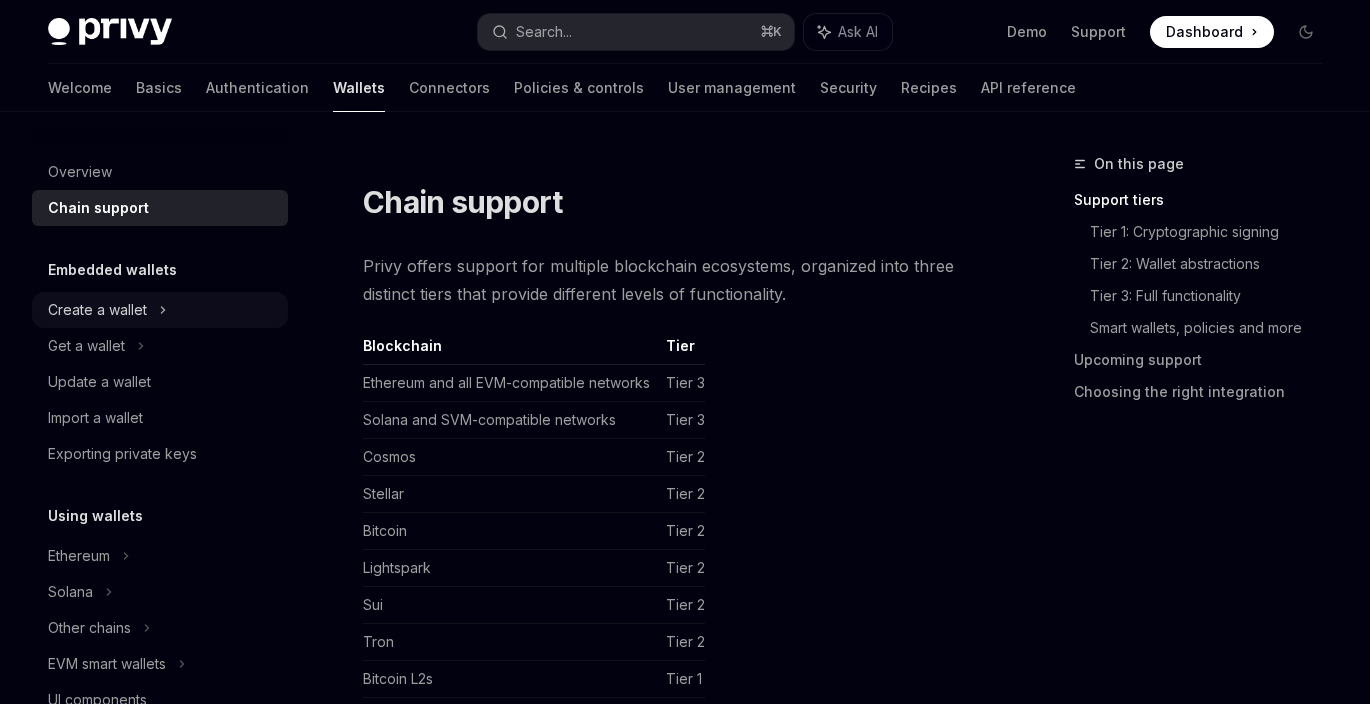 click on "Create a wallet" at bounding box center [97, 310] 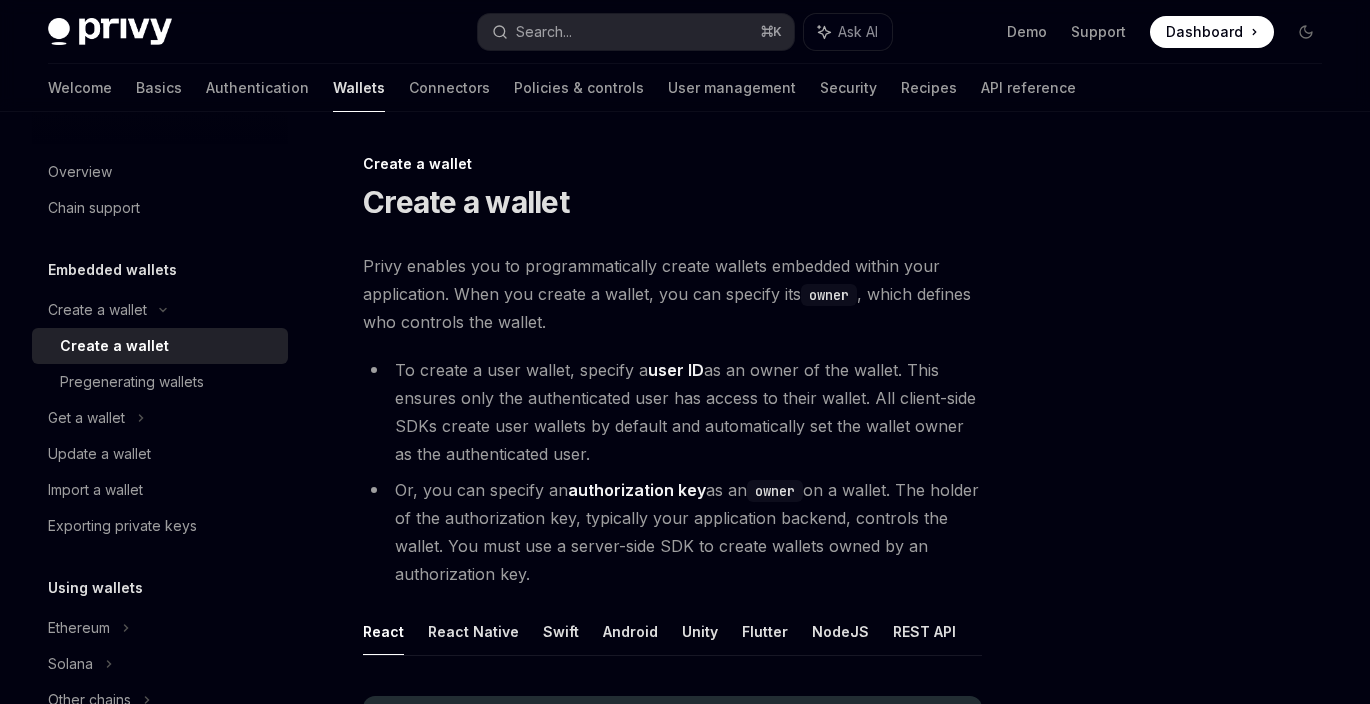 click on "Create a wallet" at bounding box center [114, 346] 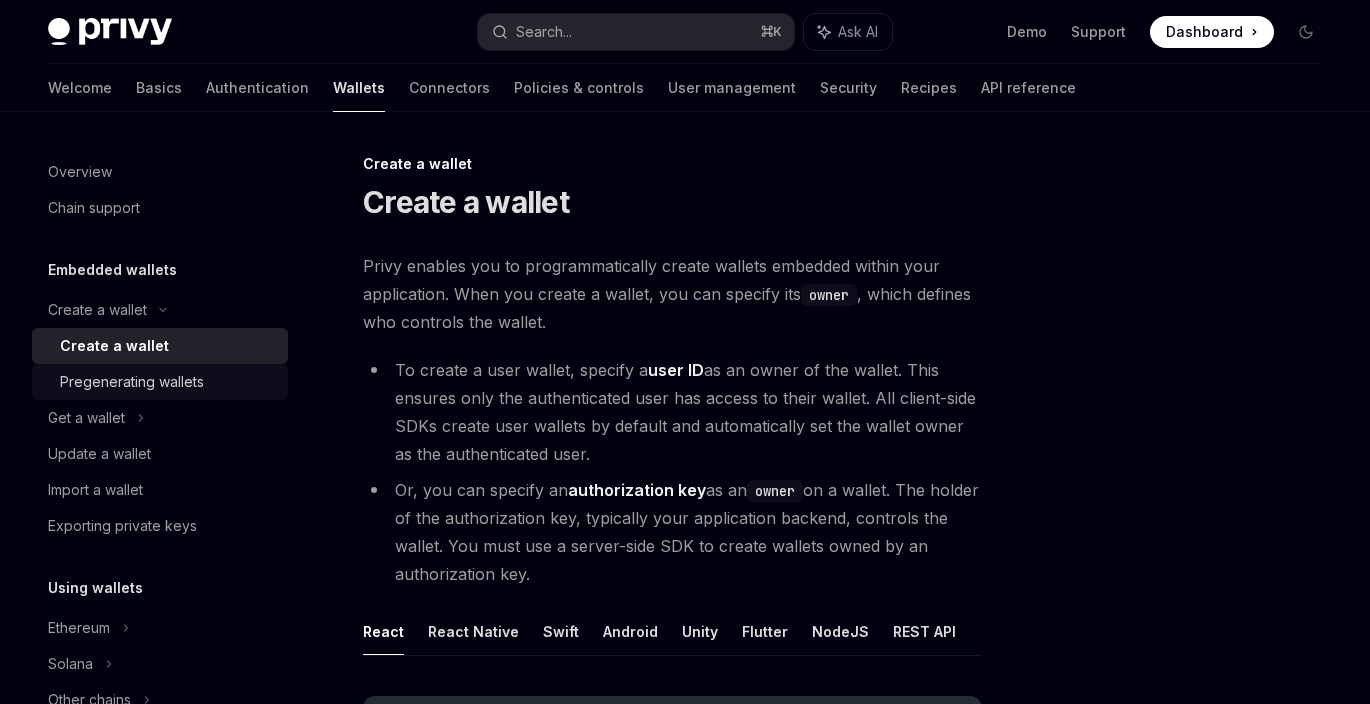 click on "Pregenerating wallets" at bounding box center [132, 382] 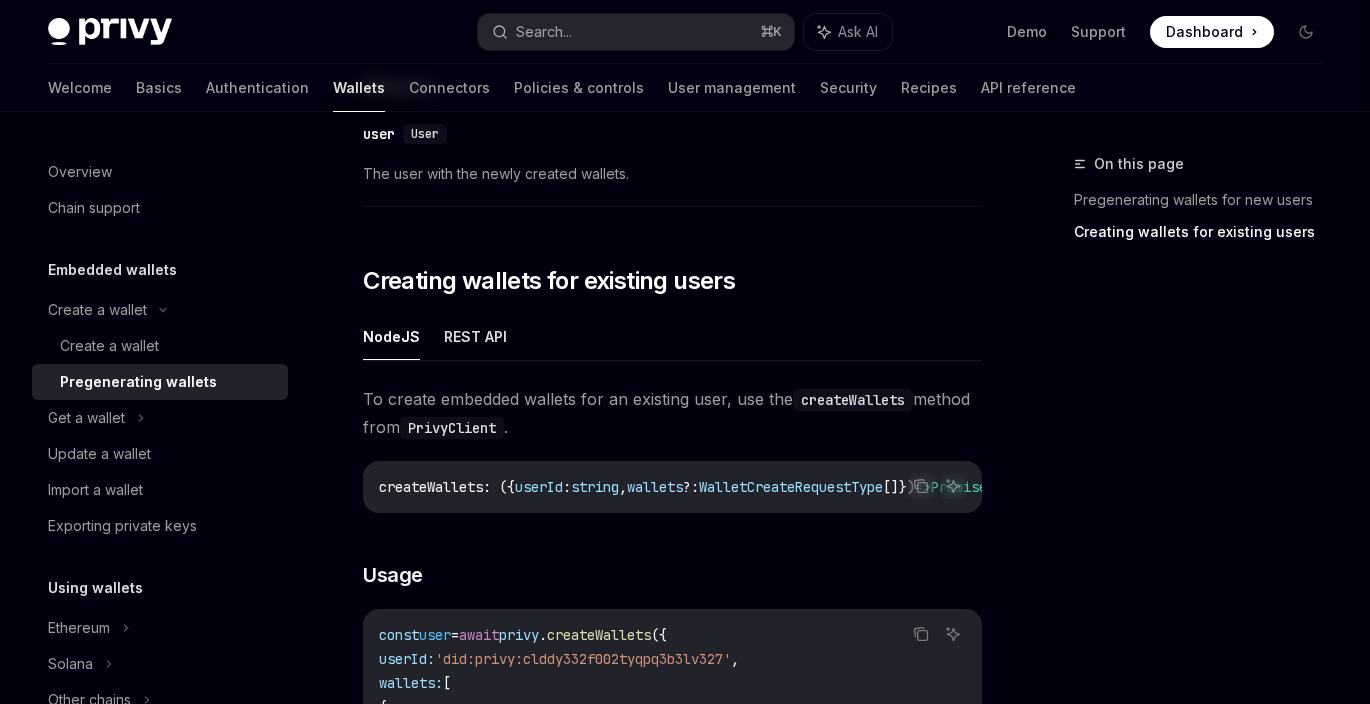 scroll, scrollTop: 2555, scrollLeft: 0, axis: vertical 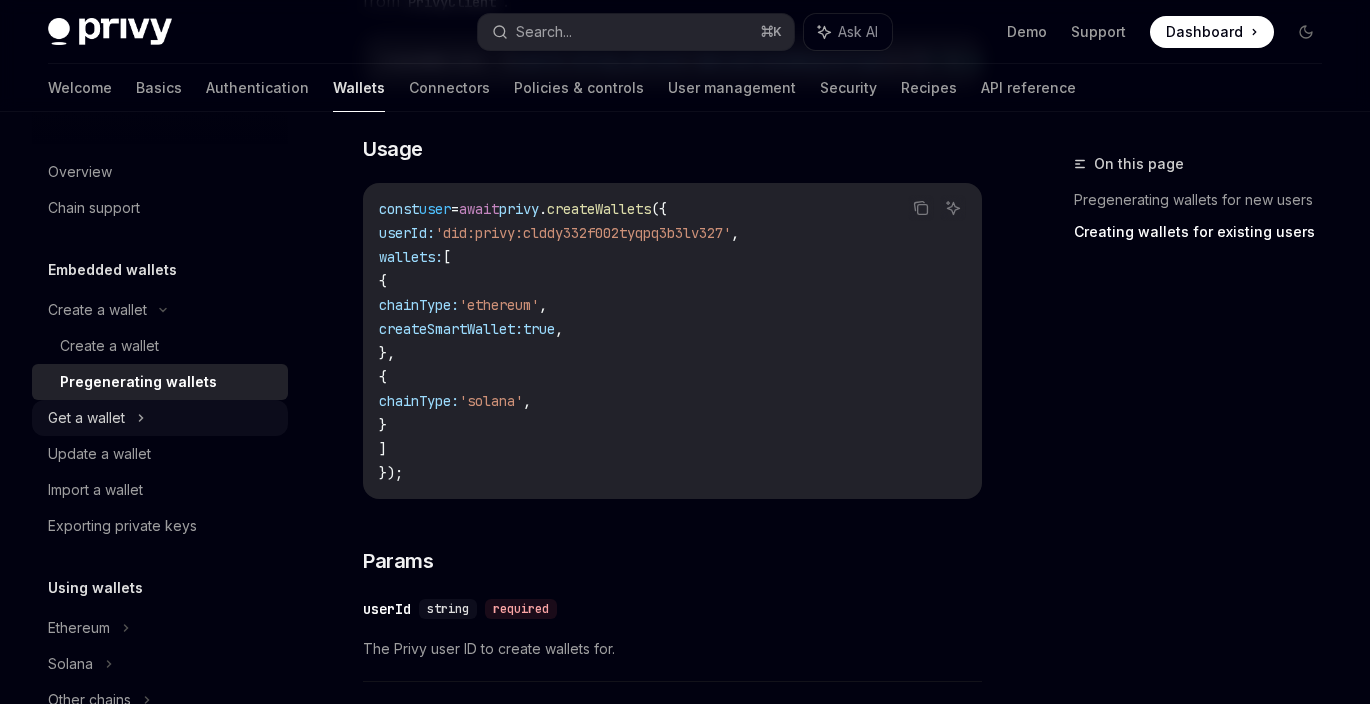 click on "Get a wallet" at bounding box center [160, 418] 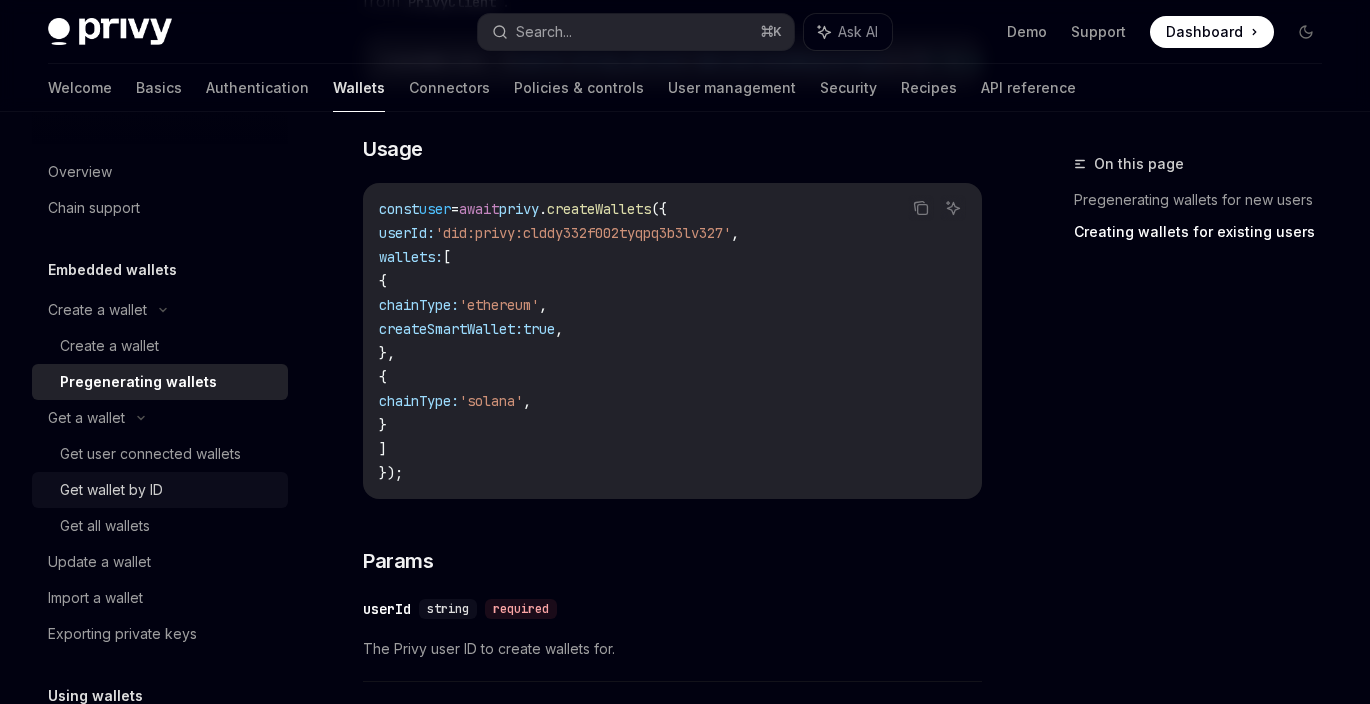 scroll, scrollTop: 0, scrollLeft: 0, axis: both 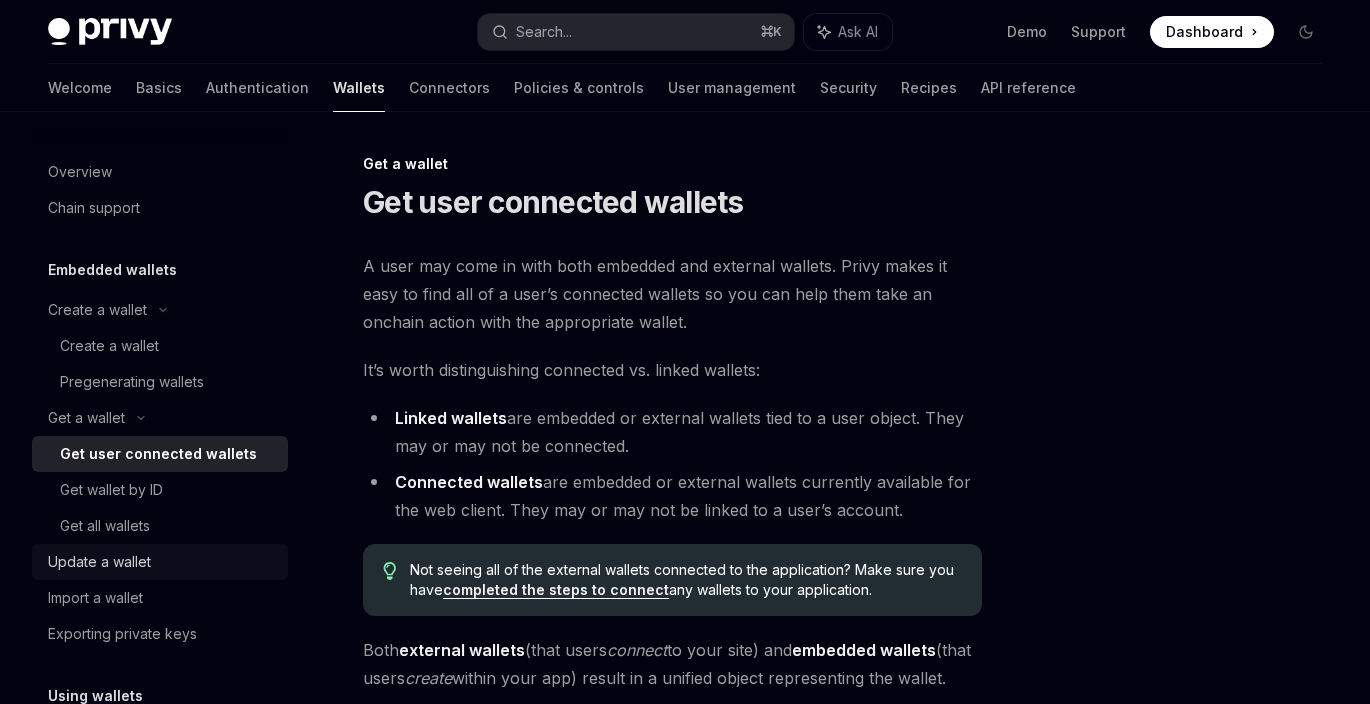click on "Update a wallet" at bounding box center (162, 562) 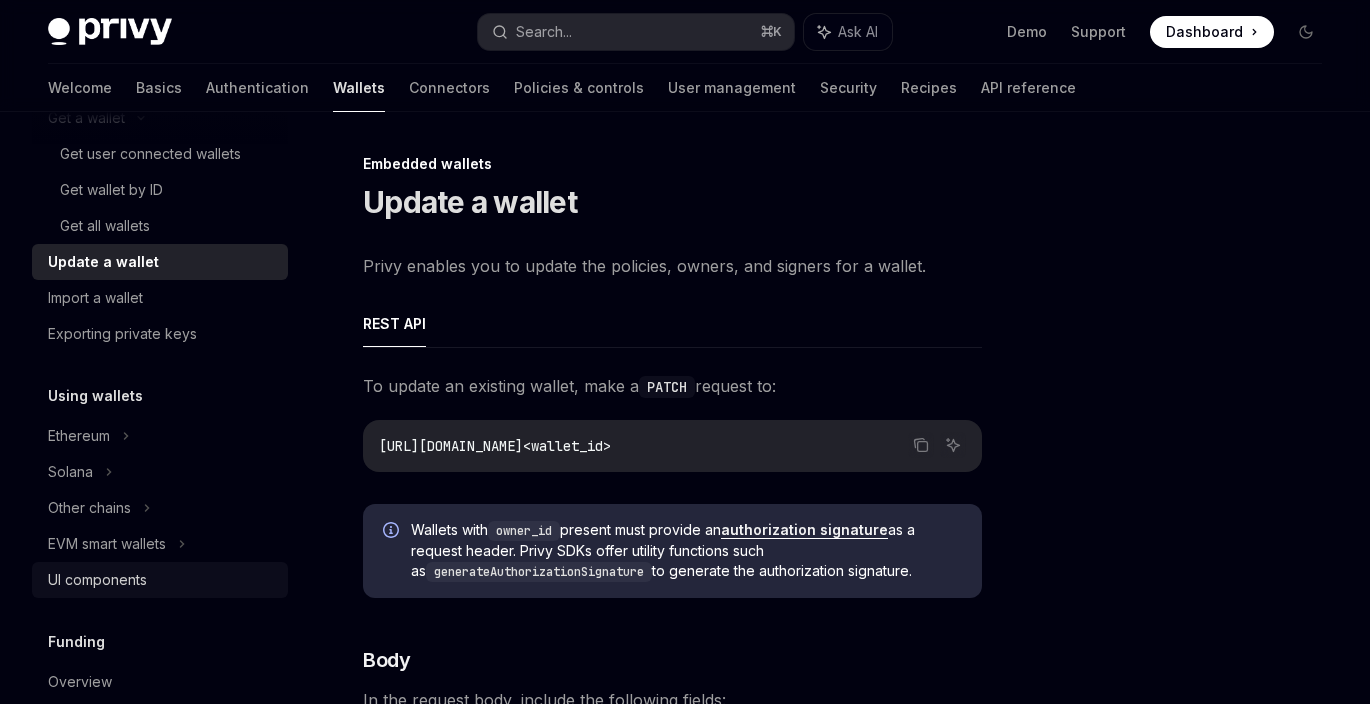 scroll, scrollTop: 351, scrollLeft: 0, axis: vertical 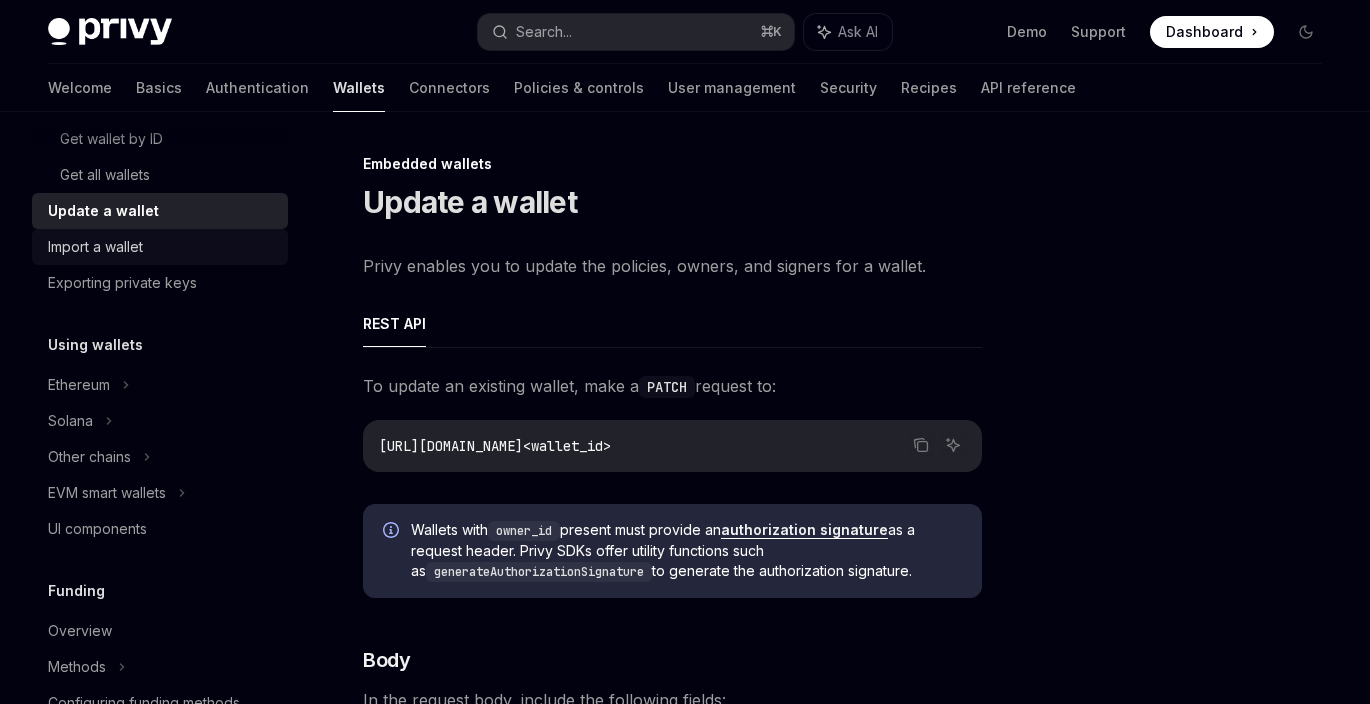 click on "Import a wallet" at bounding box center [162, 247] 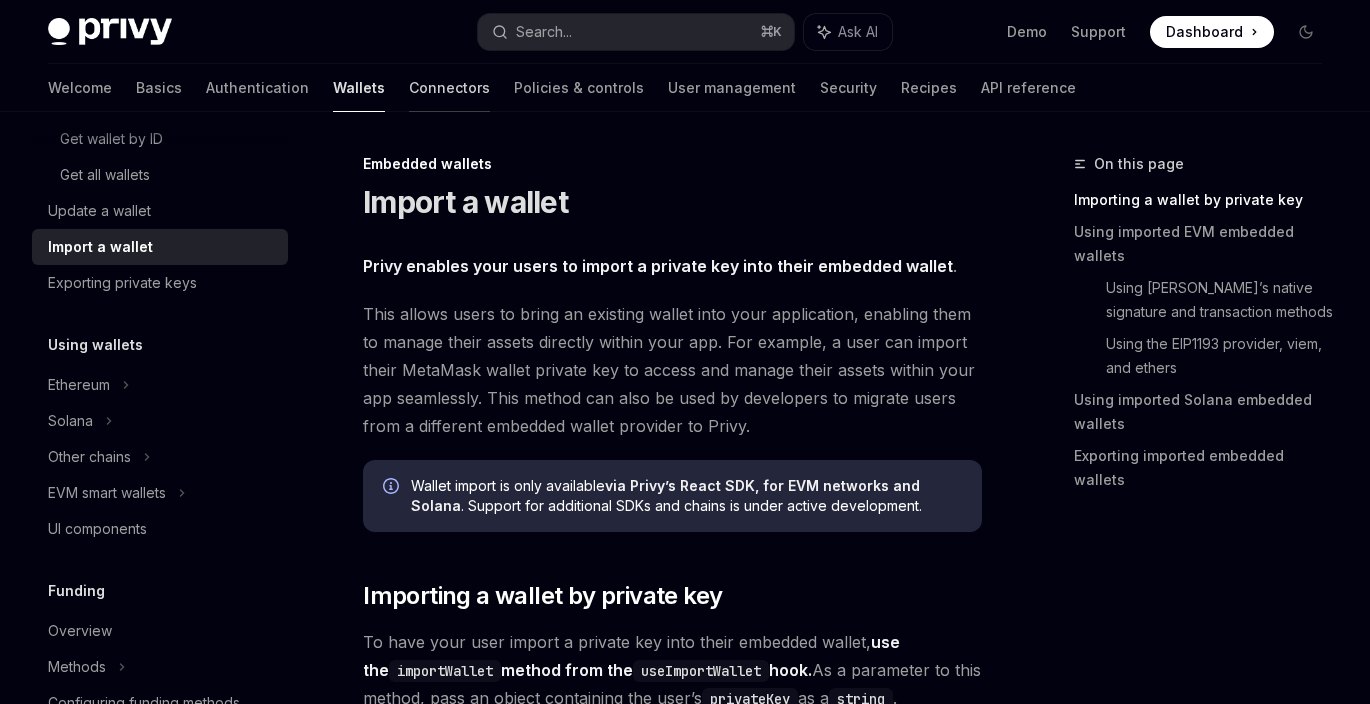 click on "Connectors" at bounding box center [449, 88] 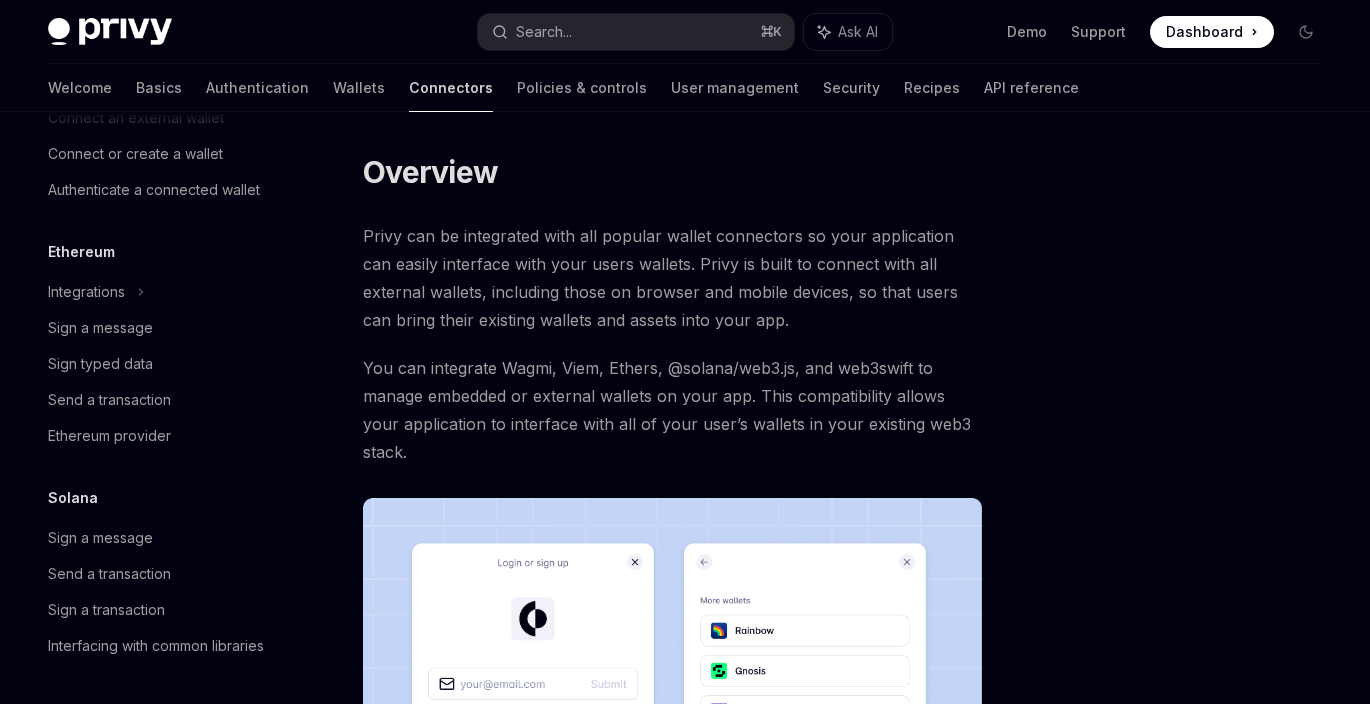 scroll, scrollTop: 0, scrollLeft: 0, axis: both 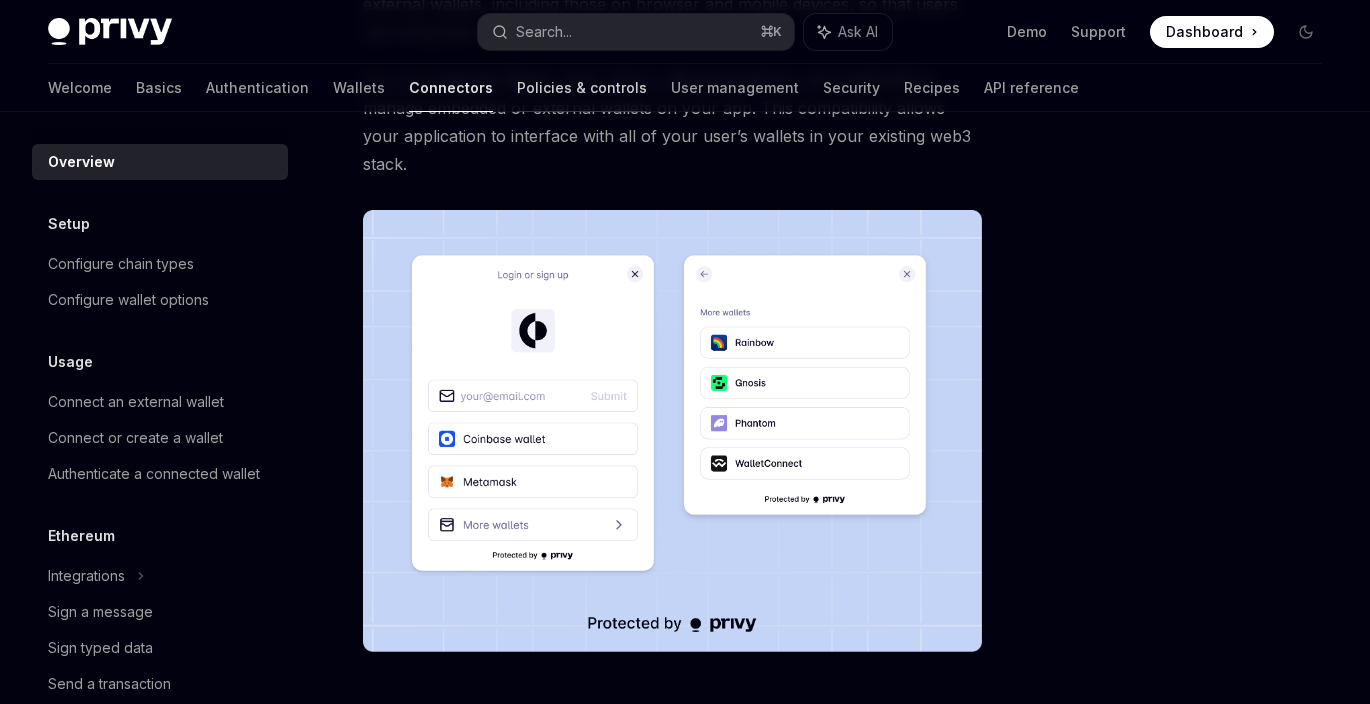 click on "Policies & controls" at bounding box center [582, 88] 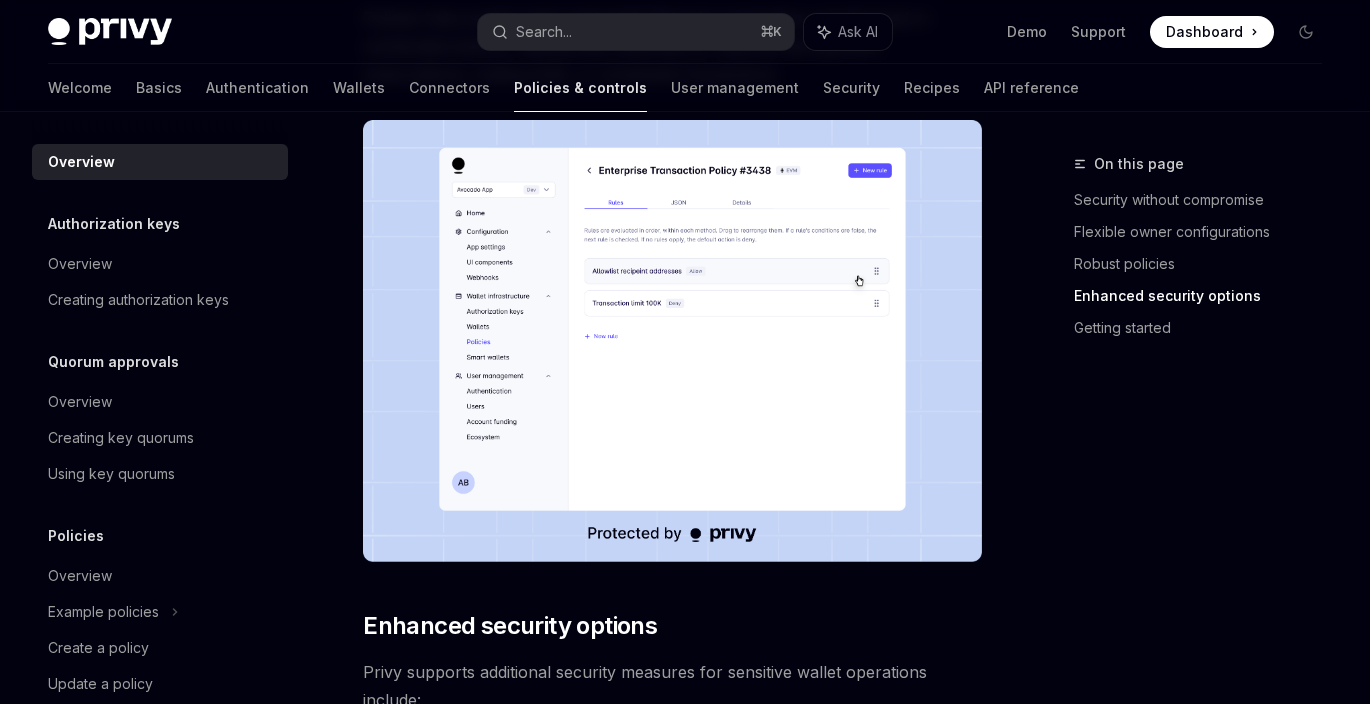 scroll, scrollTop: 1256, scrollLeft: 0, axis: vertical 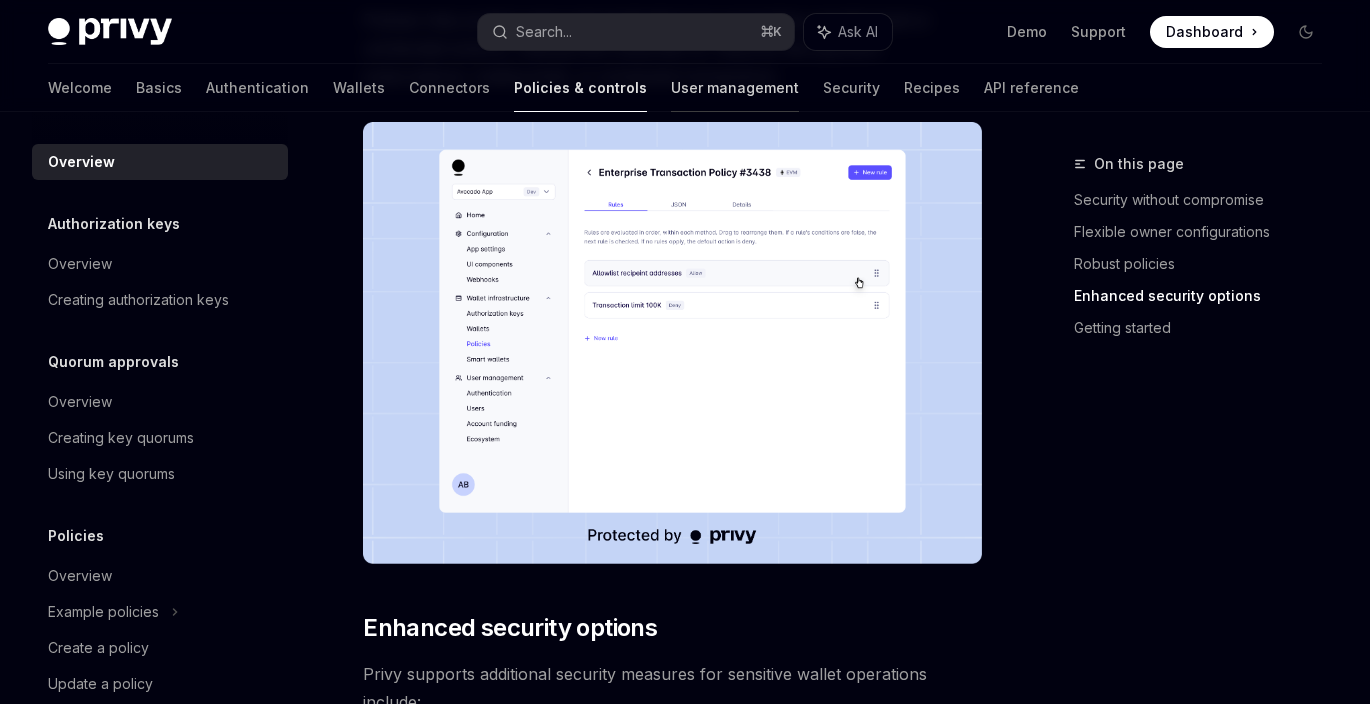 click on "User management" at bounding box center (735, 88) 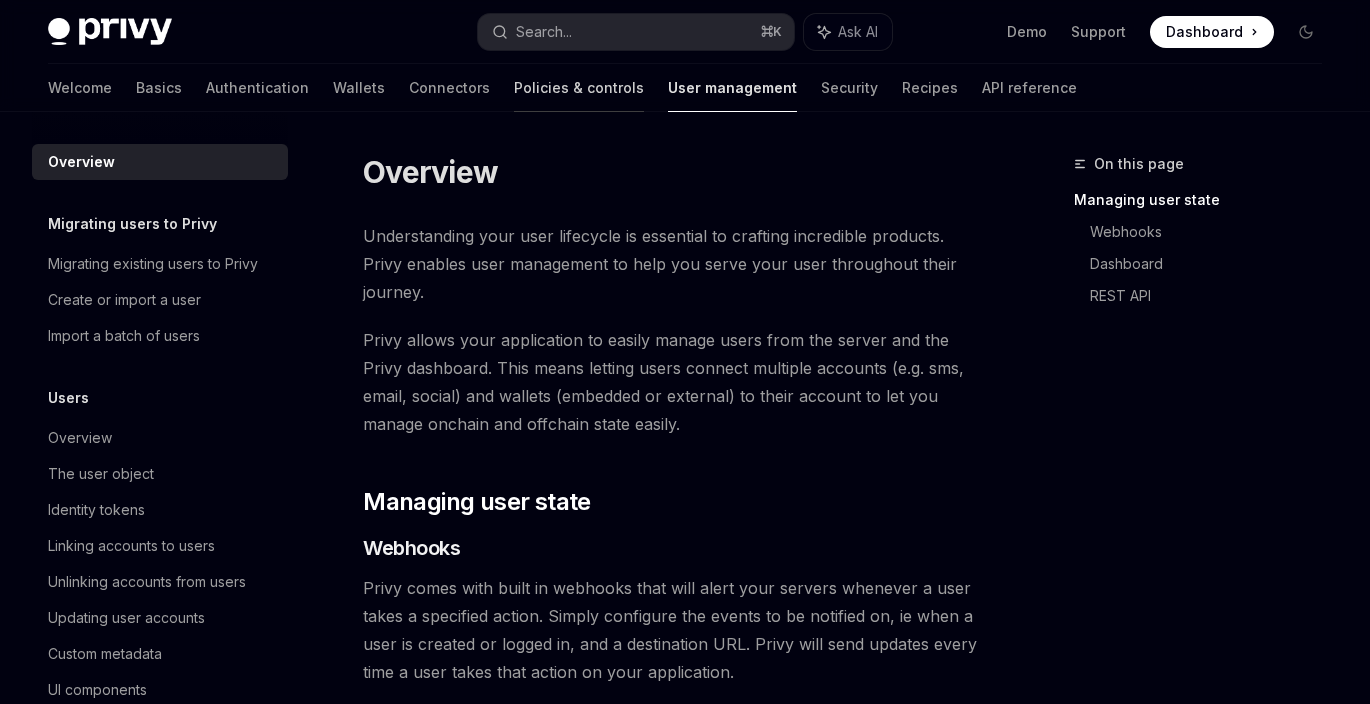 click on "Policies & controls" at bounding box center [579, 88] 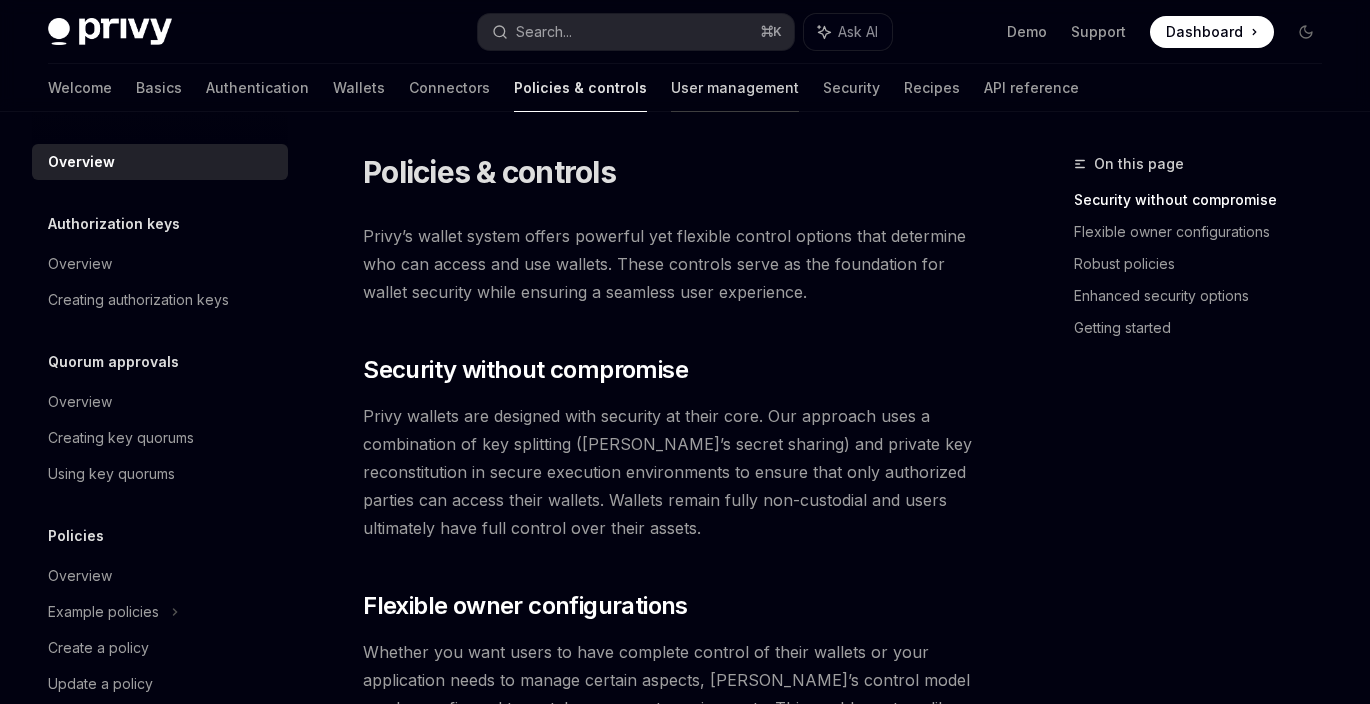 click on "User management" at bounding box center (735, 88) 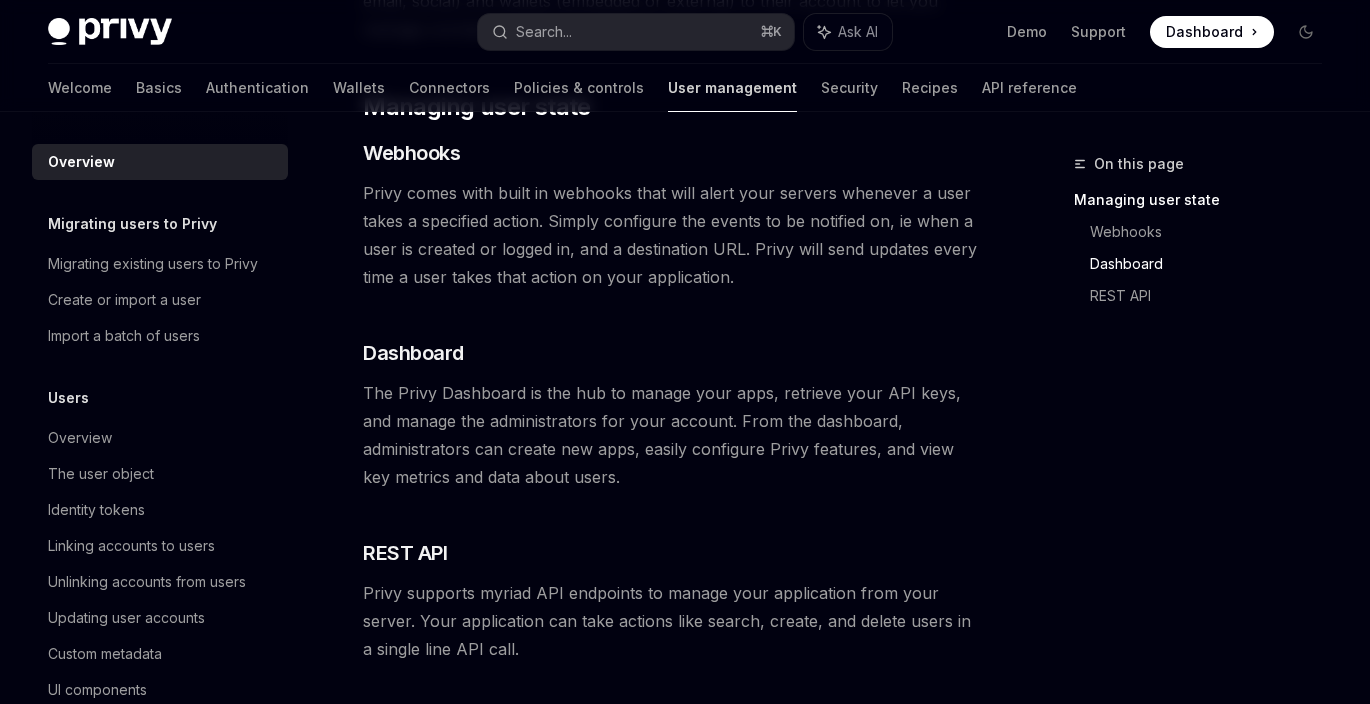 scroll, scrollTop: 651, scrollLeft: 0, axis: vertical 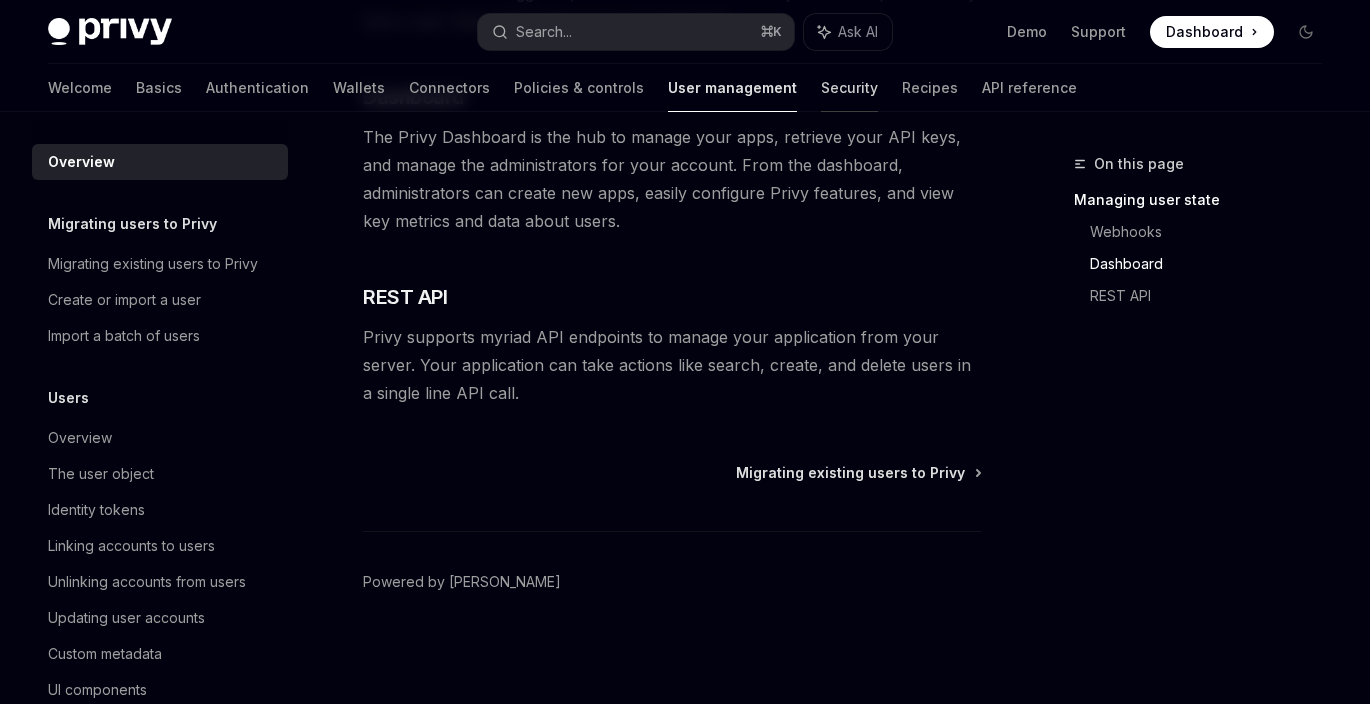 click on "Security" at bounding box center [849, 88] 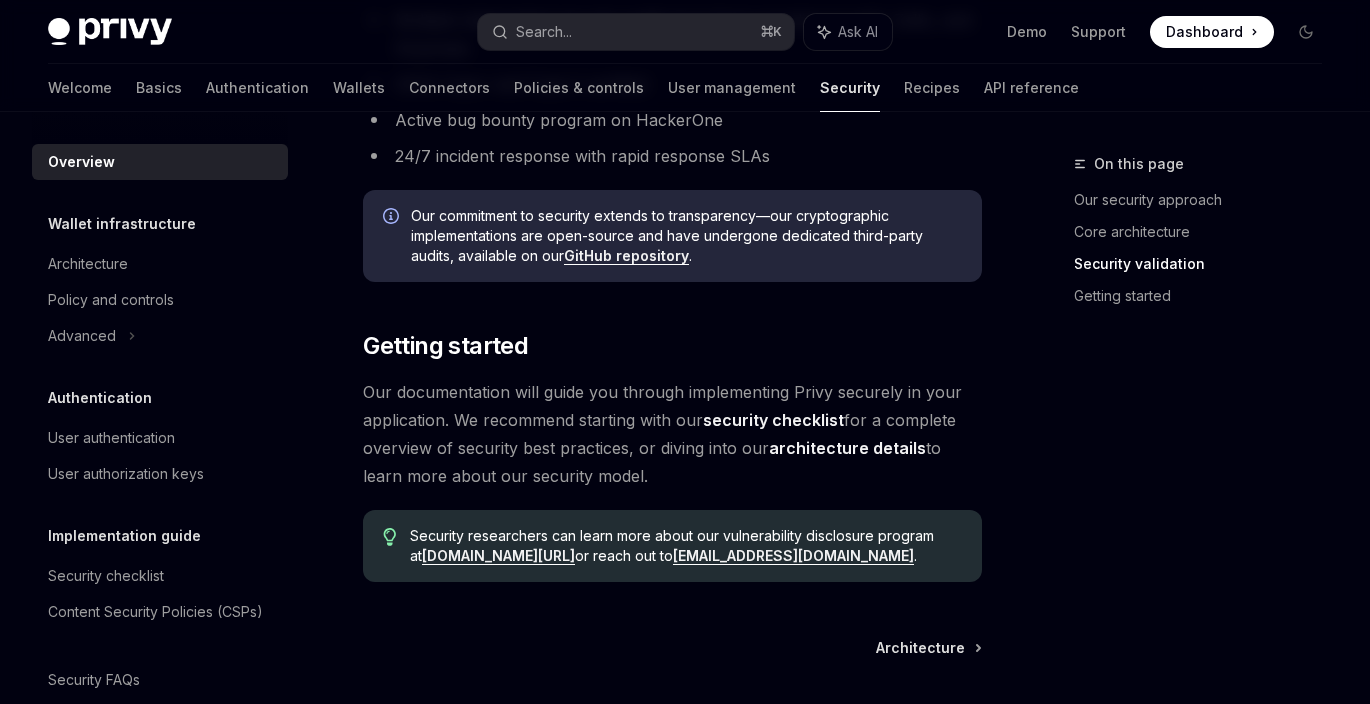 scroll, scrollTop: 1337, scrollLeft: 0, axis: vertical 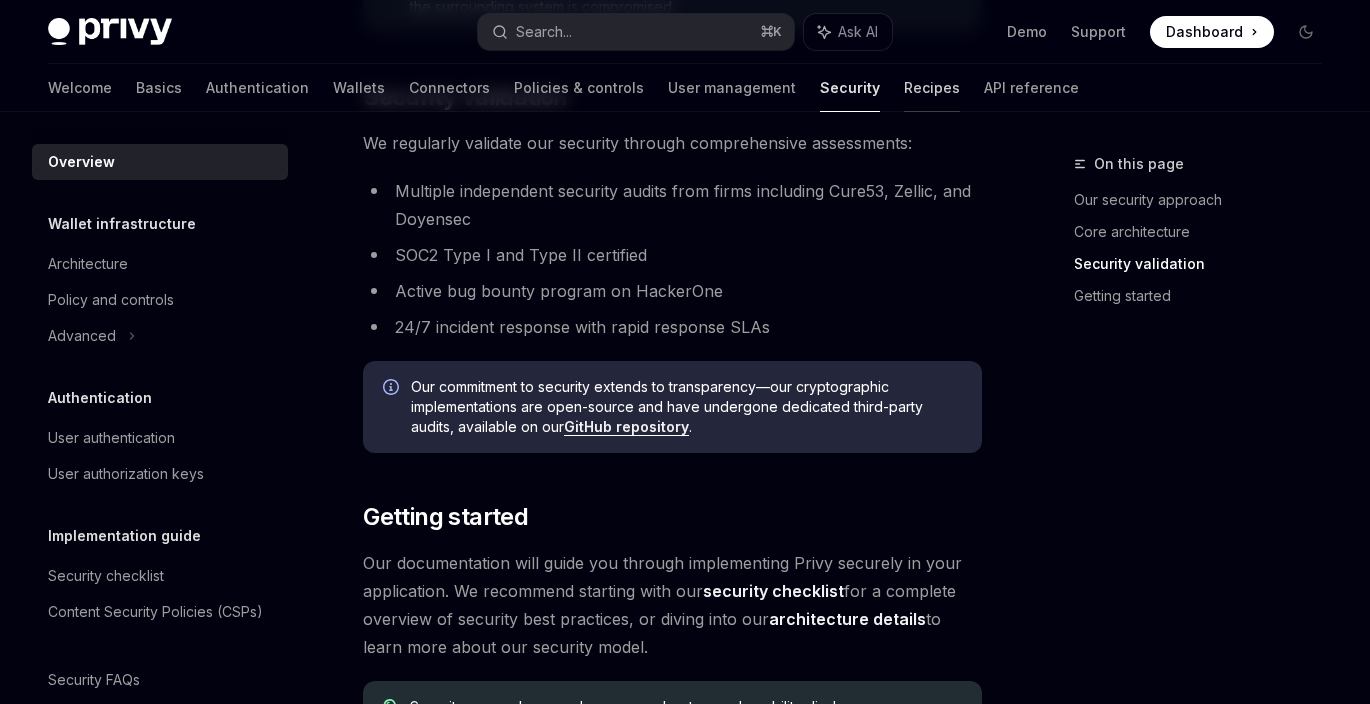 click on "Recipes" at bounding box center (932, 88) 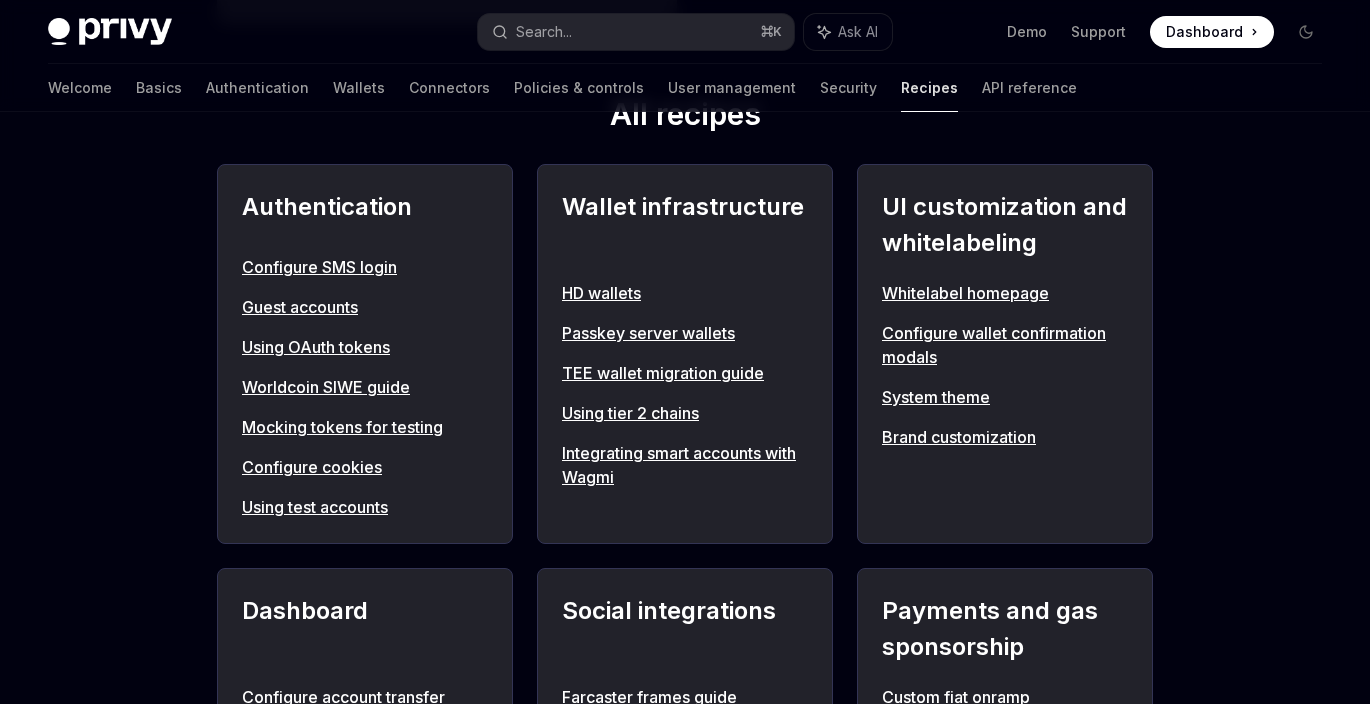 scroll, scrollTop: 771, scrollLeft: 0, axis: vertical 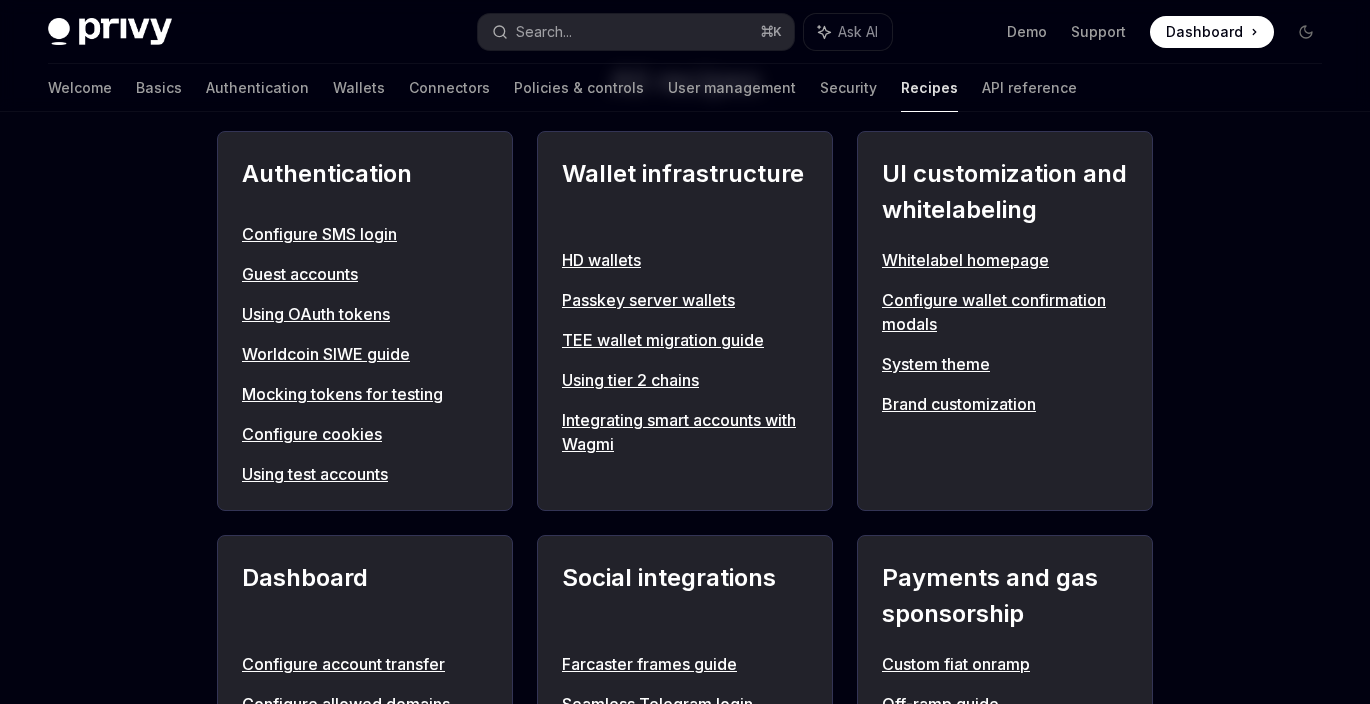 click on "UI customization and whitelabeling" at bounding box center (1005, 192) 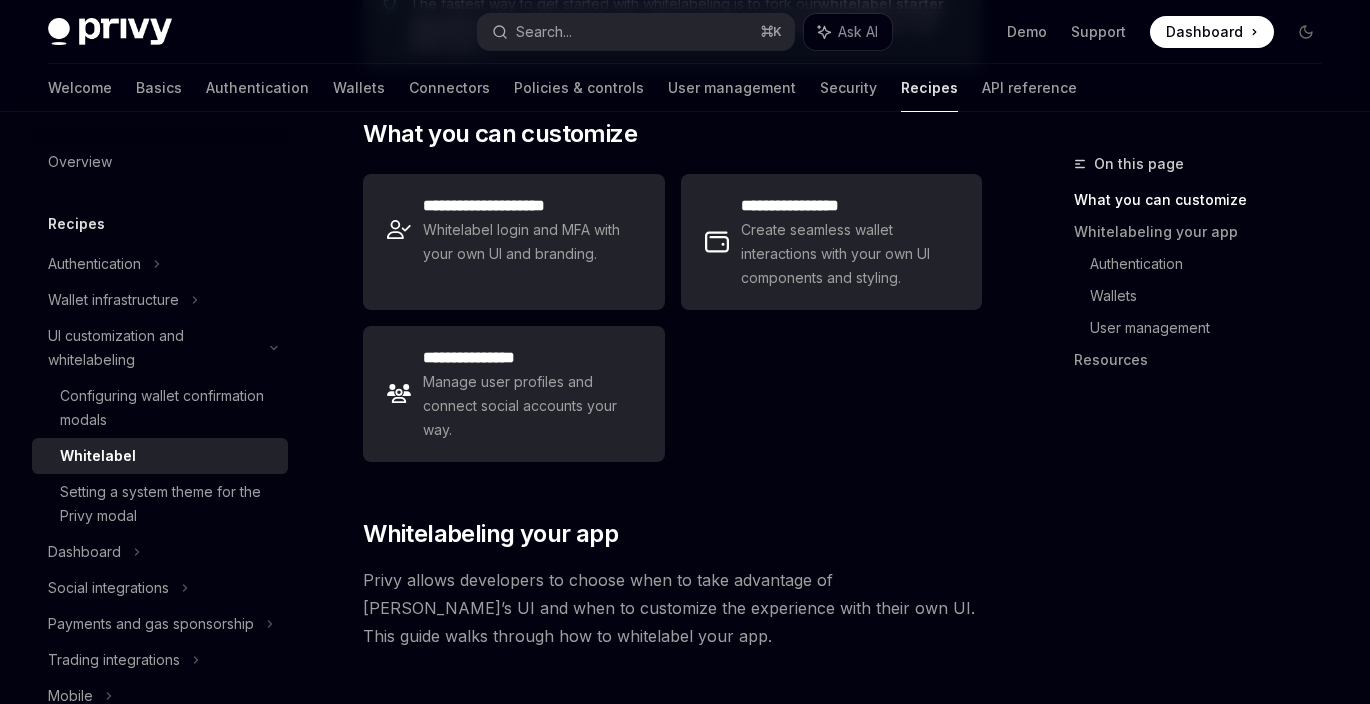 scroll, scrollTop: 401, scrollLeft: 0, axis: vertical 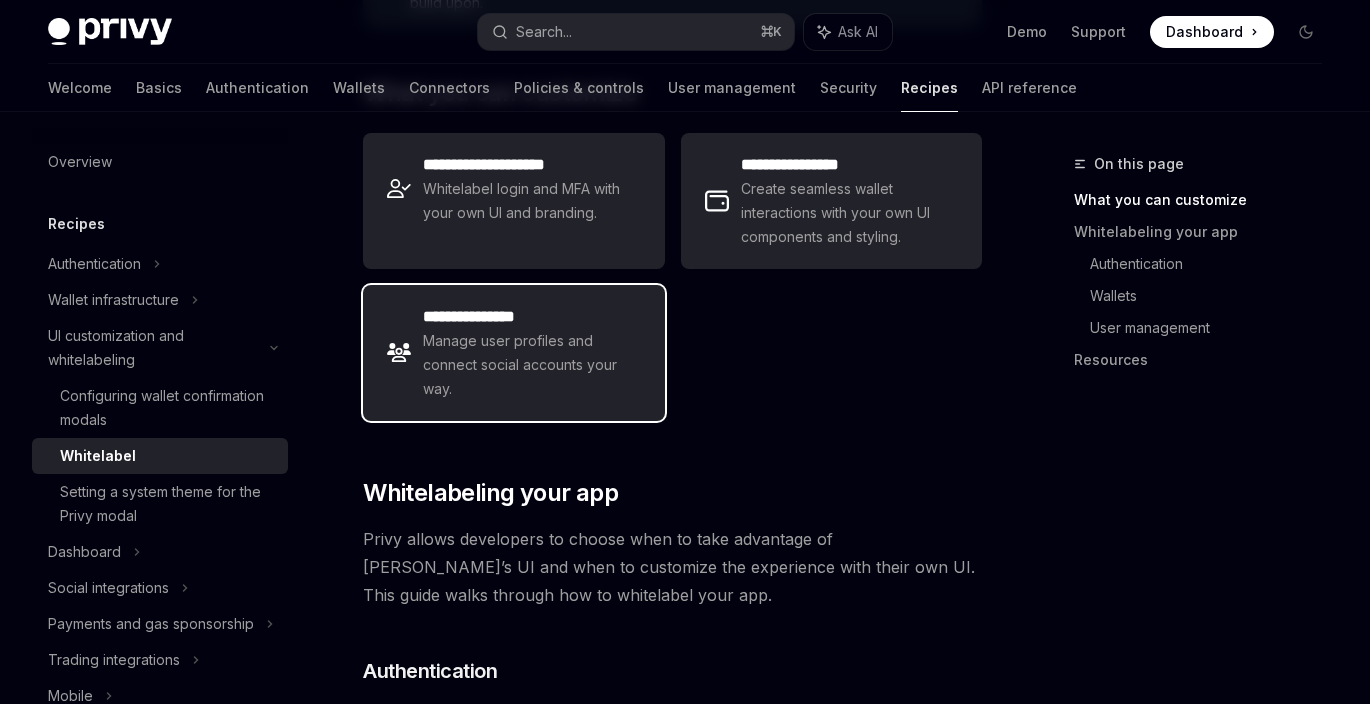 click on "Manage user profiles and connect social accounts your way." at bounding box center [531, 365] 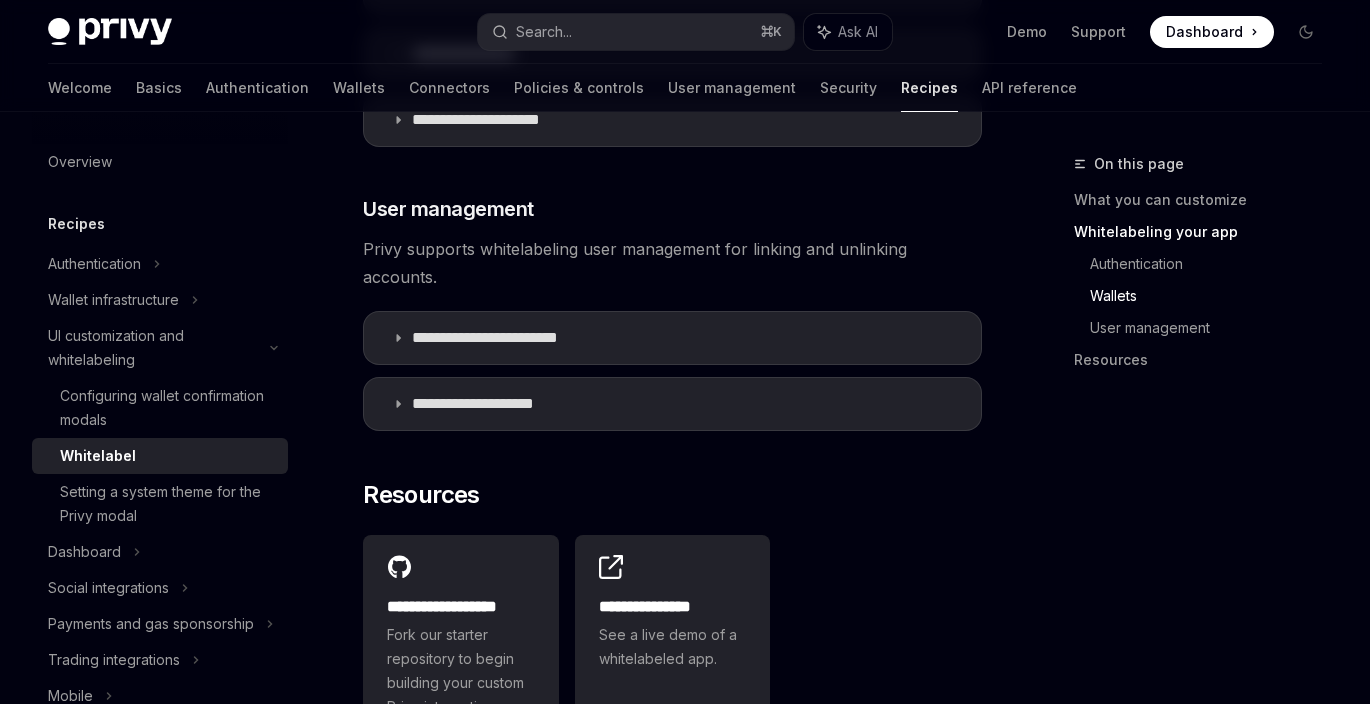 scroll, scrollTop: 2836, scrollLeft: 0, axis: vertical 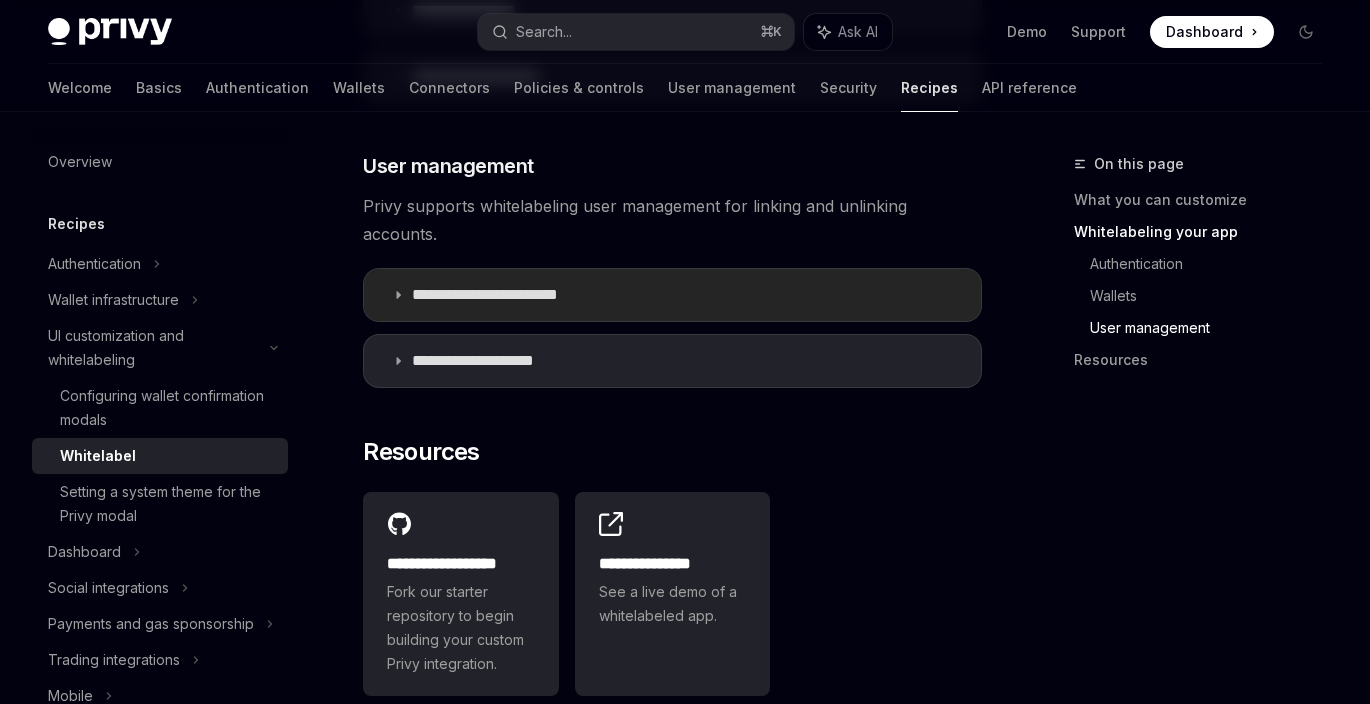 click on "**********" at bounding box center [504, 295] 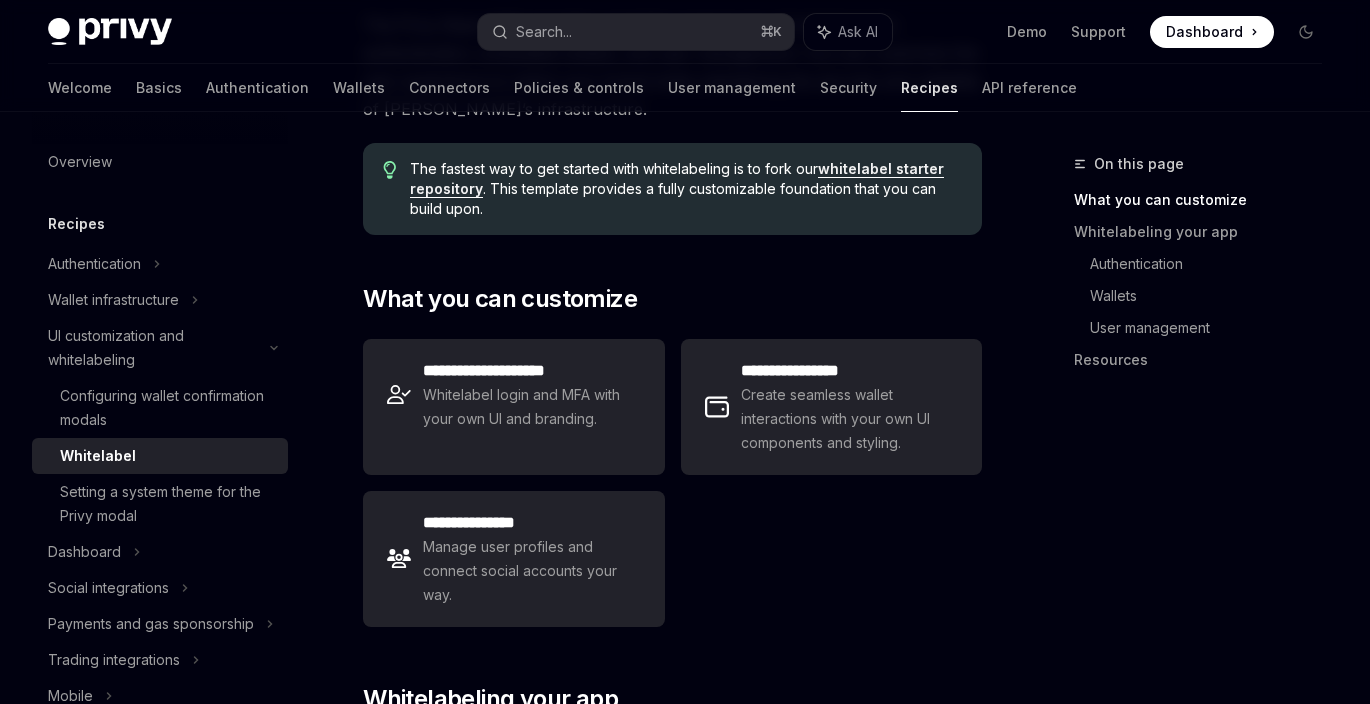 scroll, scrollTop: 277, scrollLeft: 0, axis: vertical 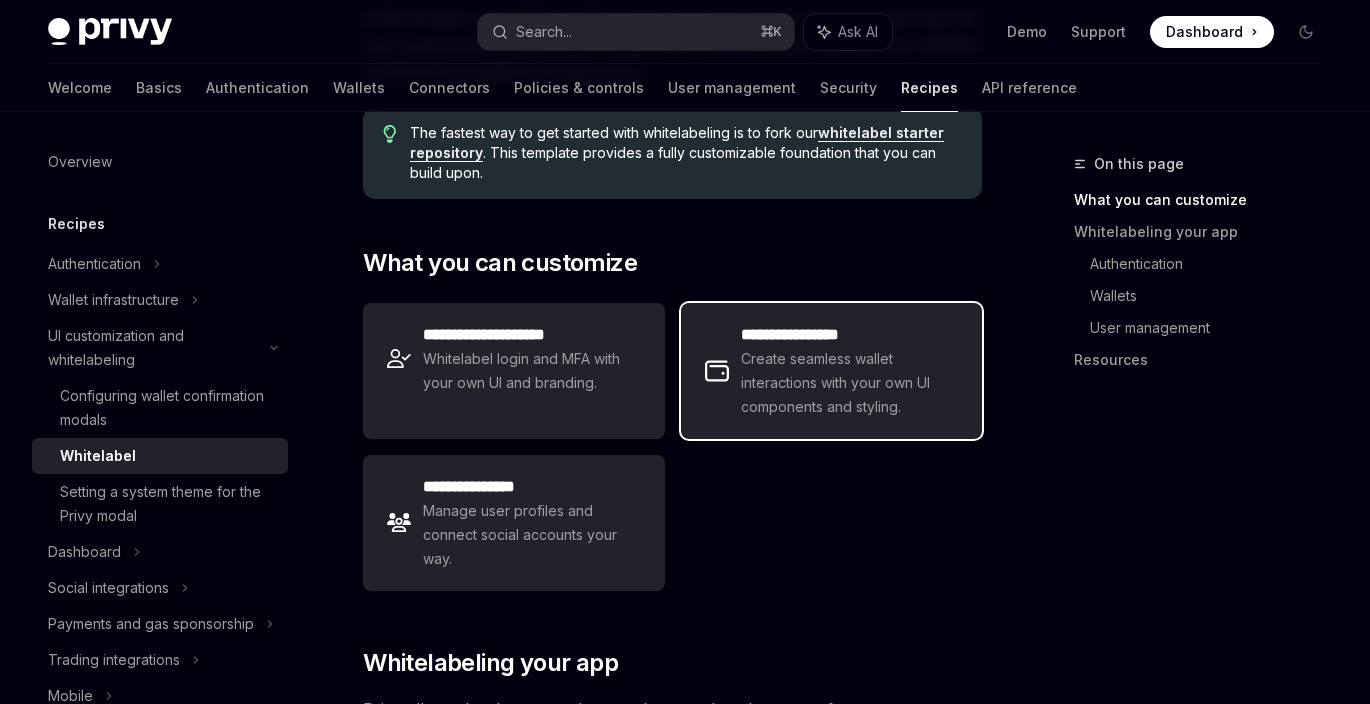 click on "Create seamless wallet interactions with your own UI components and styling." at bounding box center (849, 383) 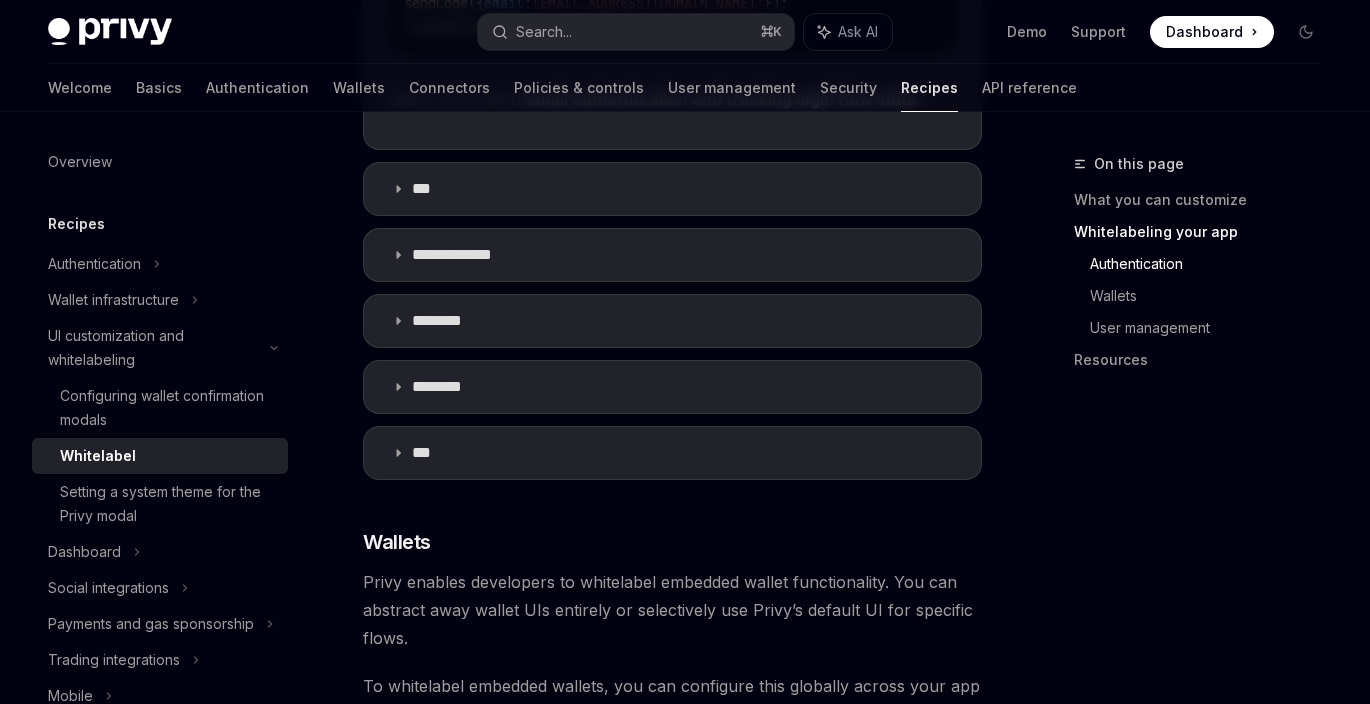 scroll, scrollTop: 1912, scrollLeft: 0, axis: vertical 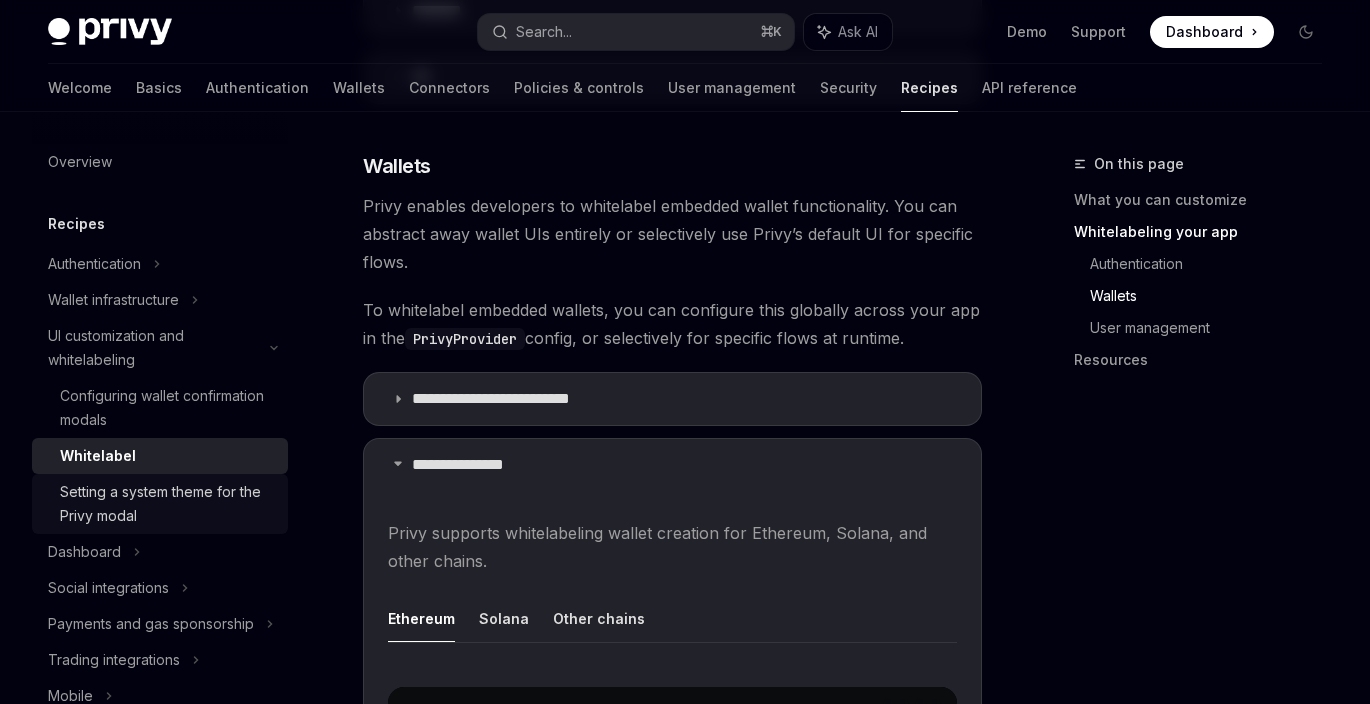 click on "Setting a system theme for the Privy modal" at bounding box center [168, 504] 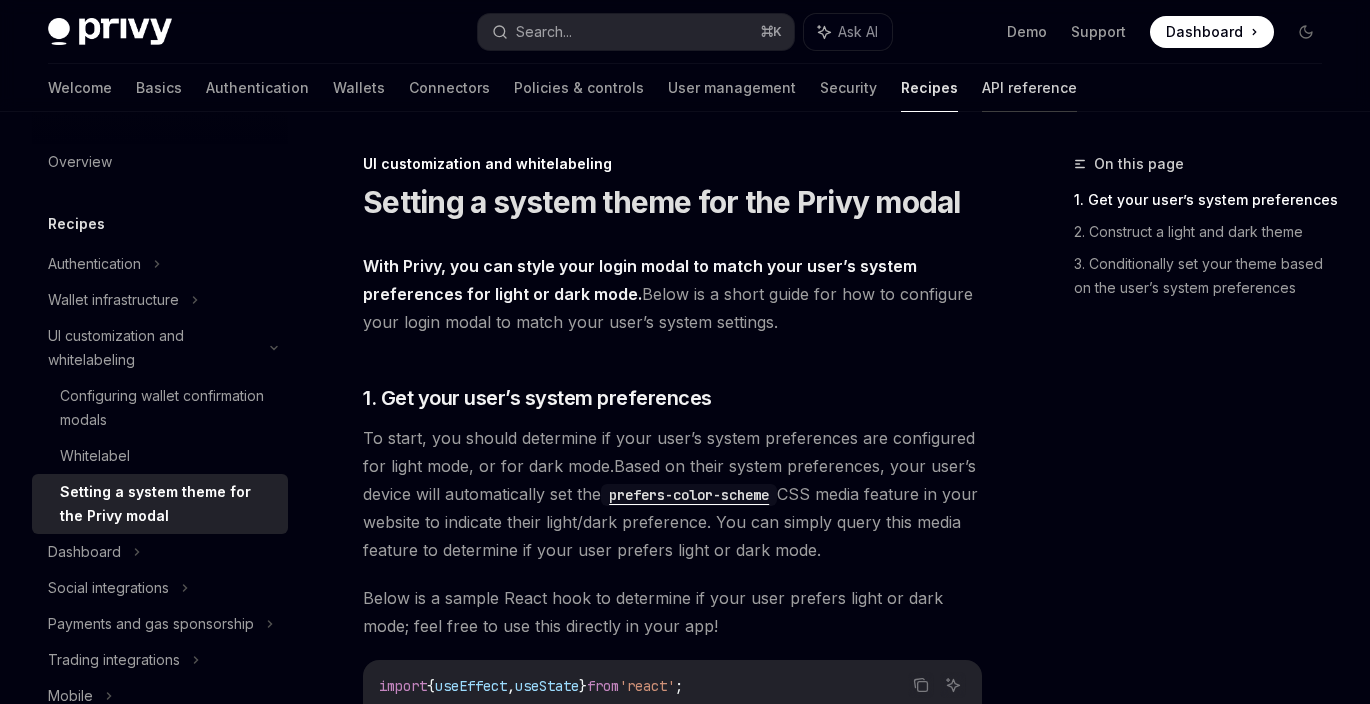 click on "API reference" at bounding box center [1029, 88] 